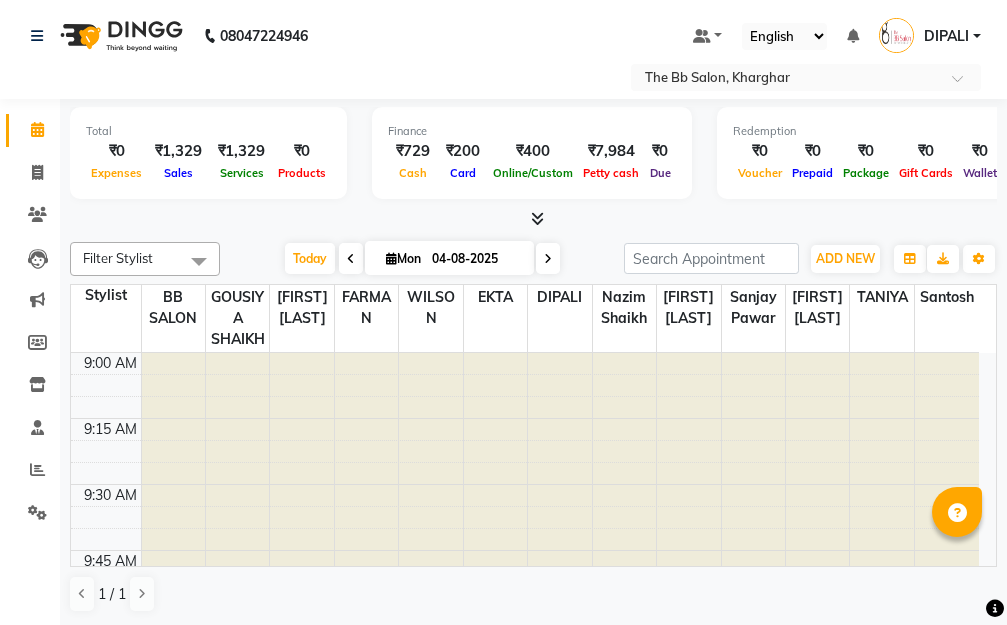 scroll, scrollTop: 0, scrollLeft: 0, axis: both 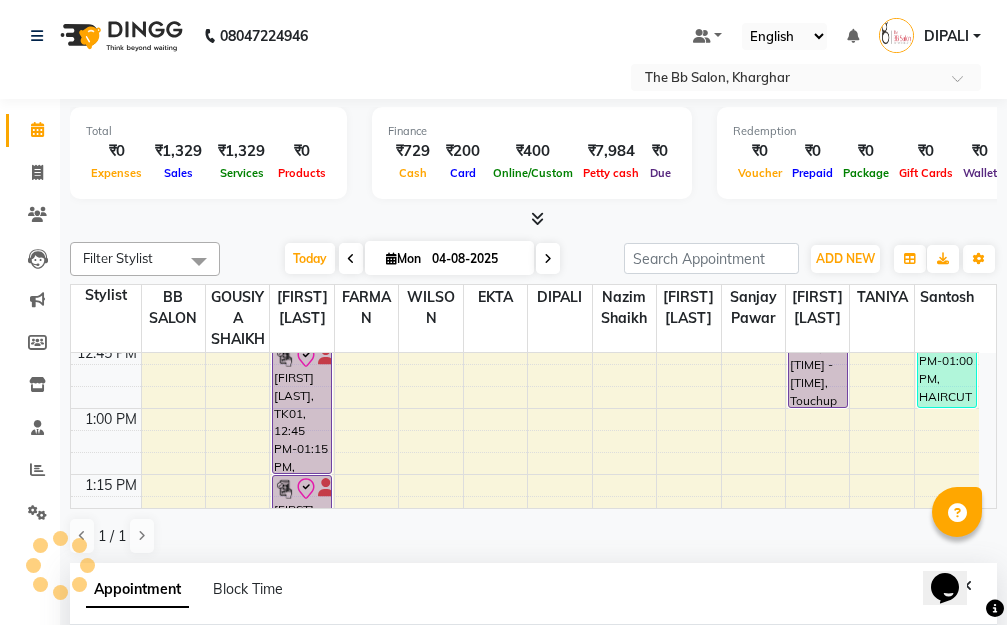 select on "83513" 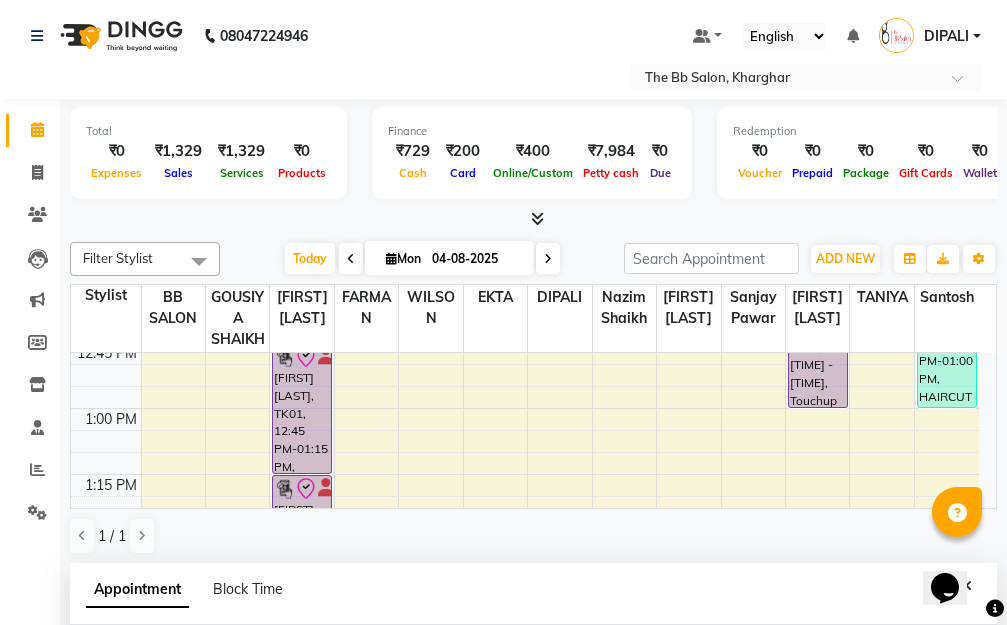 select on "780" 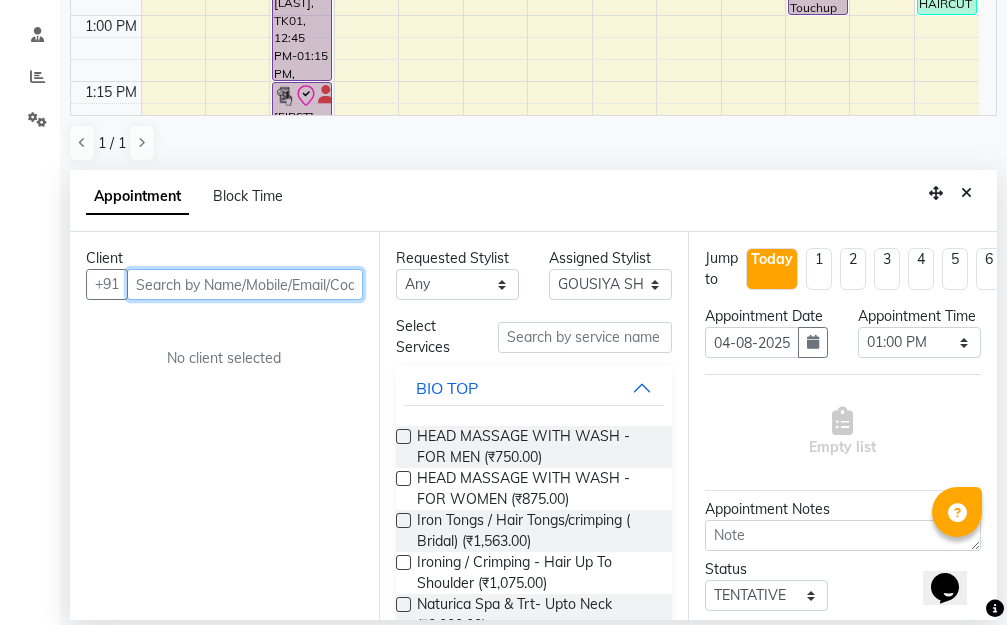 scroll, scrollTop: 346, scrollLeft: 0, axis: vertical 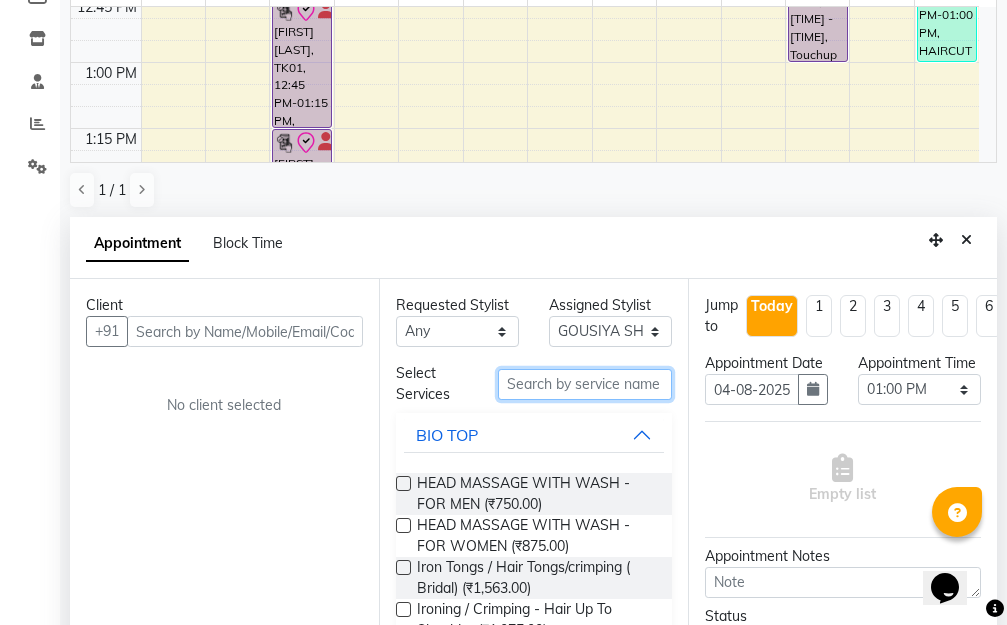 click at bounding box center (585, 384) 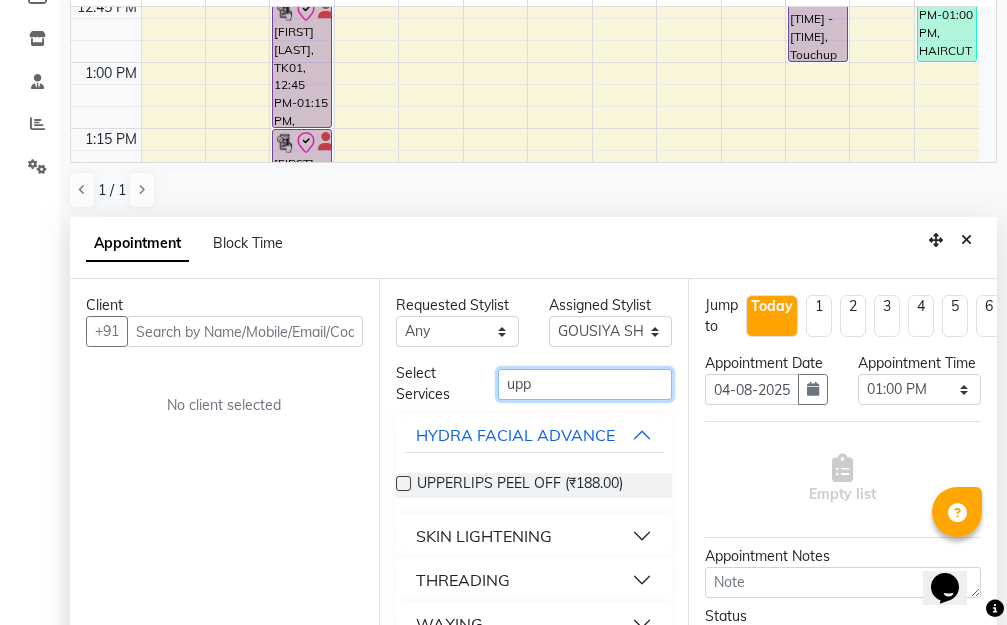 type on "upp" 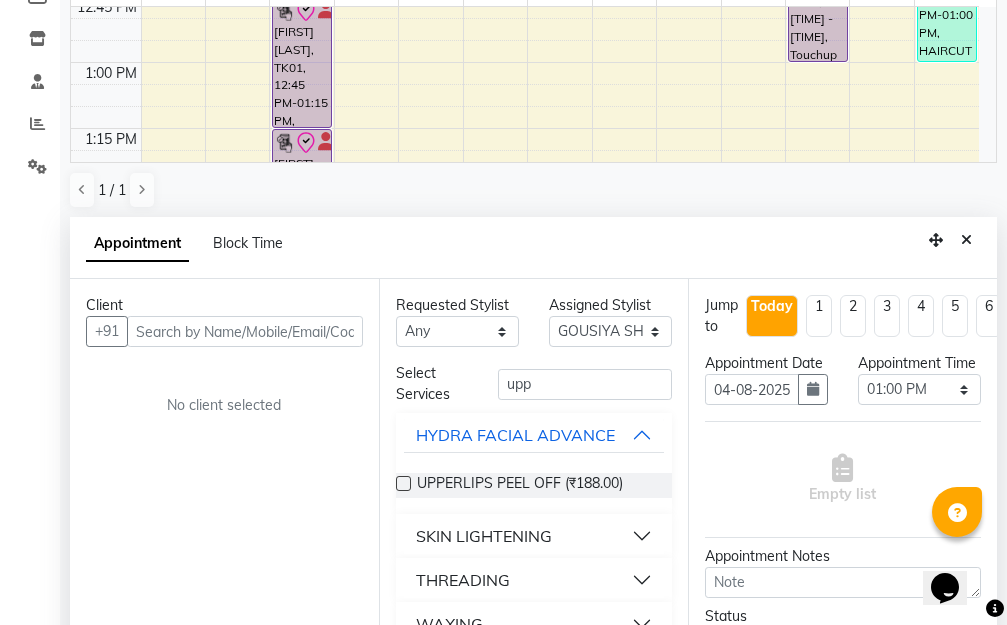click at bounding box center (403, 483) 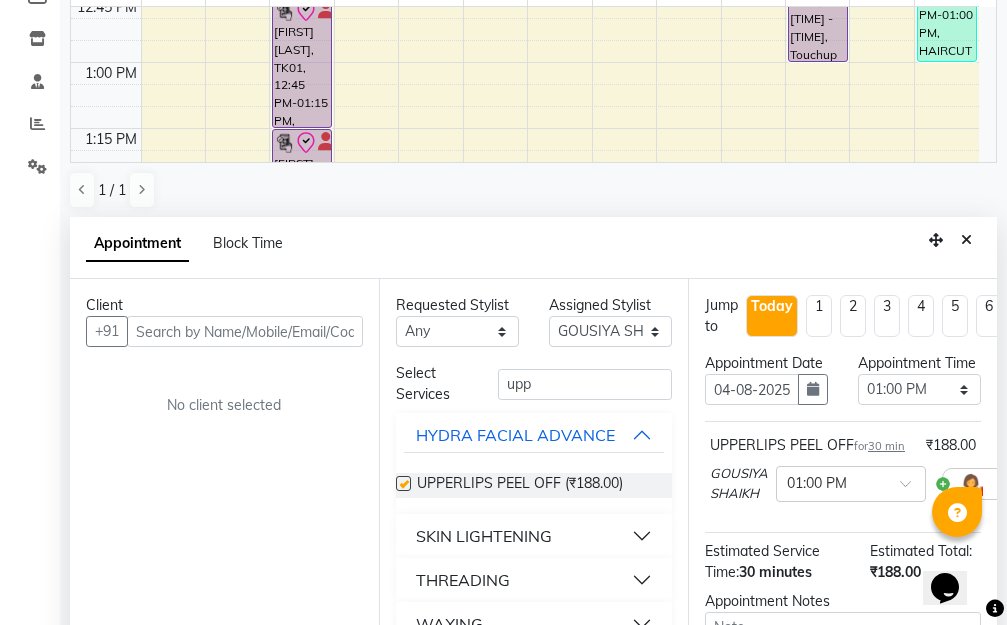 checkbox on "false" 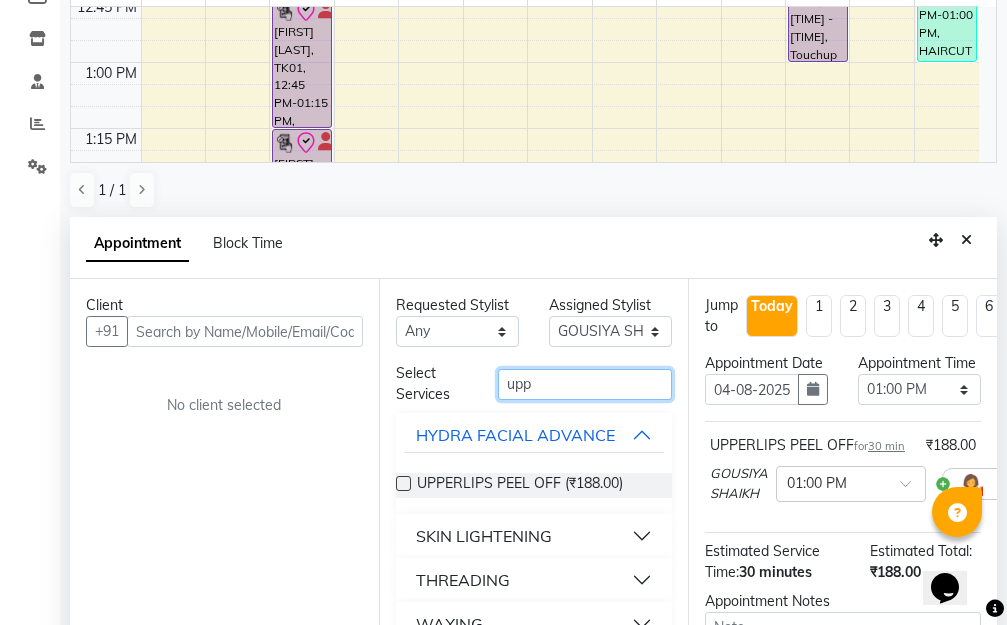 drag, startPoint x: 533, startPoint y: 381, endPoint x: 447, endPoint y: 389, distance: 86.37129 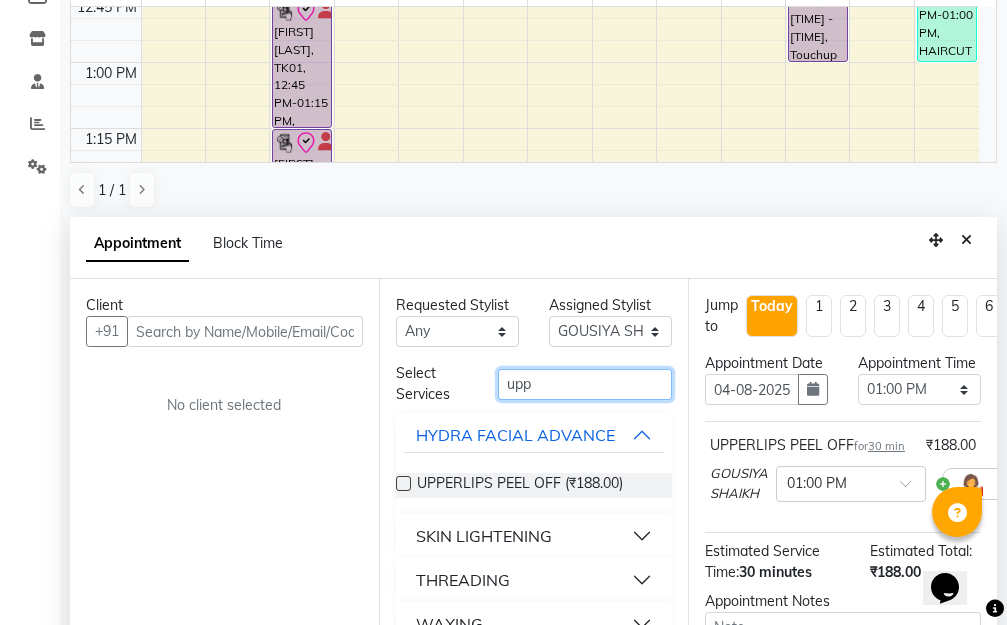 click on "Select Services upp" at bounding box center (534, 384) 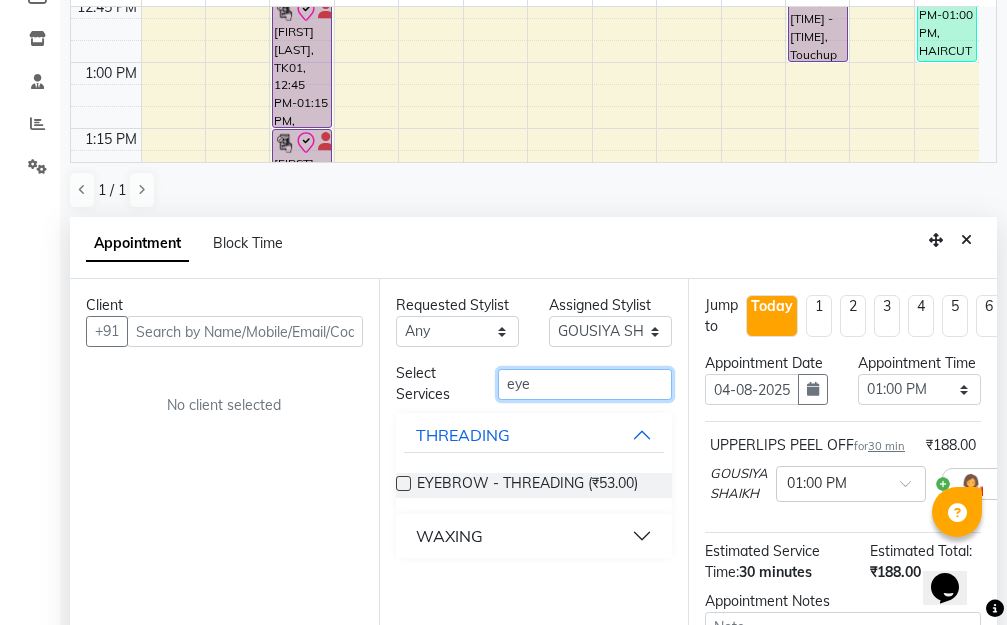 type on "eye" 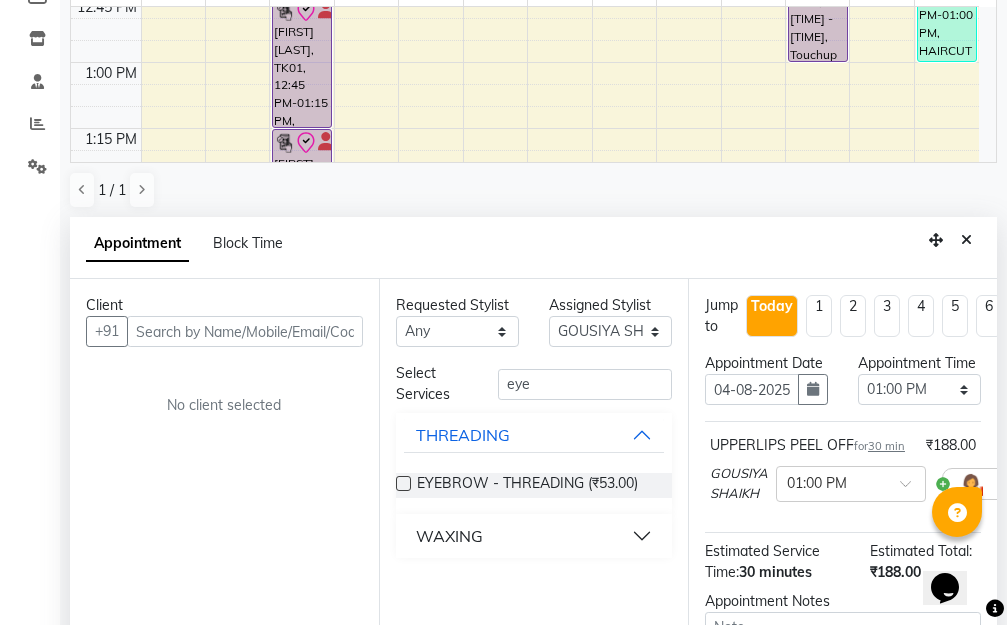 click at bounding box center (403, 483) 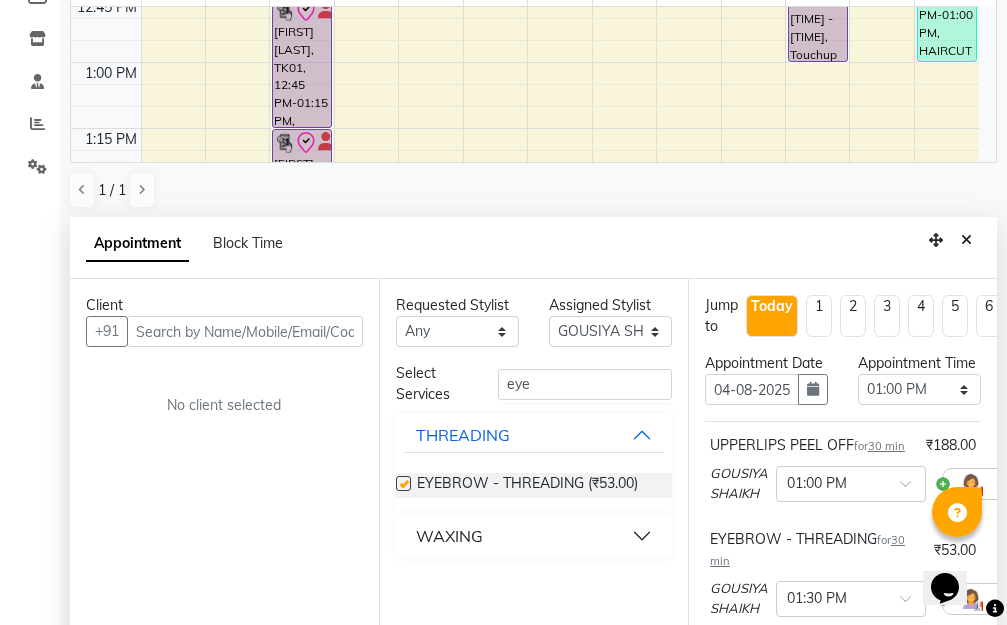 checkbox on "false" 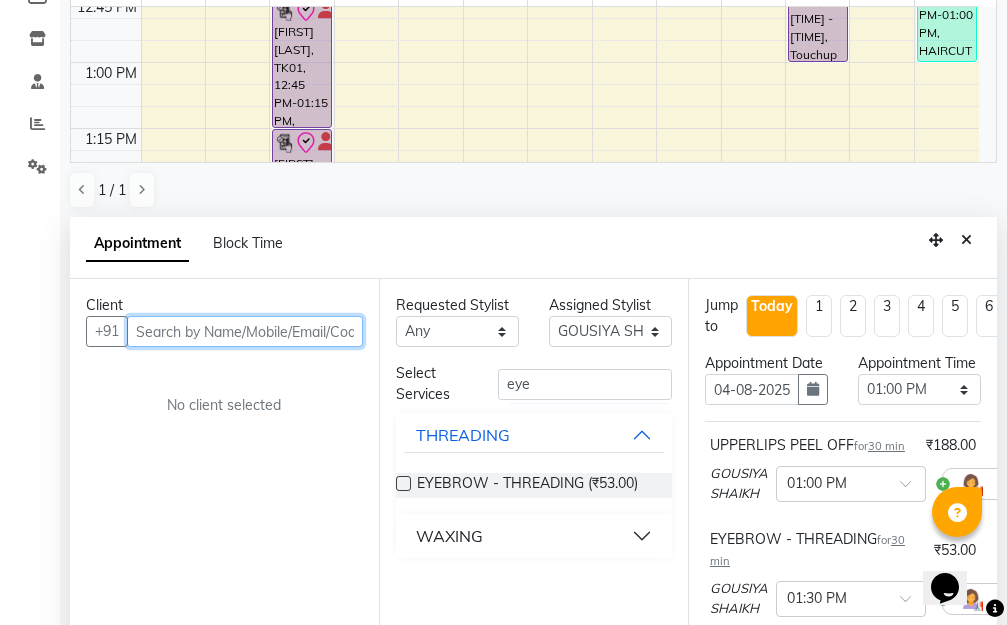 click at bounding box center [245, 331] 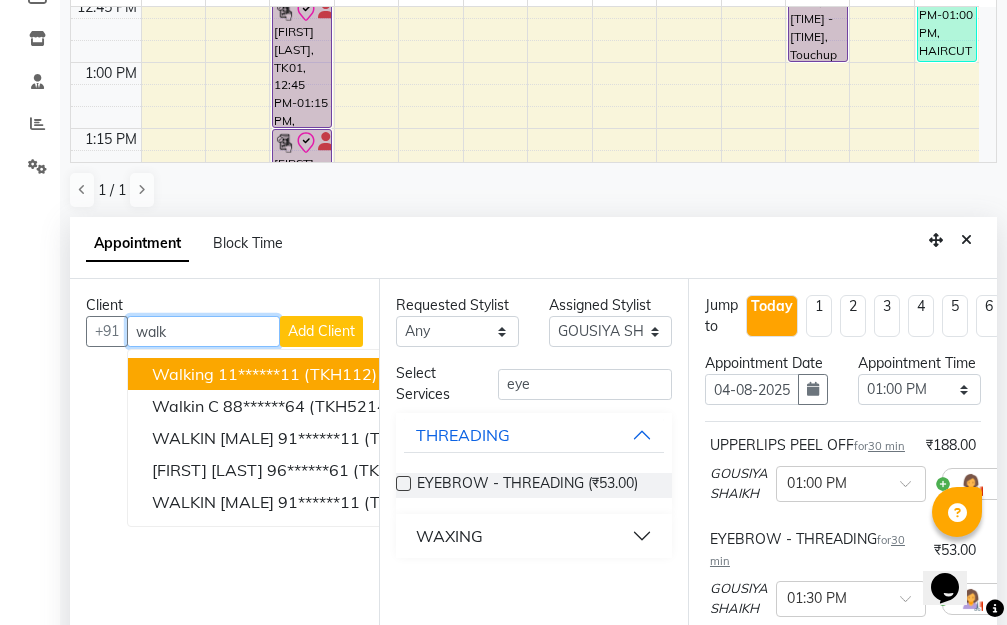 click on "(TKH112)" at bounding box center [340, 374] 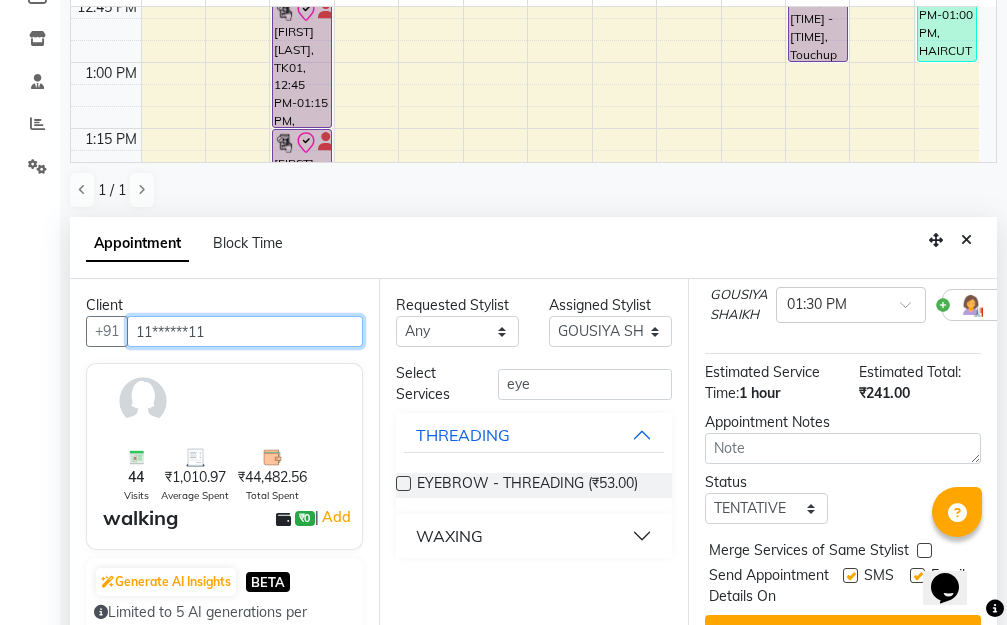 scroll, scrollTop: 374, scrollLeft: 0, axis: vertical 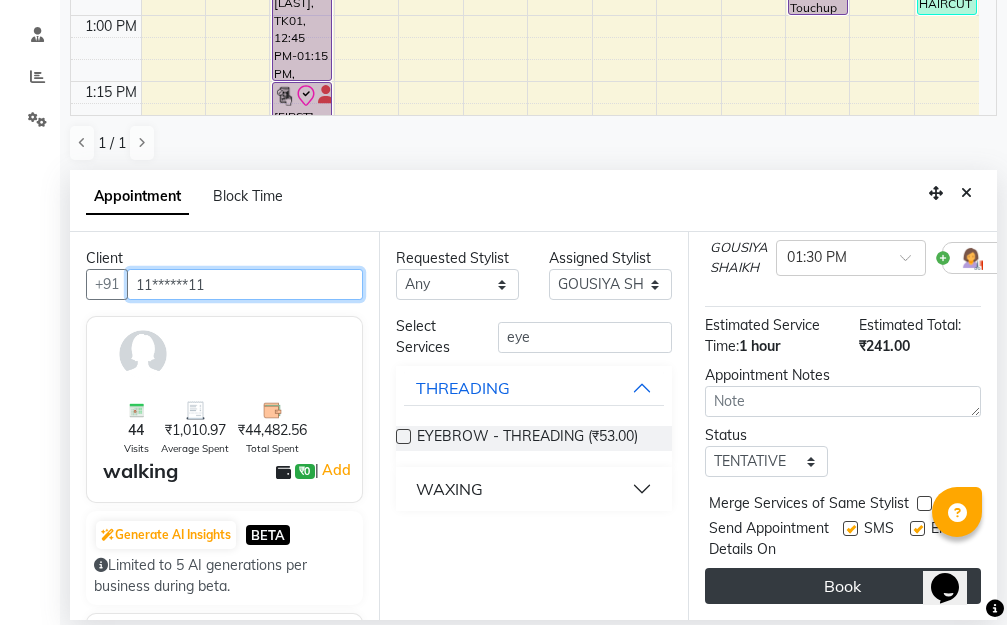type on "11******11" 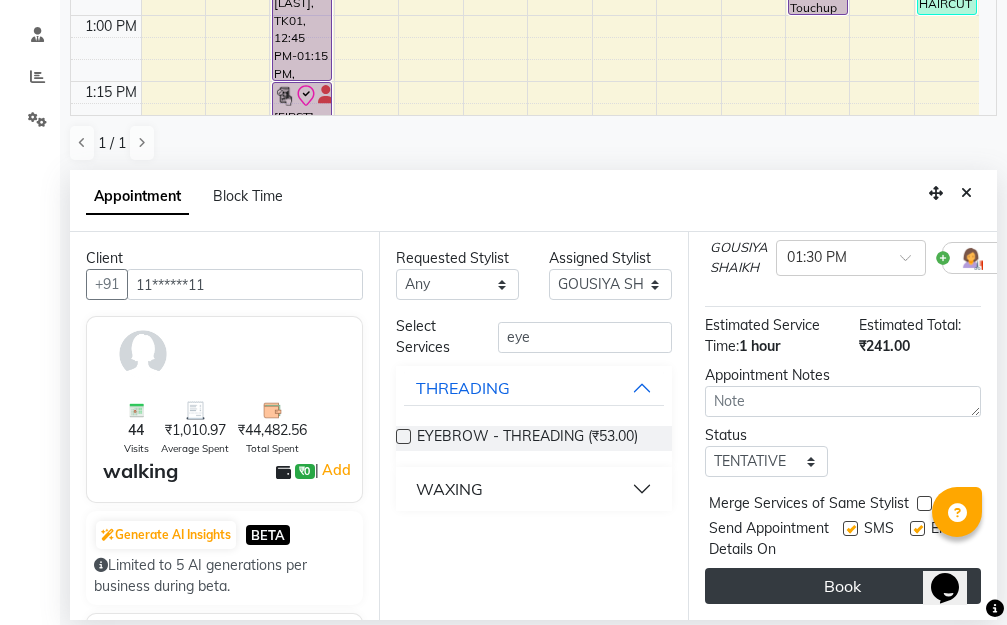 click on "Book" at bounding box center [843, 586] 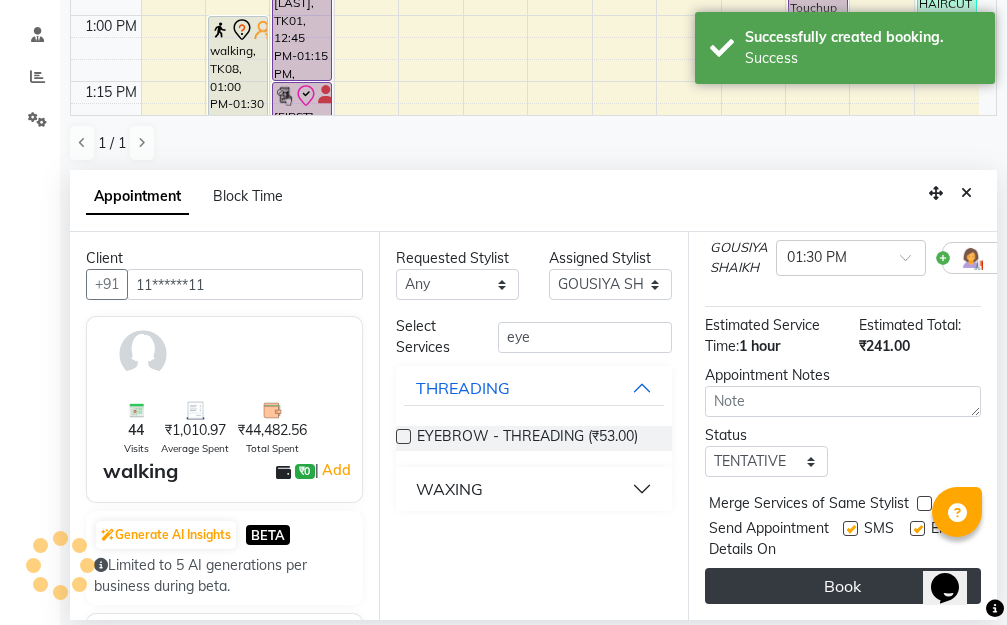scroll, scrollTop: 228, scrollLeft: 0, axis: vertical 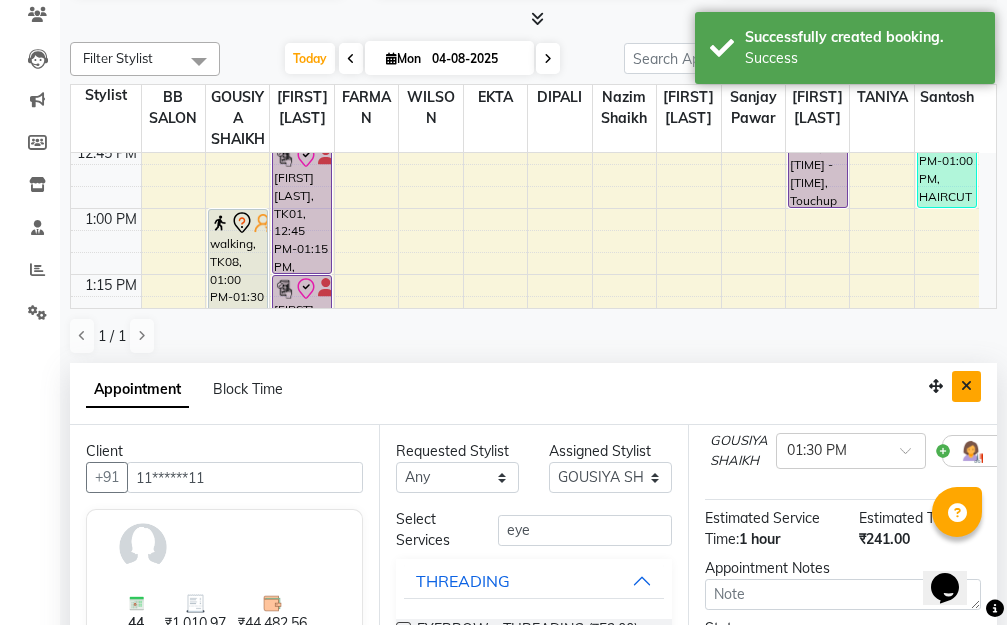 click at bounding box center [966, 386] 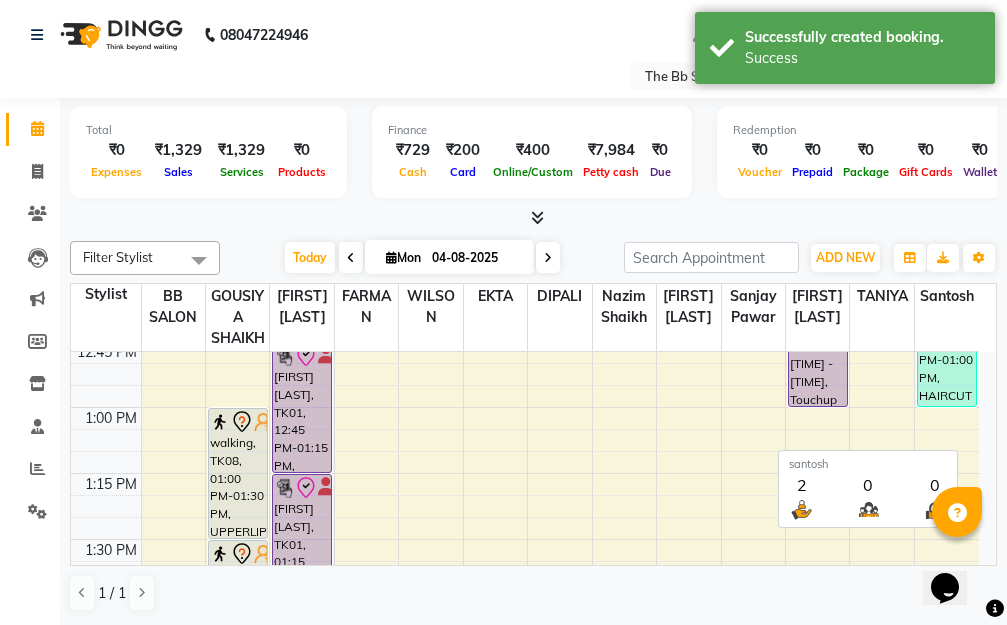 scroll, scrollTop: 1, scrollLeft: 0, axis: vertical 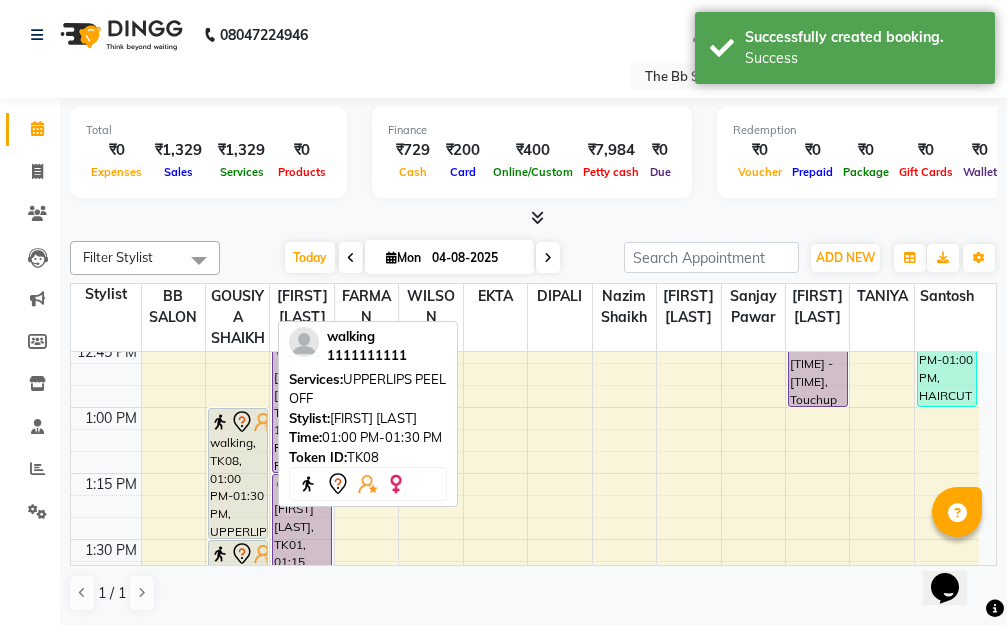 click on "walking, TK08, 01:00 PM-01:30 PM, UPPERLIPS PEEL OFF" at bounding box center [238, 473] 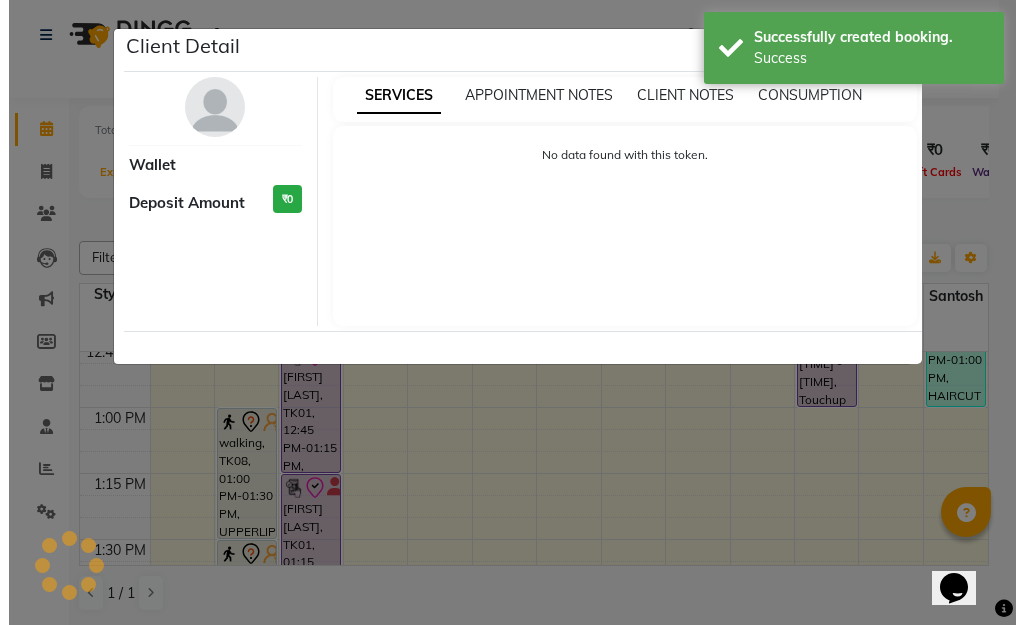 select on "7" 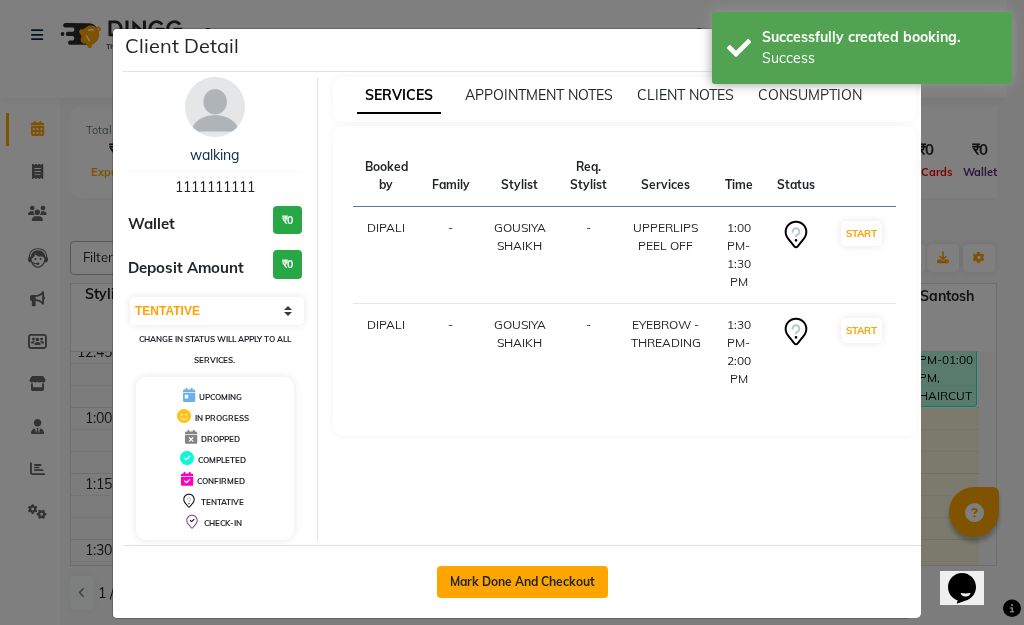click on "Mark Done And Checkout" 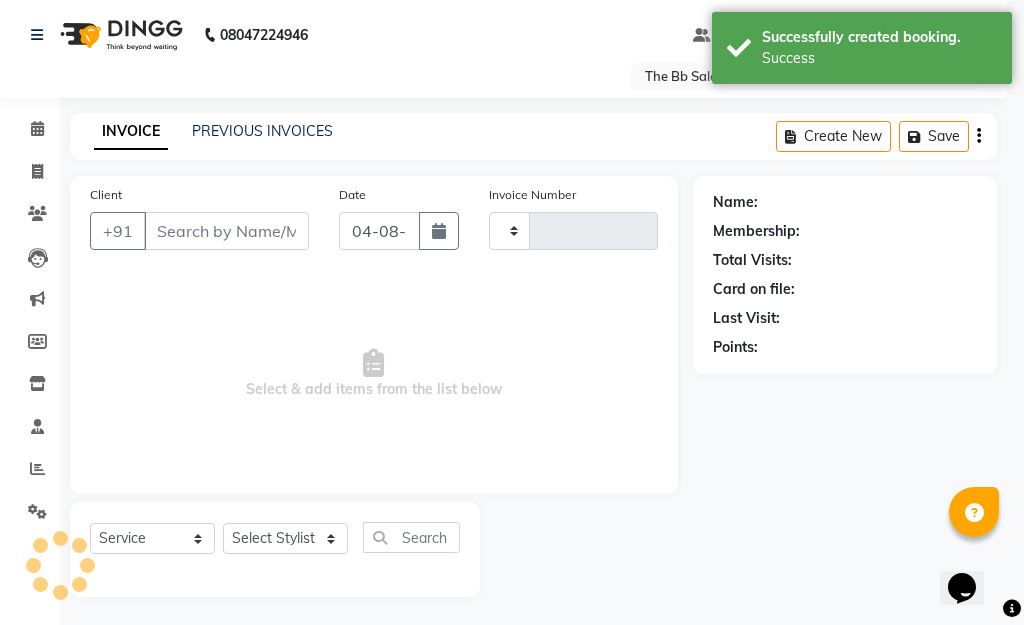 type on "2812" 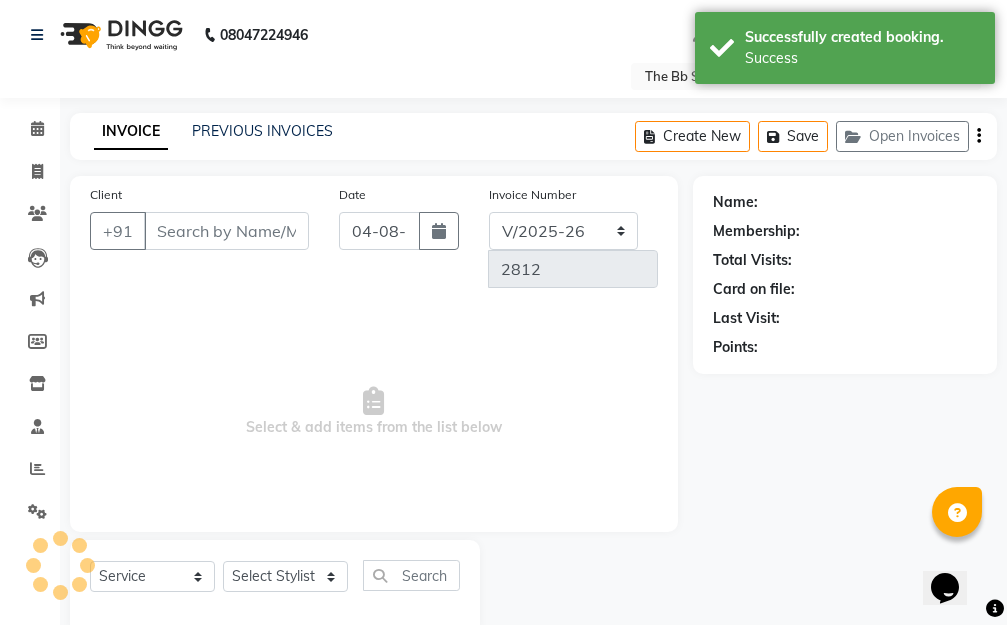 type on "11******11" 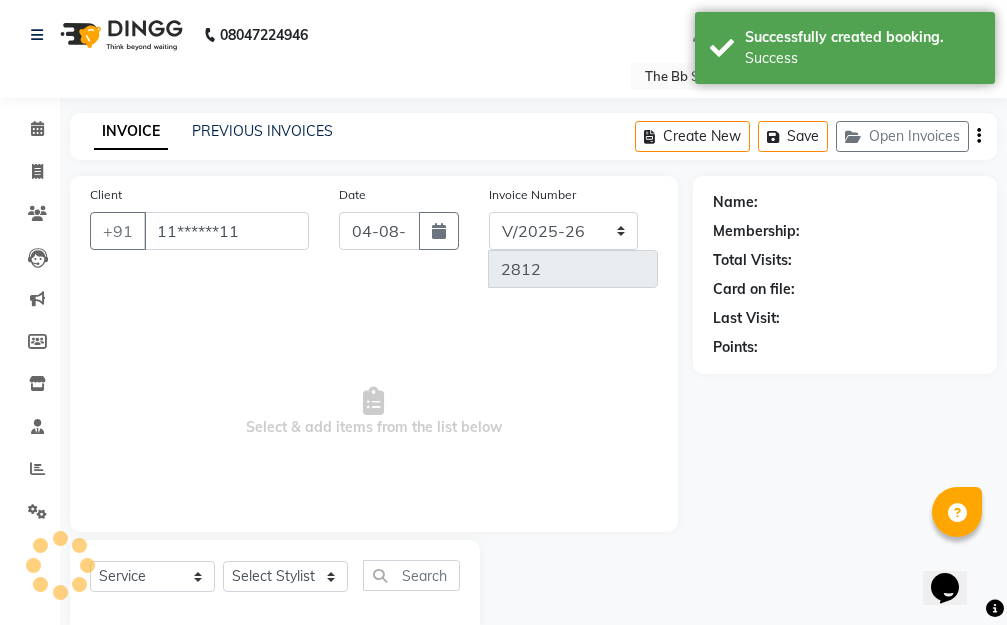 select on "83513" 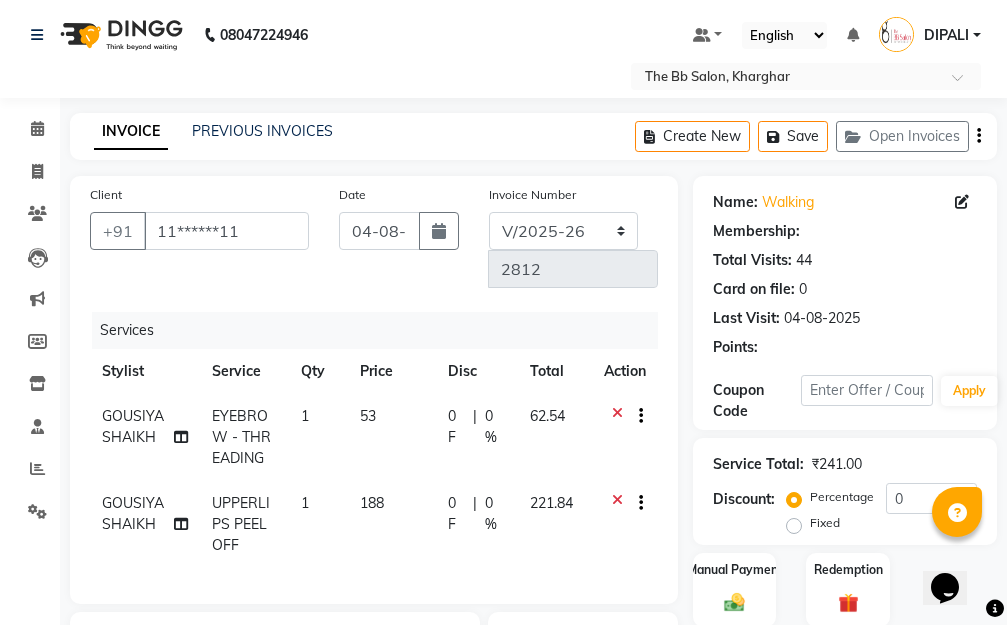 scroll, scrollTop: 201, scrollLeft: 0, axis: vertical 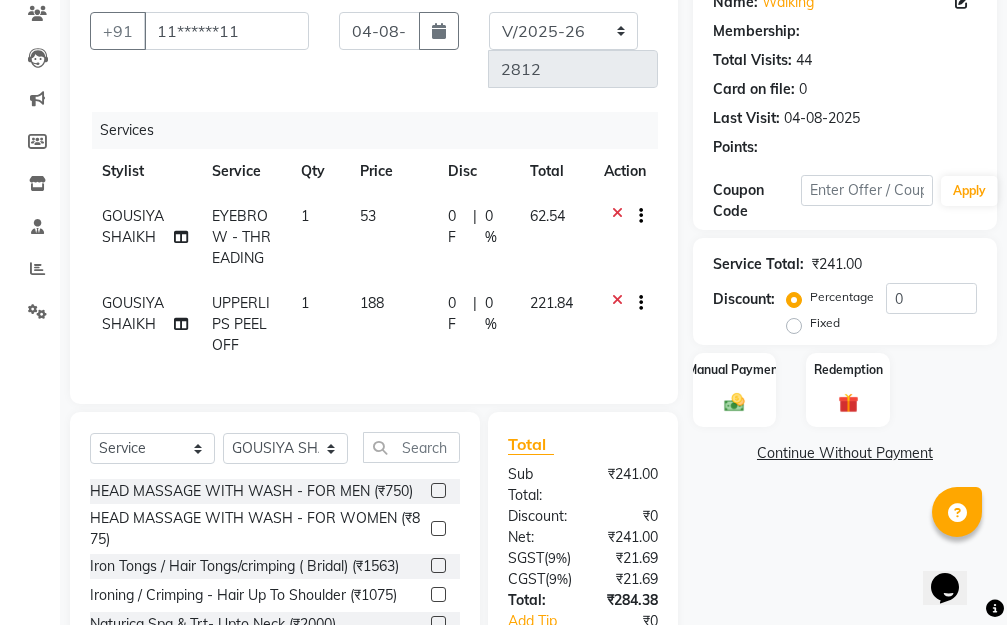 select on "1: Object" 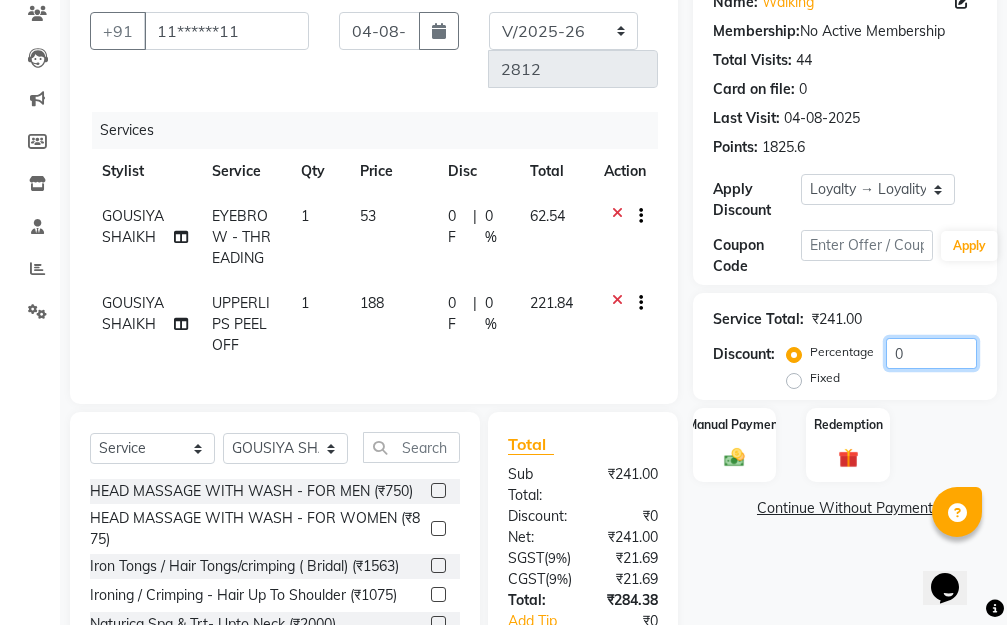 click on "0" 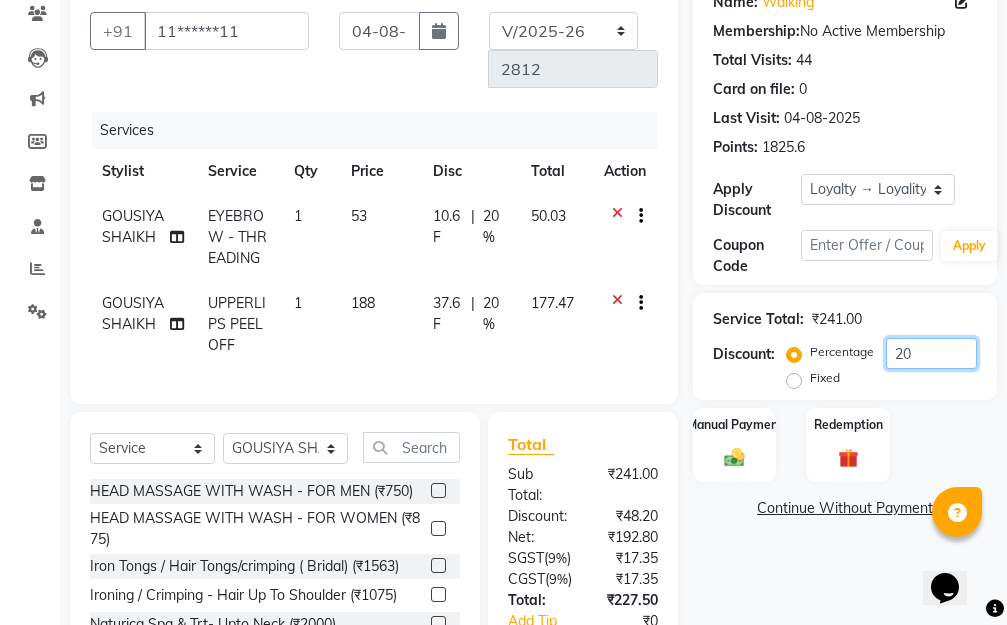 scroll, scrollTop: 479, scrollLeft: 0, axis: vertical 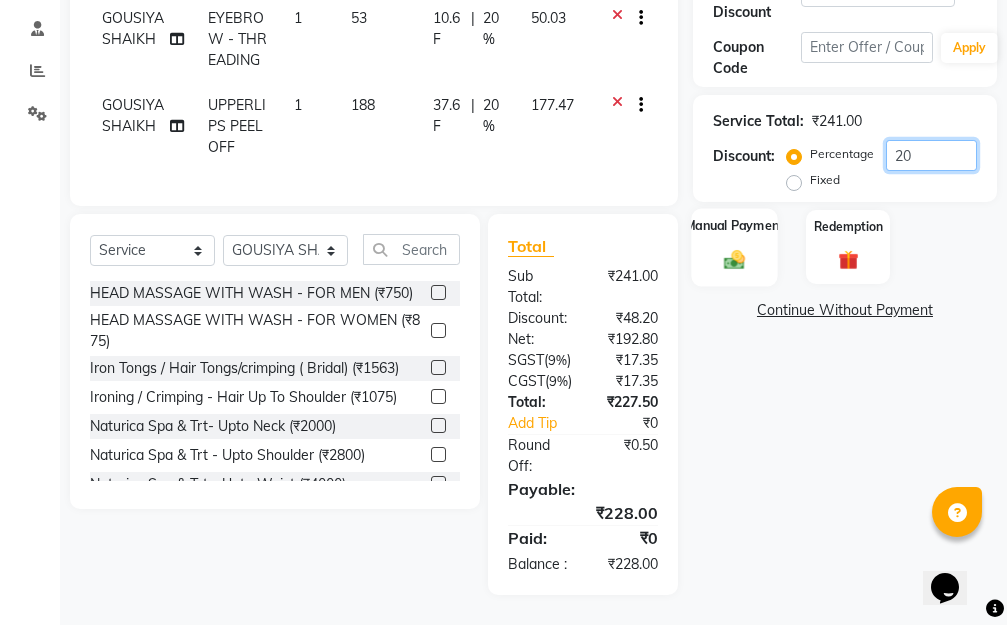type on "20" 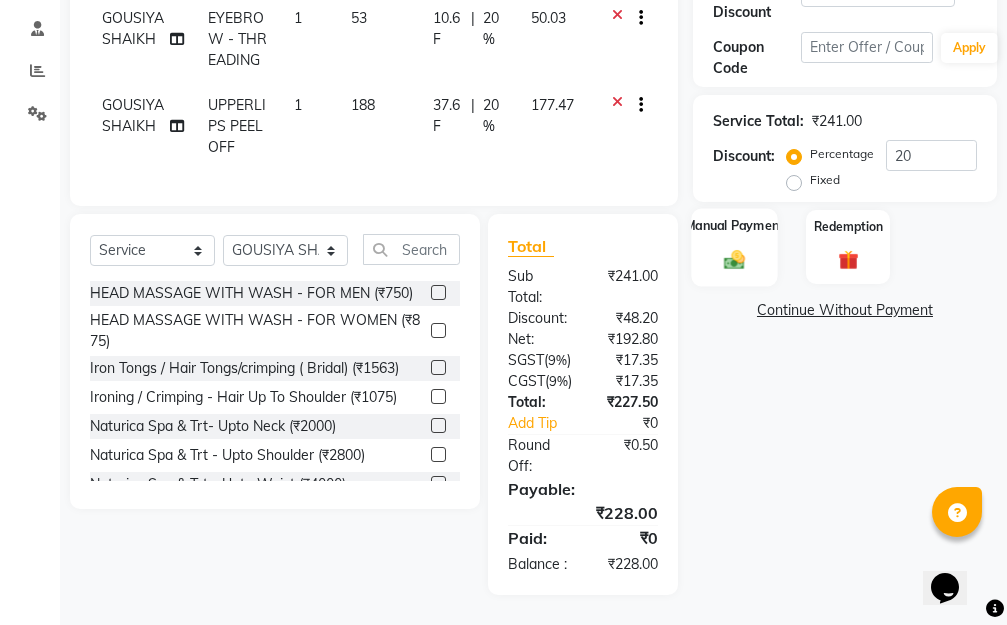 click 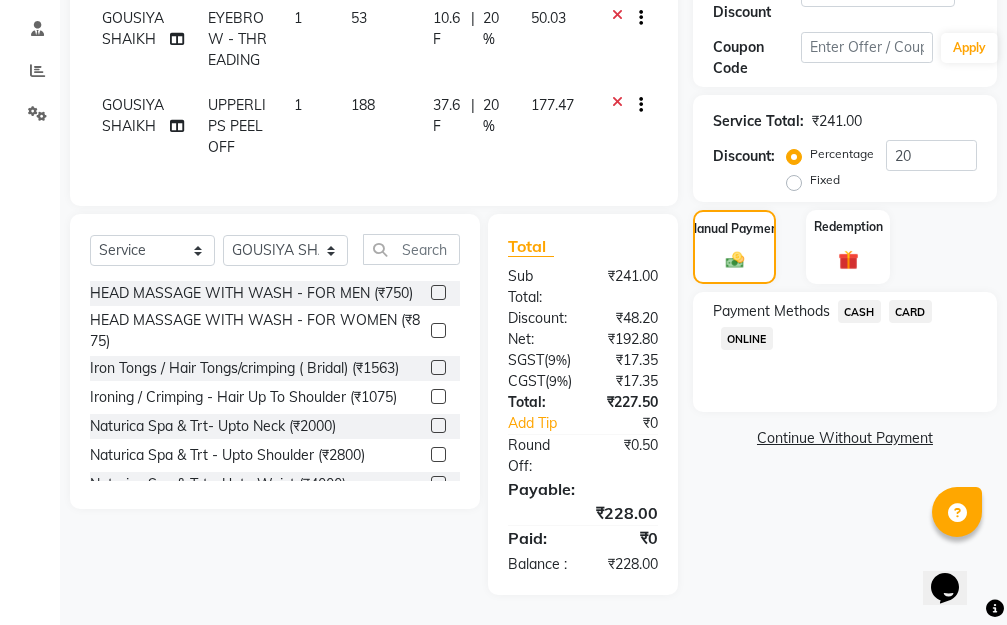 scroll, scrollTop: 279, scrollLeft: 0, axis: vertical 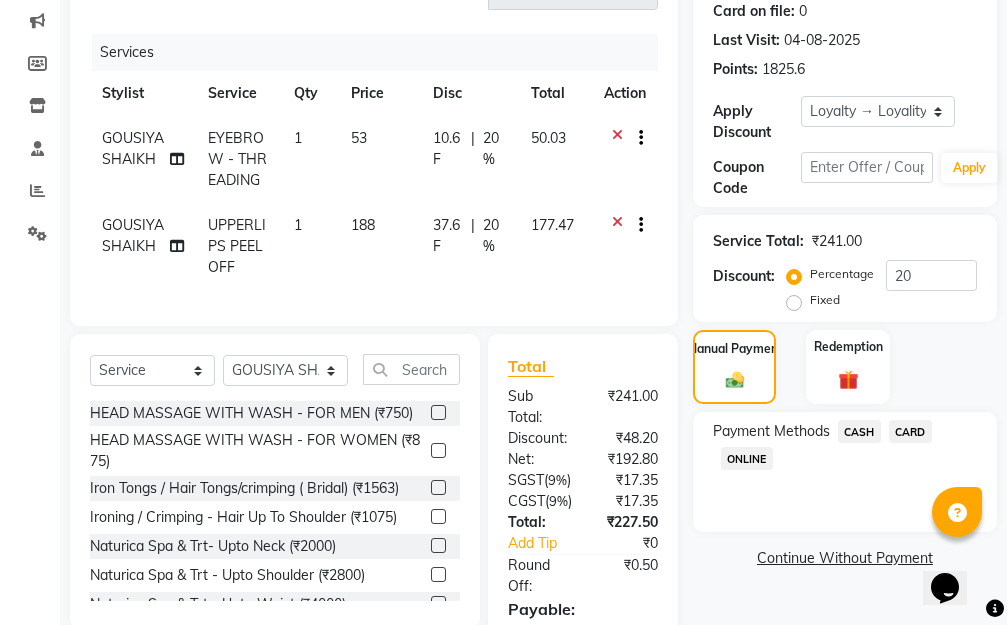 click on "1" 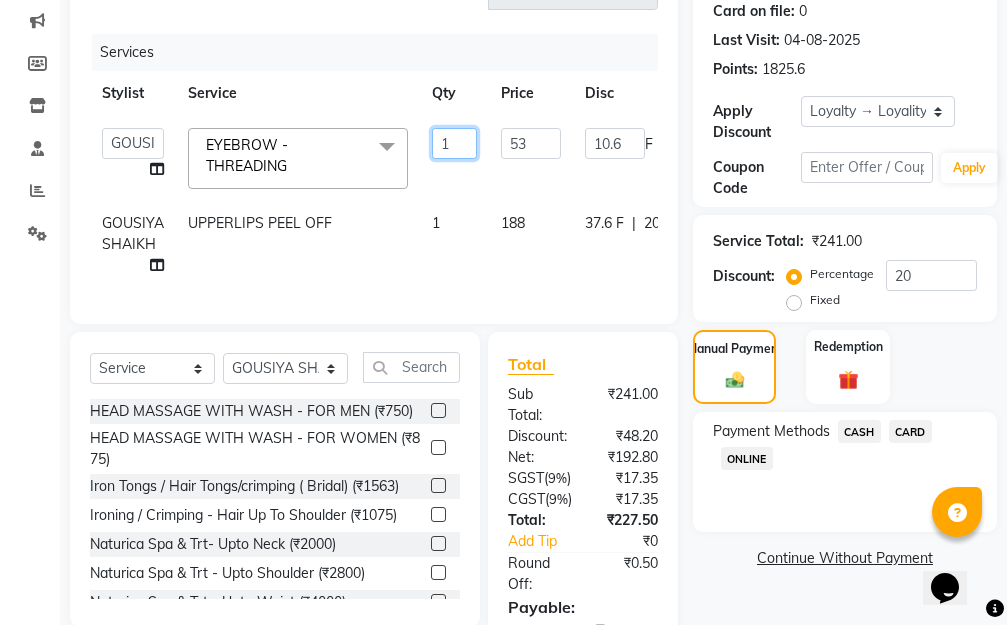 click on "1" 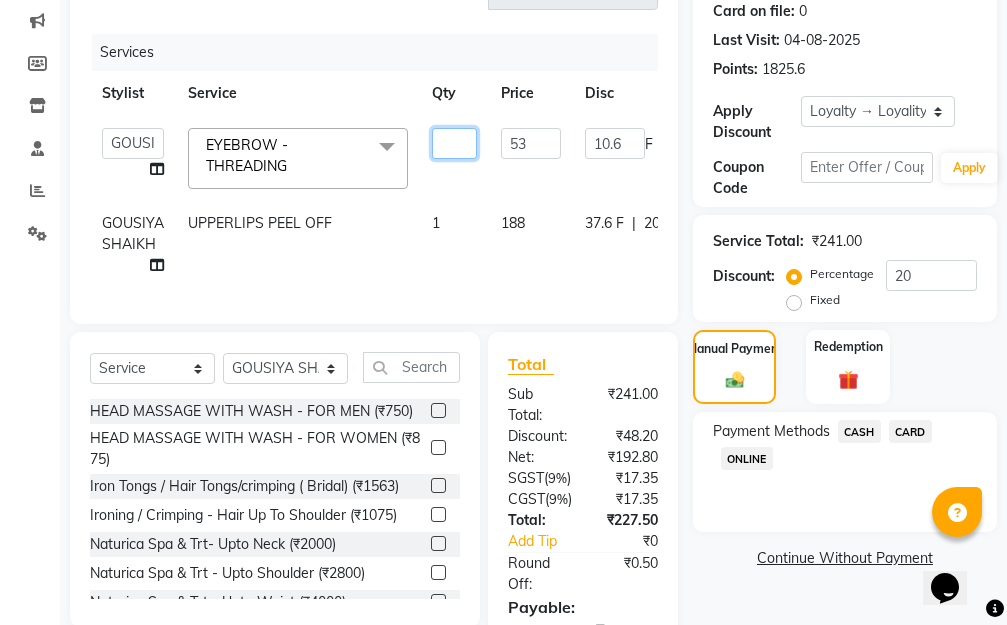 type on "2" 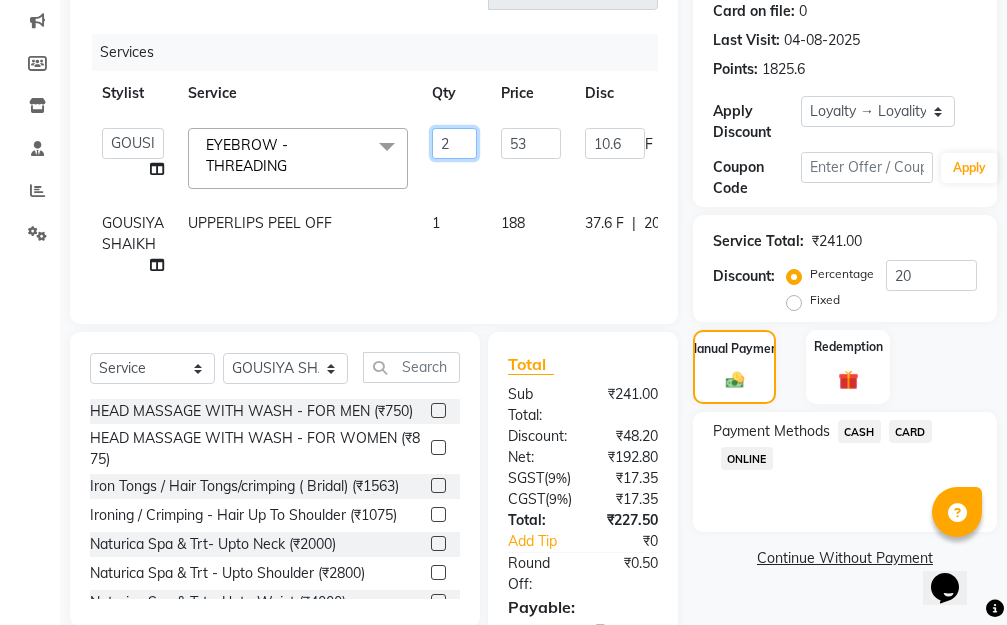 scroll, scrollTop: 379, scrollLeft: 0, axis: vertical 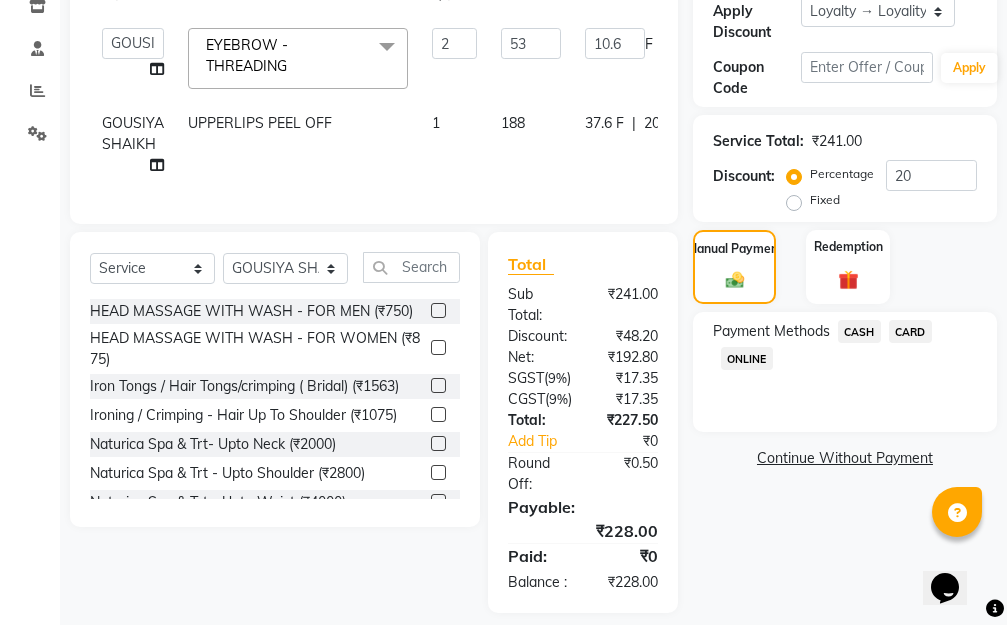 click on "GOUSIYA SHAIKH UPPERLIPS PEEL OFF 1 188 37.6 F | 20 % 177.47" 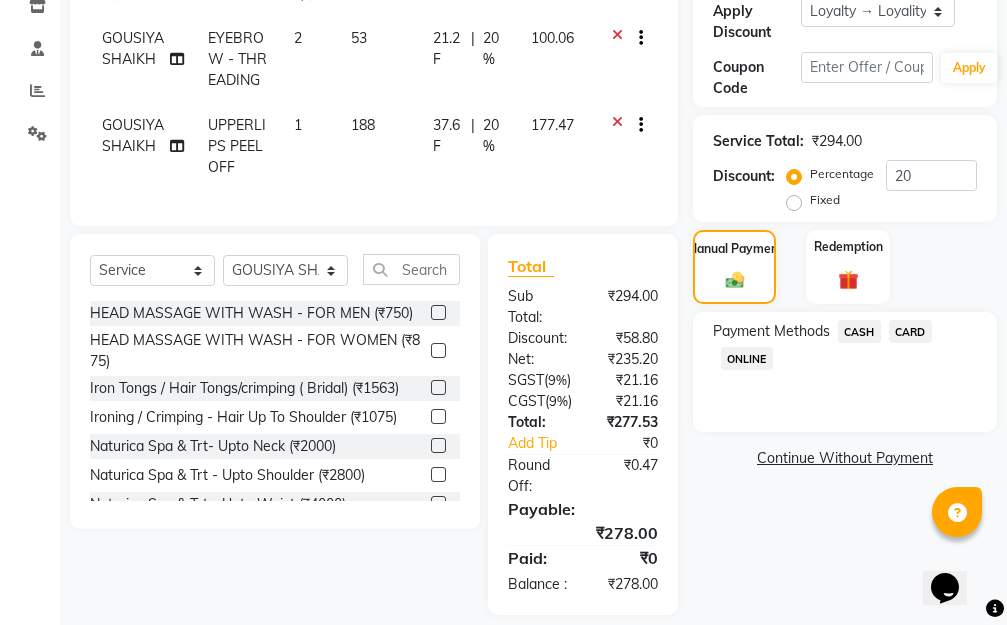 scroll, scrollTop: 479, scrollLeft: 0, axis: vertical 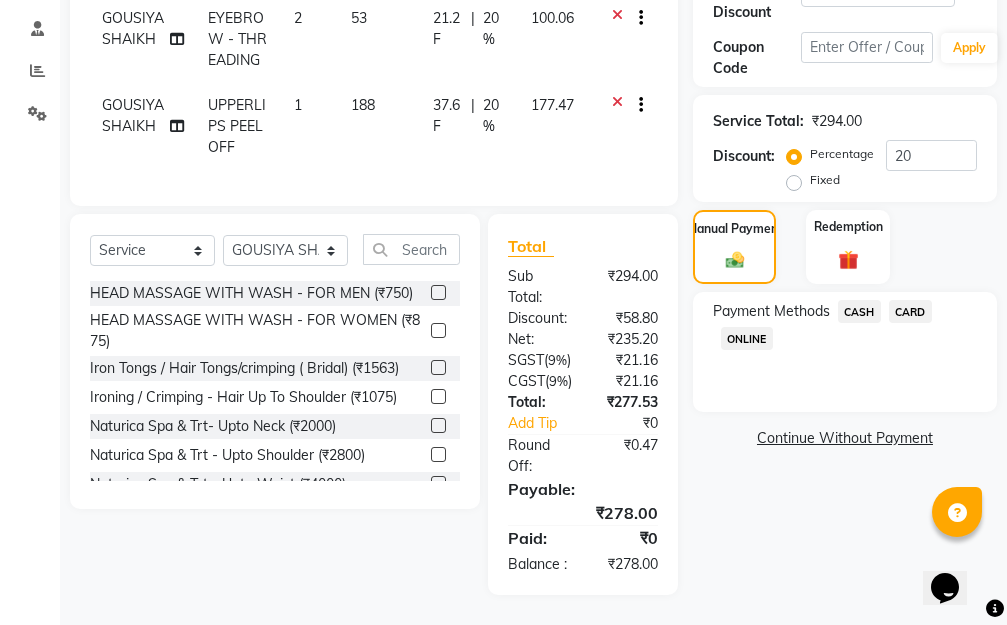 click on "ONLINE" 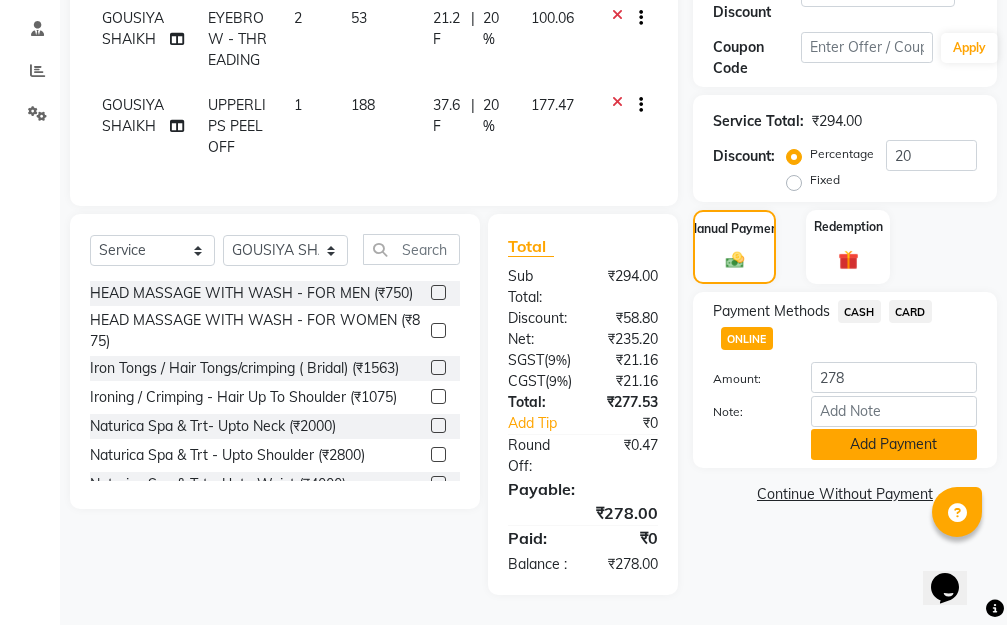 click on "Add Payment" 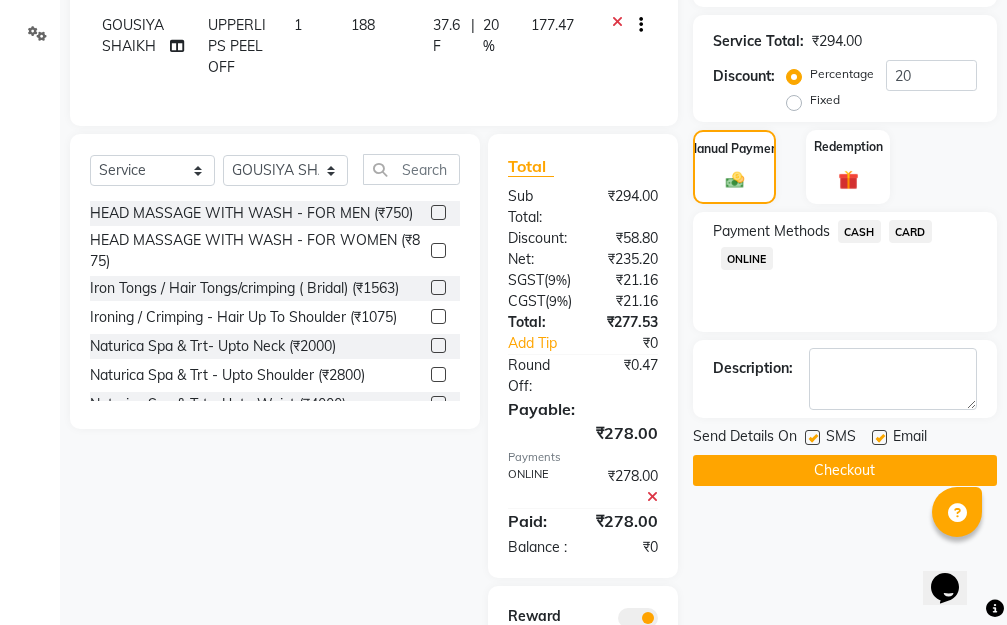 scroll, scrollTop: 703, scrollLeft: 0, axis: vertical 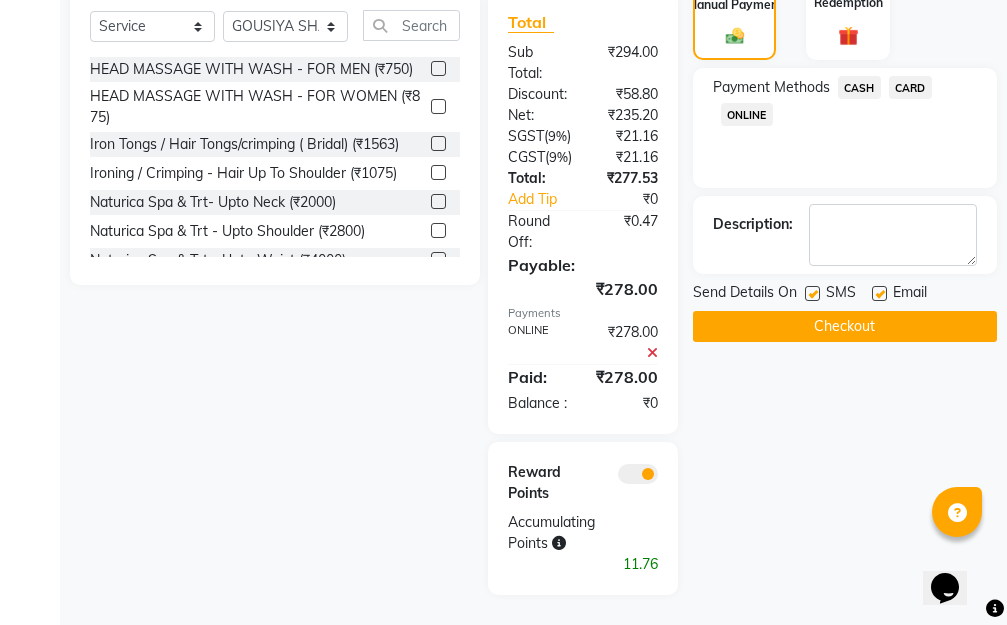 click on "Checkout" 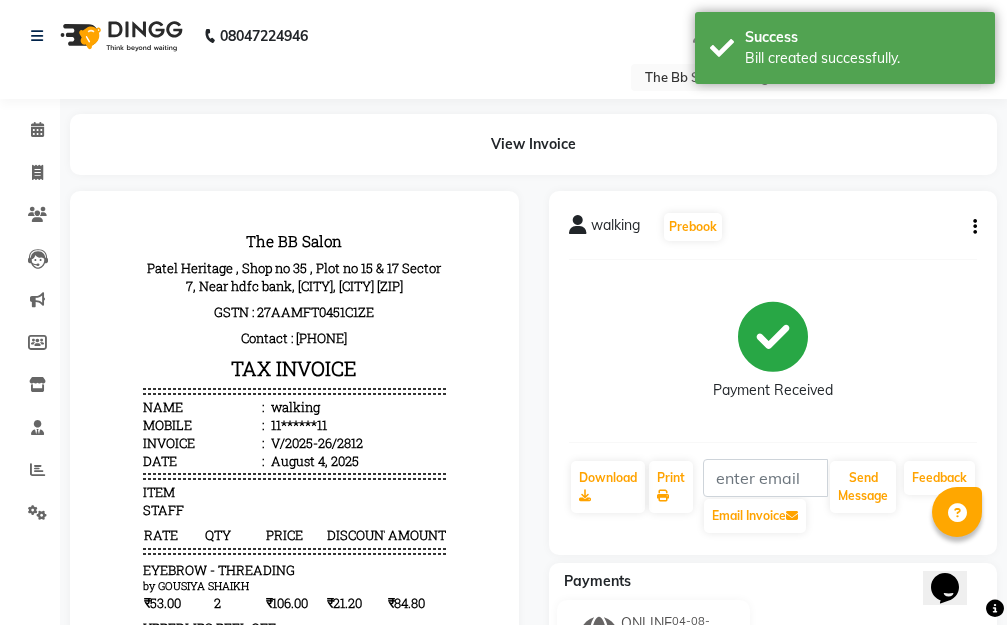 scroll, scrollTop: 0, scrollLeft: 0, axis: both 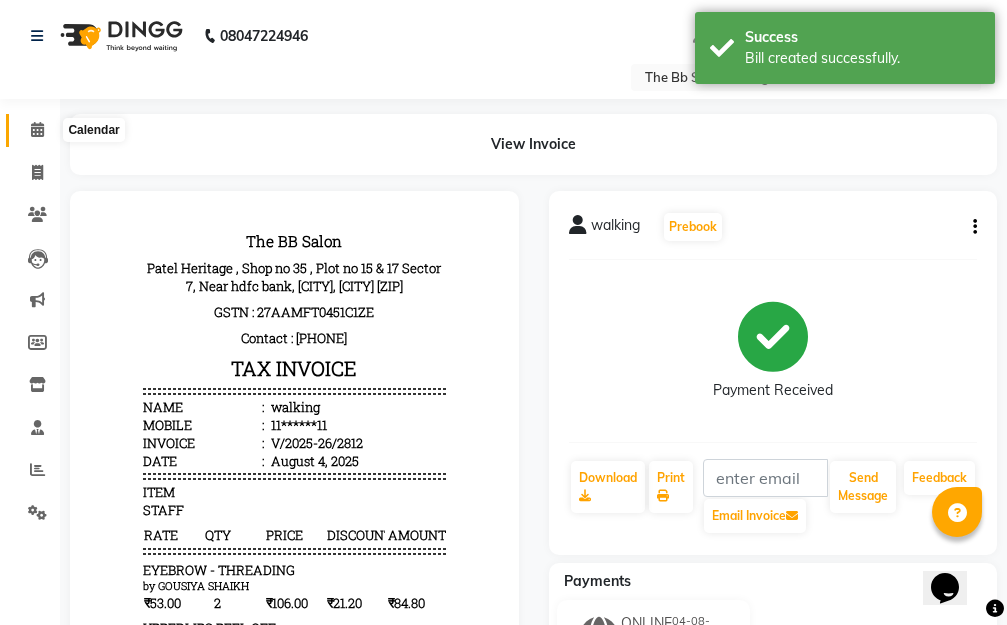 click 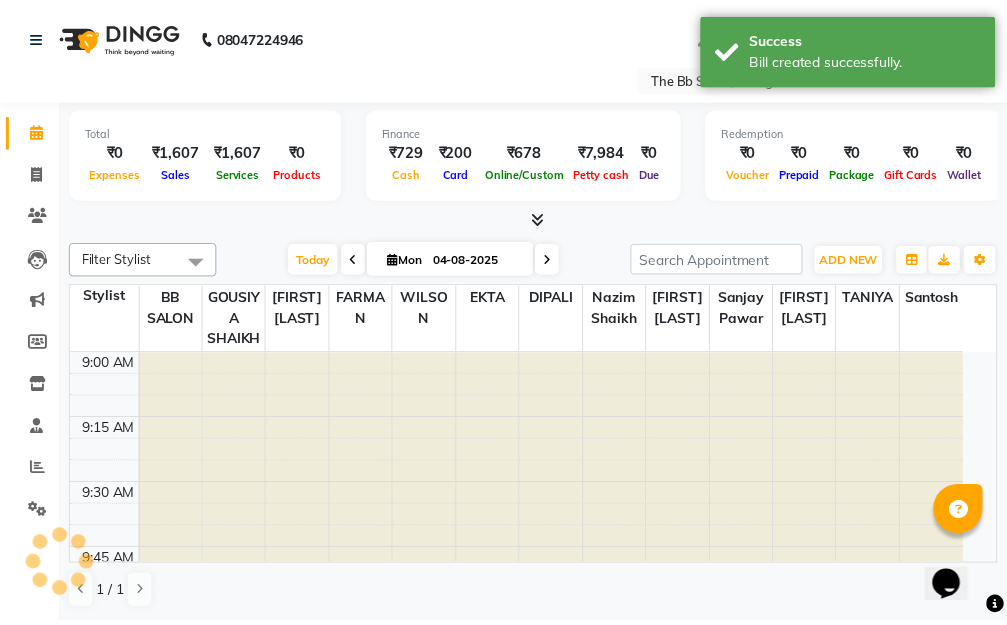 scroll, scrollTop: 0, scrollLeft: 0, axis: both 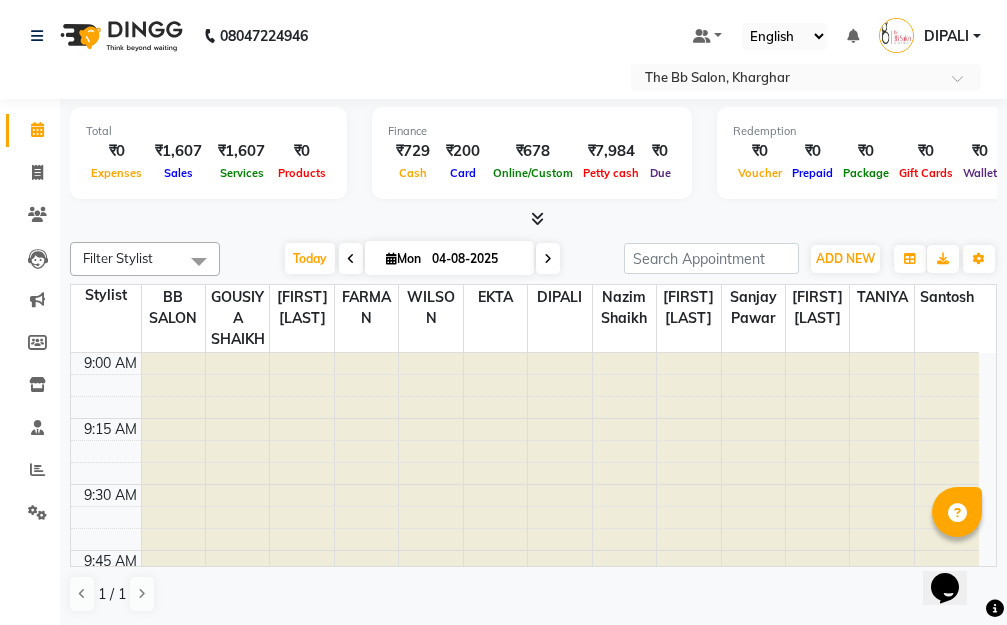click at bounding box center (548, 258) 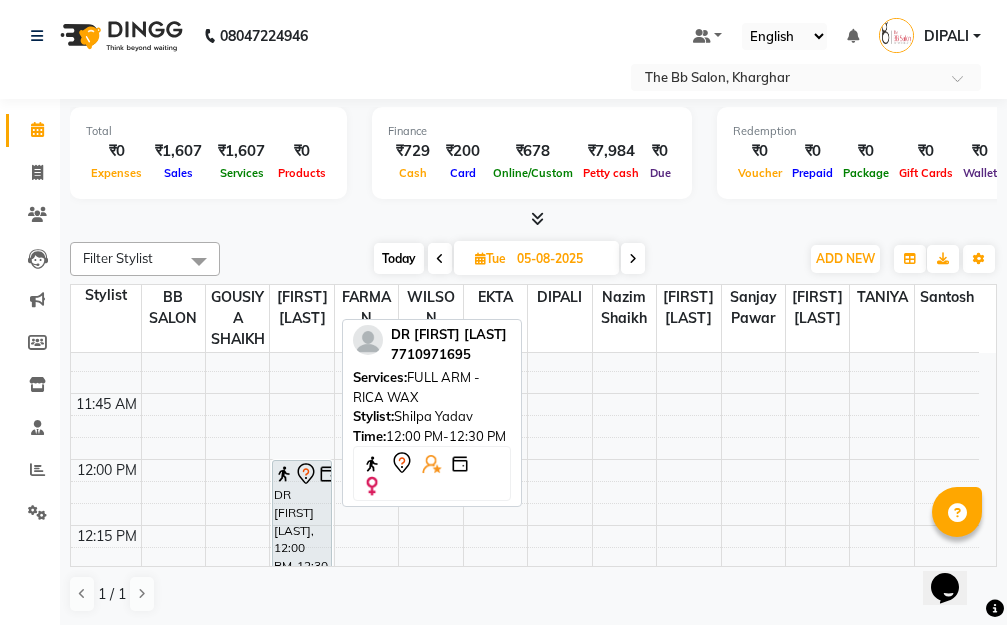 scroll, scrollTop: 785, scrollLeft: 0, axis: vertical 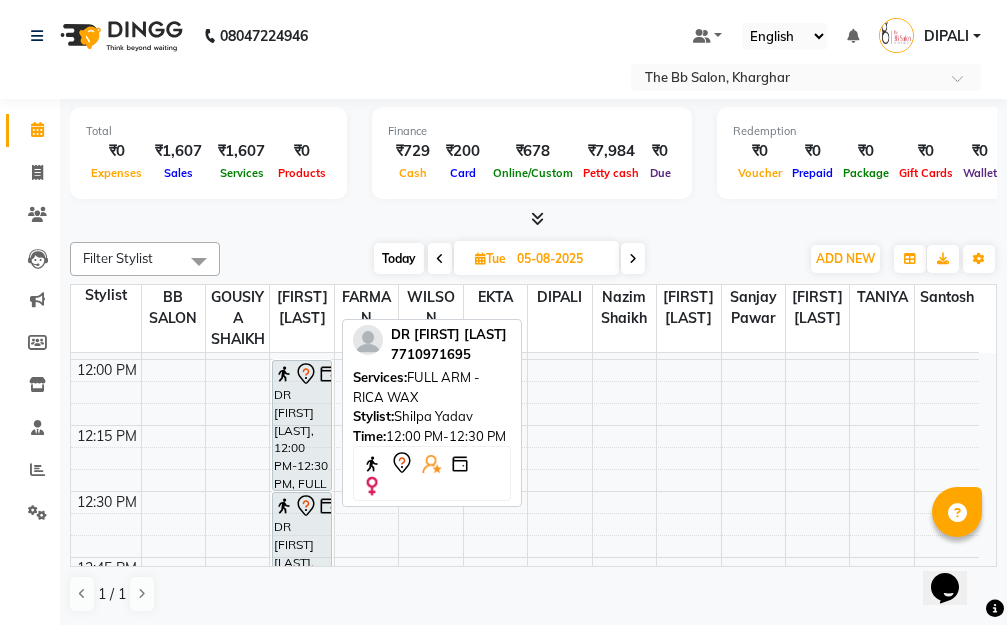 click on "DR [FIRST] [LAST], 12:00 PM-12:30 PM, FULL ARM - RICA WAX" at bounding box center (302, 425) 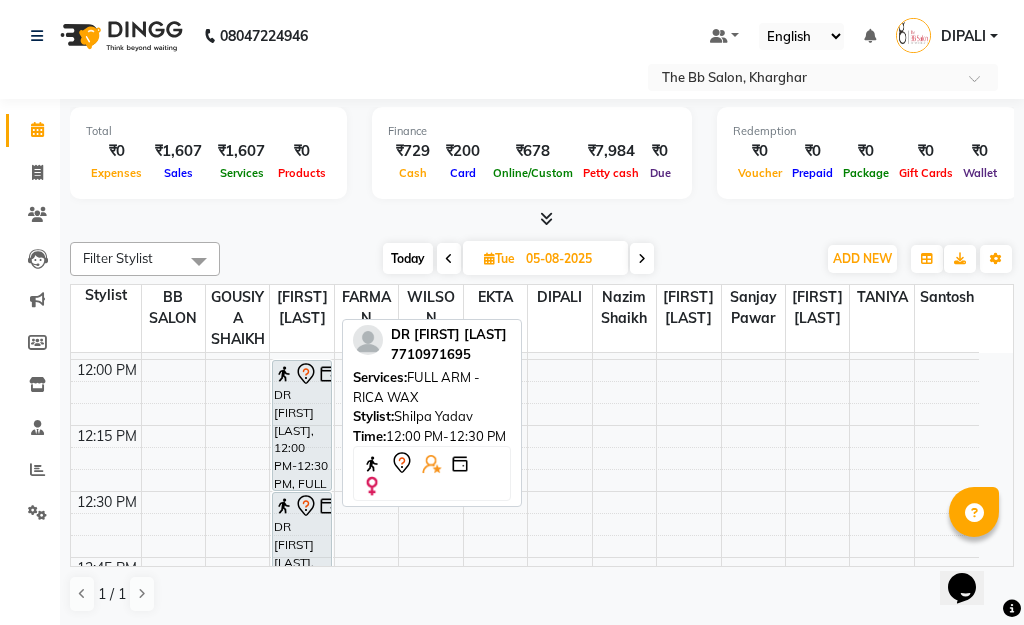 select on "7" 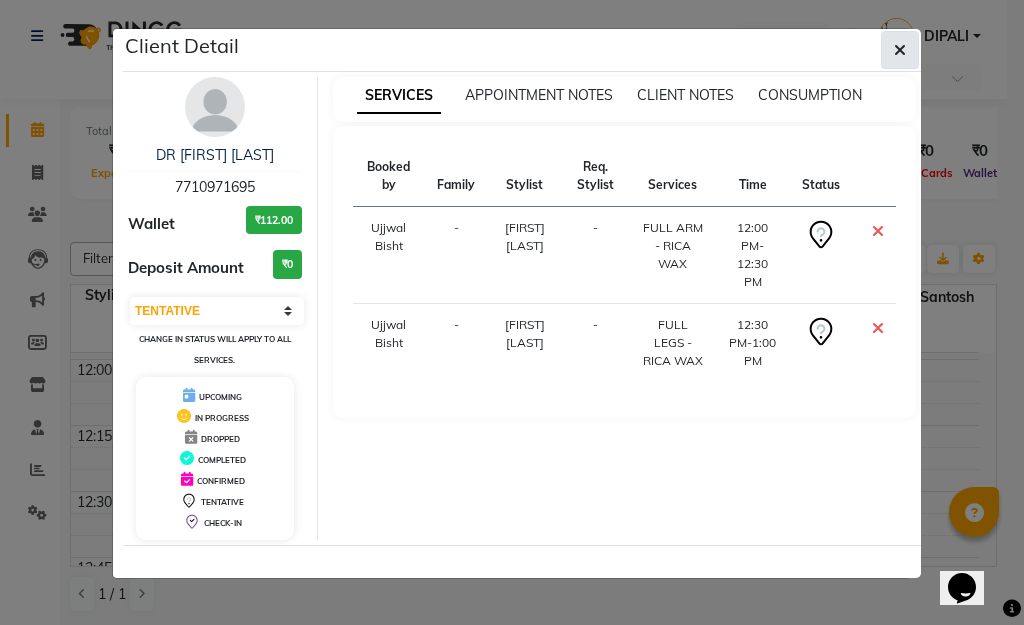 click 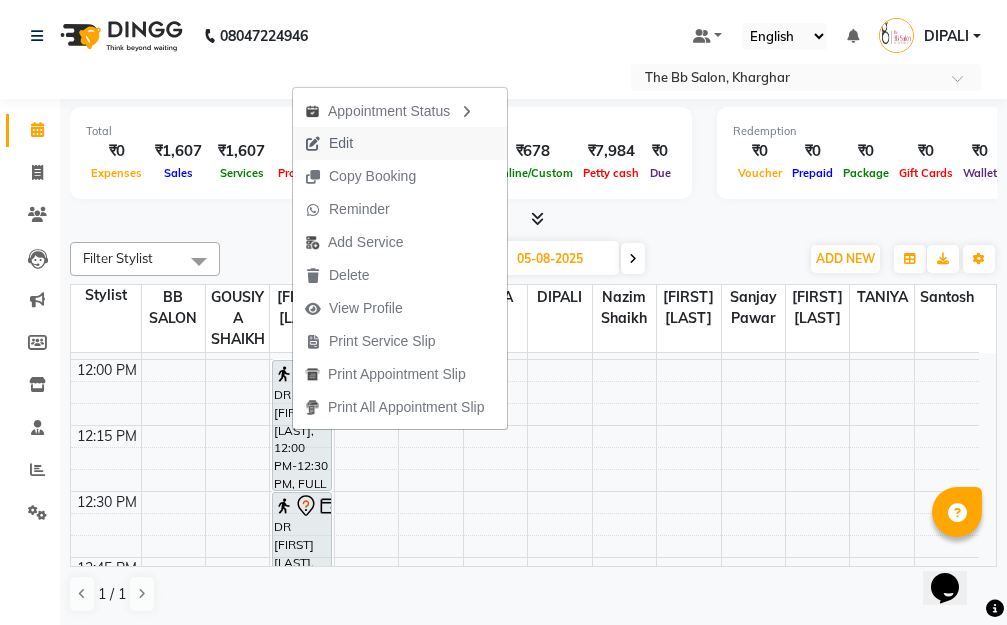 click on "Edit" at bounding box center [329, 143] 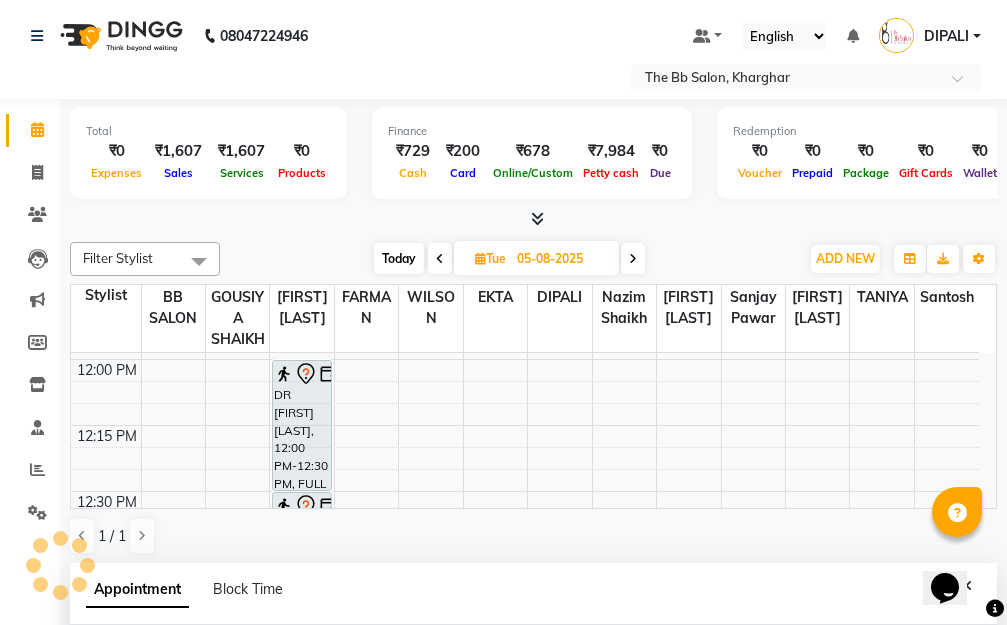 select on "tentative" 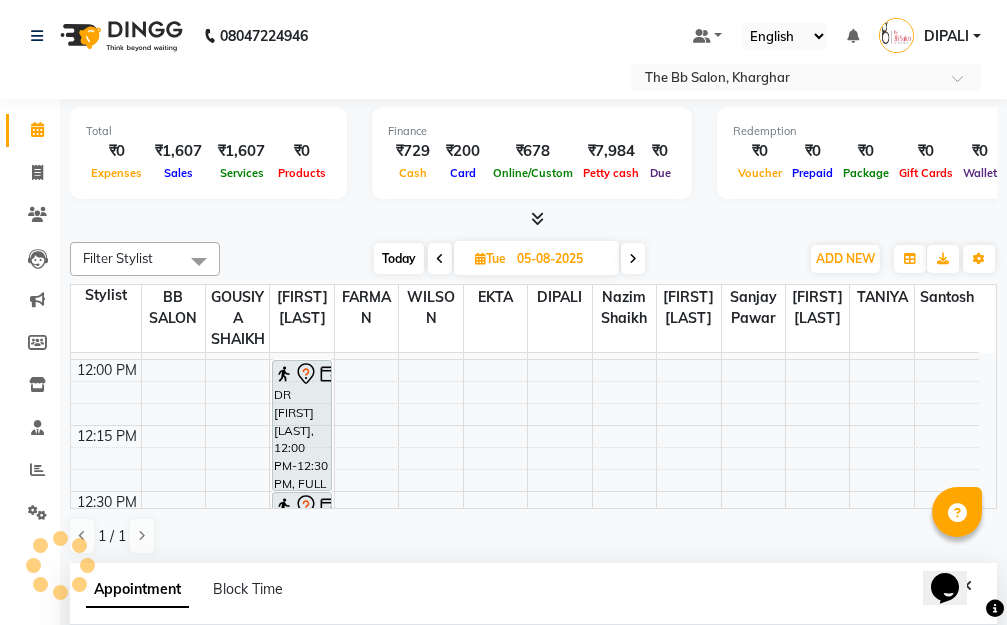 type on "05-08-2025" 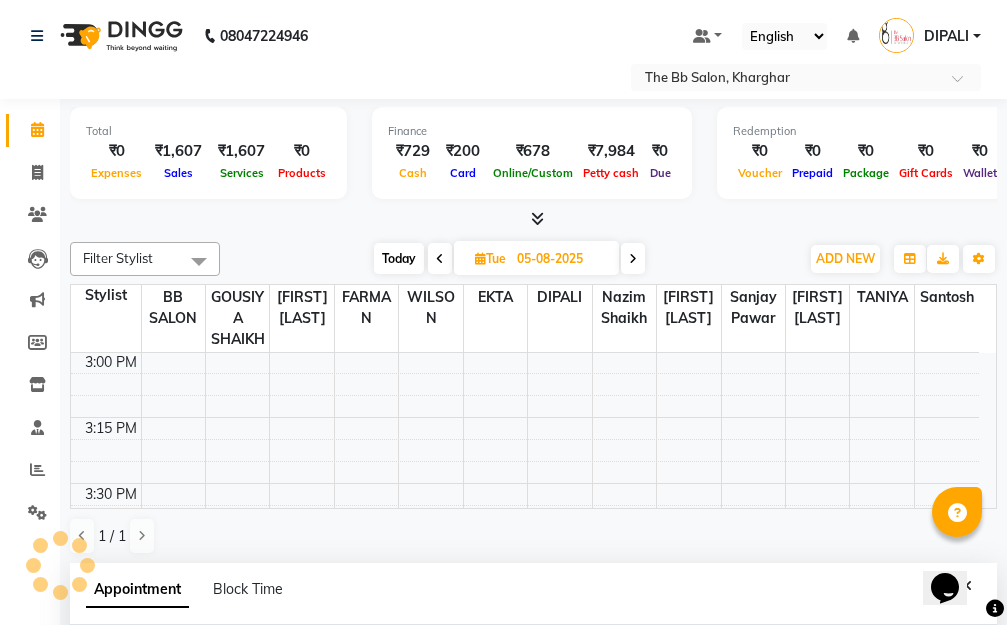 select on "83516" 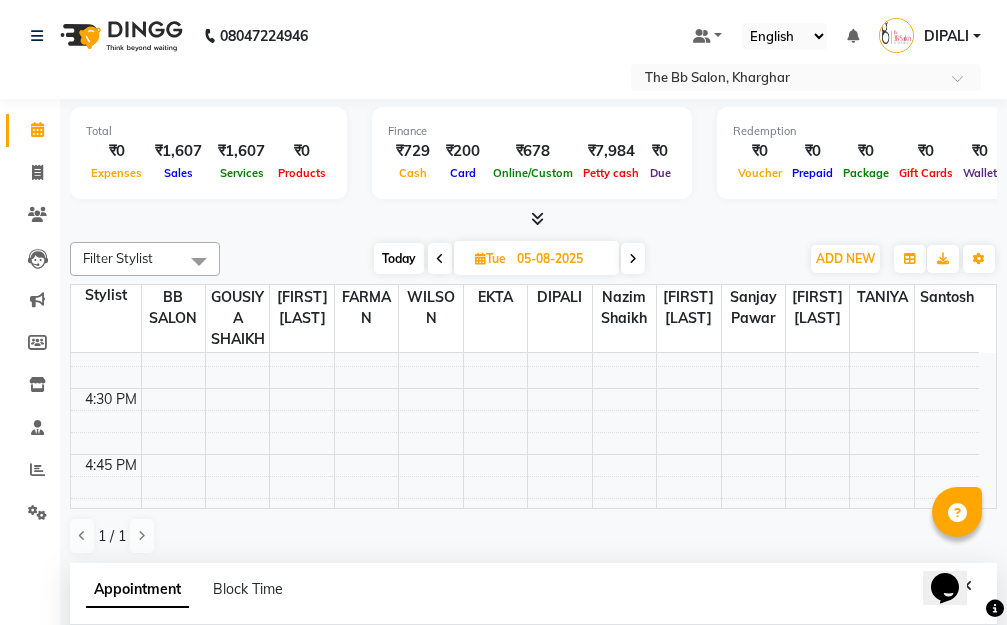 scroll, scrollTop: 1985, scrollLeft: 0, axis: vertical 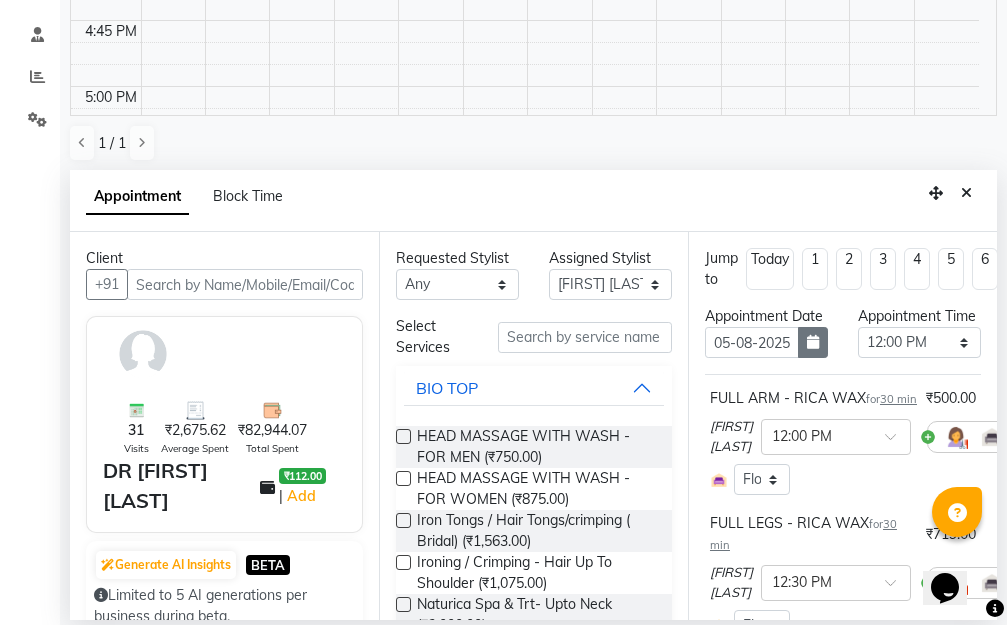 click at bounding box center [813, 342] 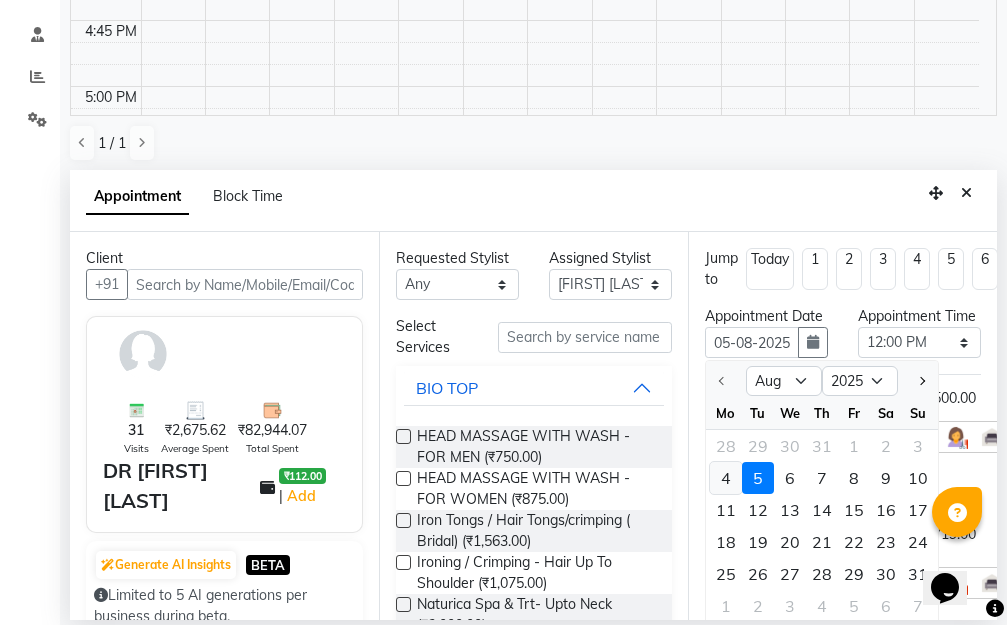 click on "4" at bounding box center (726, 478) 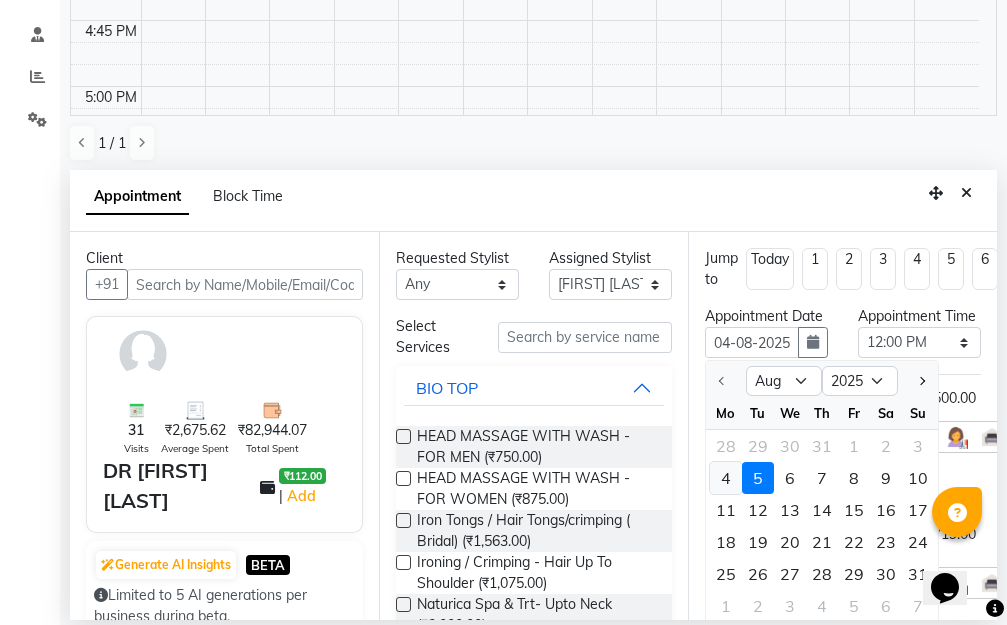 select on "720" 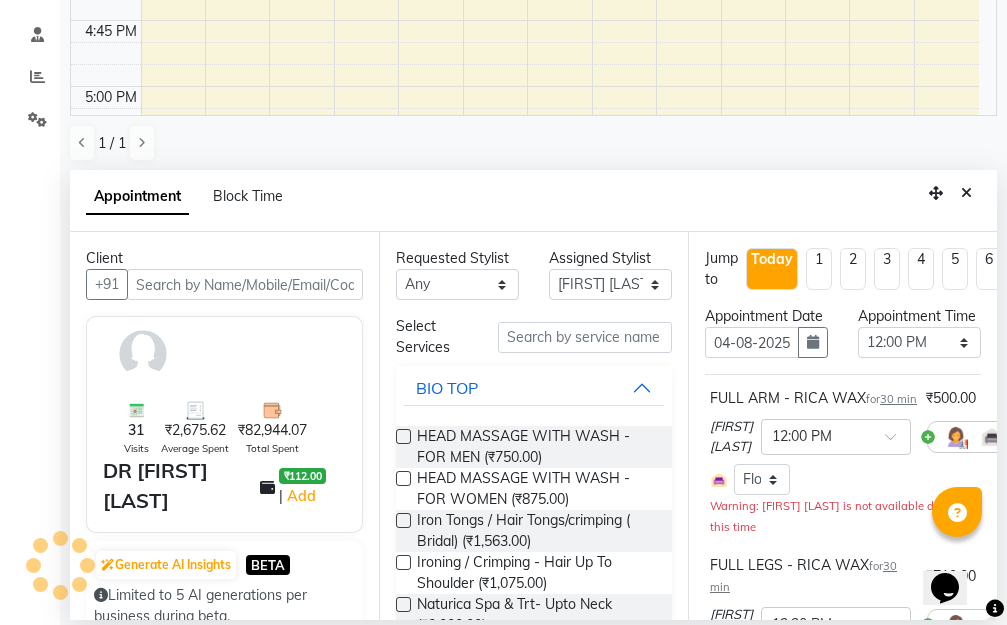 scroll, scrollTop: 1585, scrollLeft: 0, axis: vertical 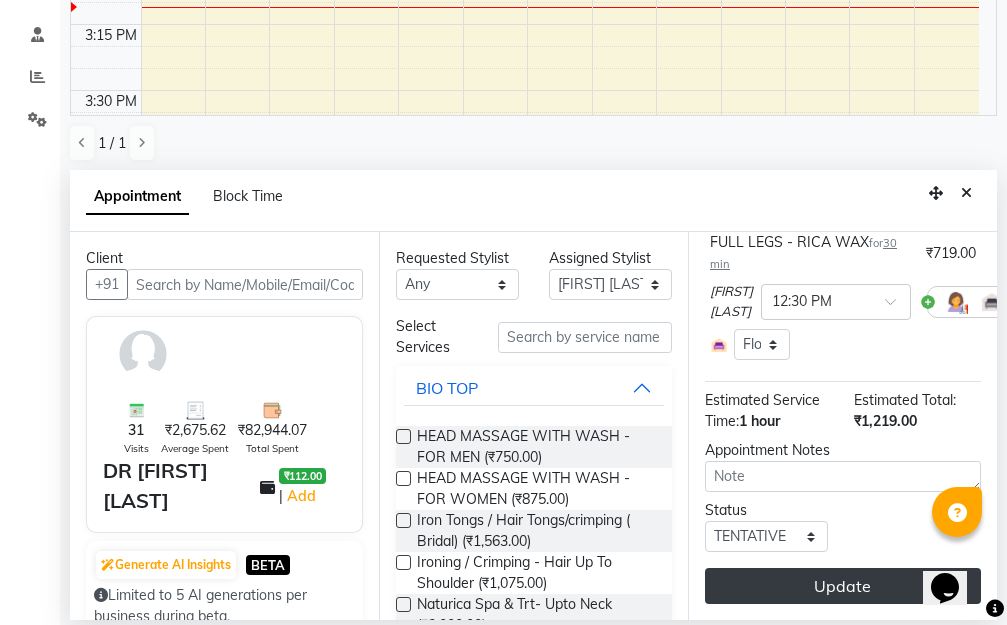 click on "Update" at bounding box center [843, 586] 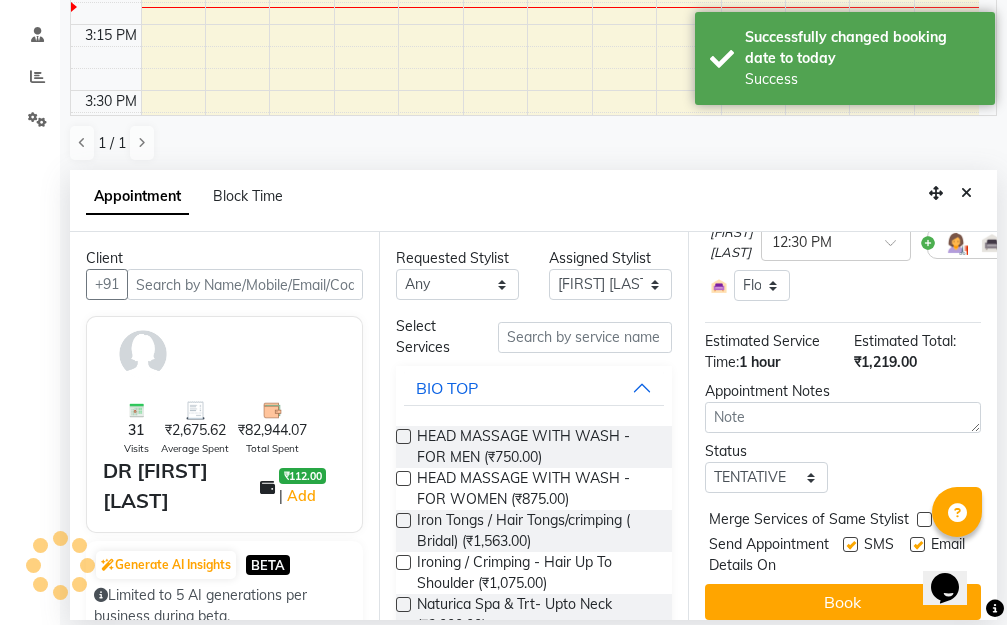 scroll, scrollTop: 391, scrollLeft: 0, axis: vertical 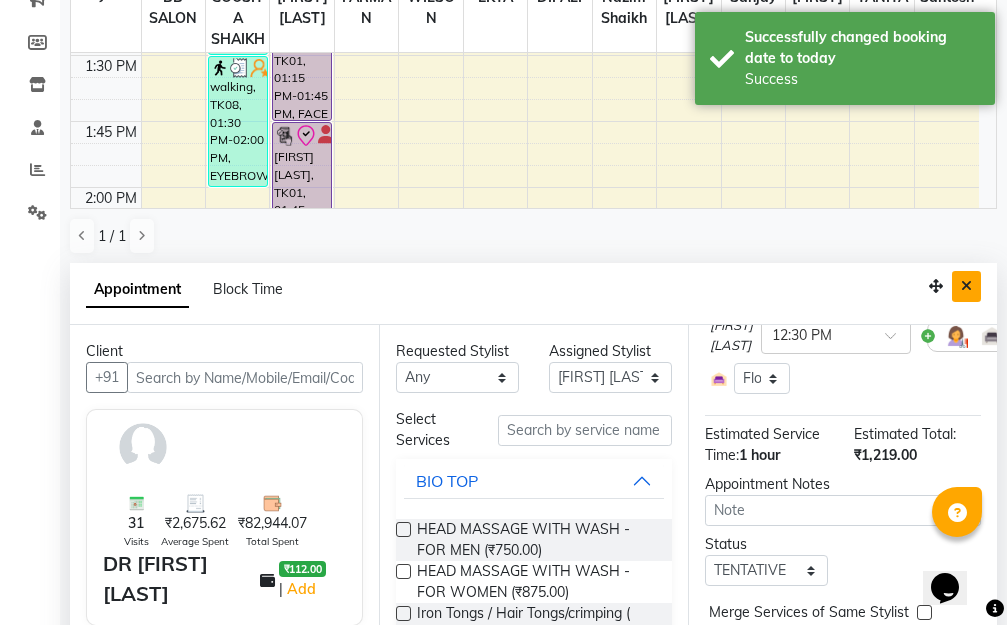 click at bounding box center [966, 286] 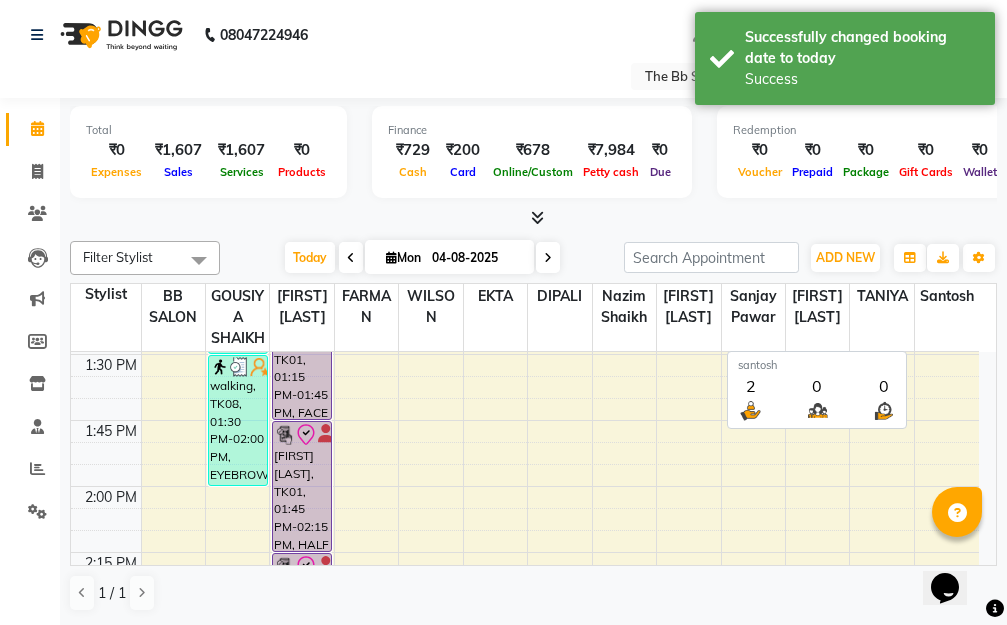 scroll, scrollTop: 1, scrollLeft: 0, axis: vertical 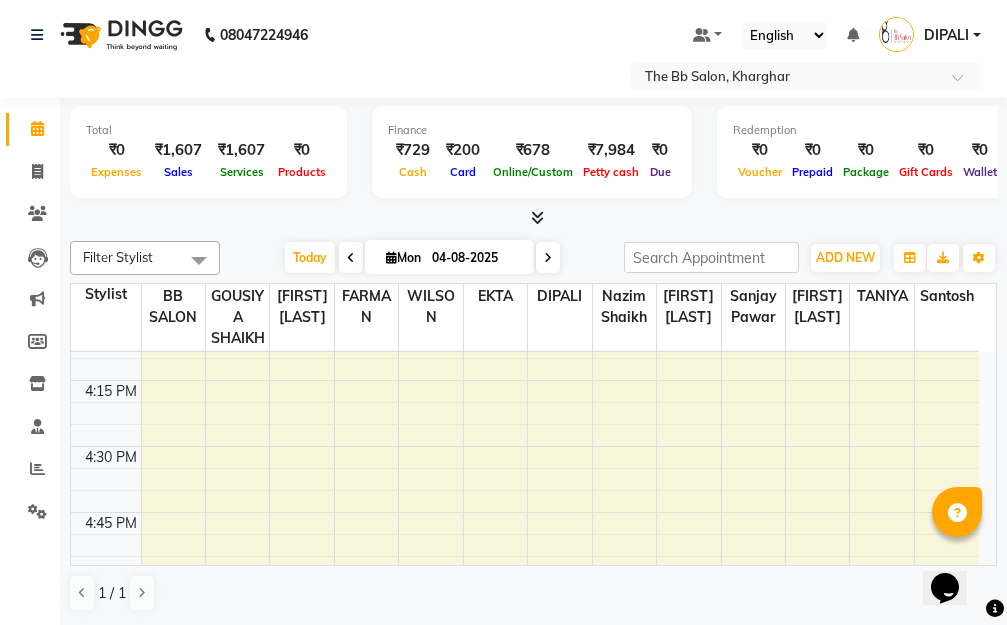 select on "83516" 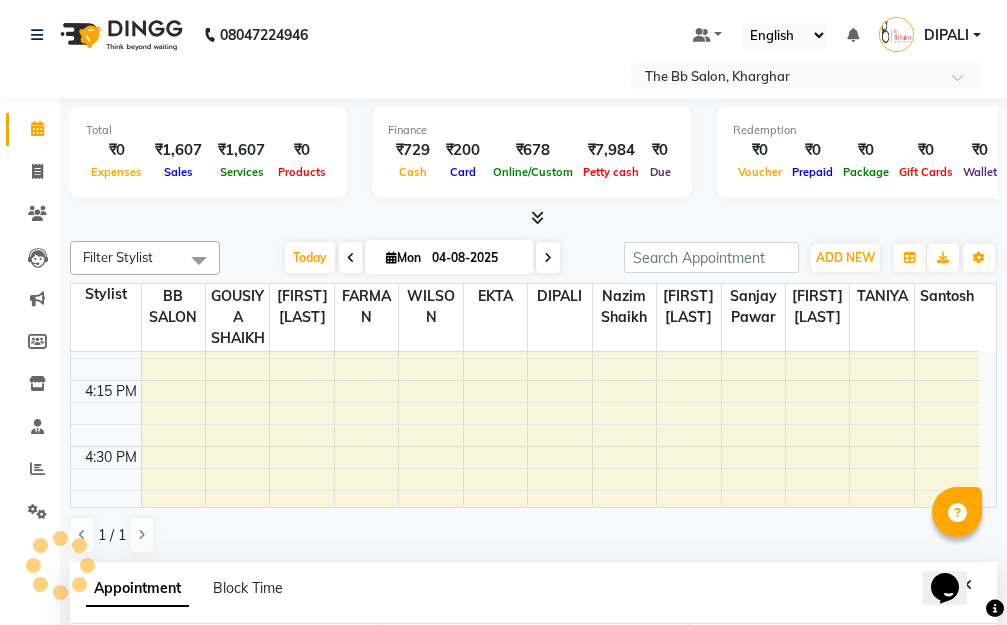 select on "990" 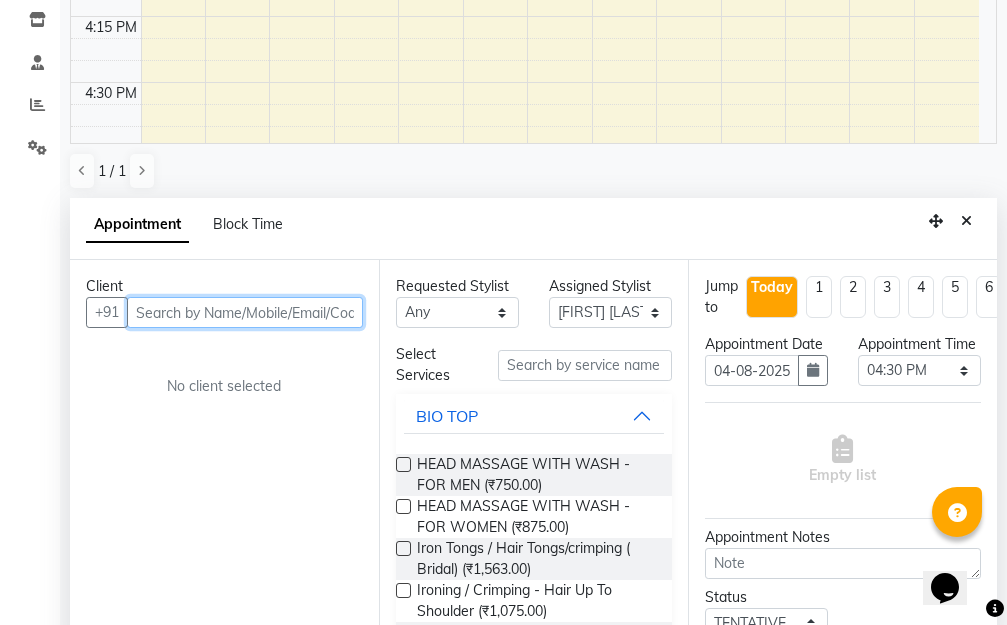 scroll, scrollTop: 393, scrollLeft: 0, axis: vertical 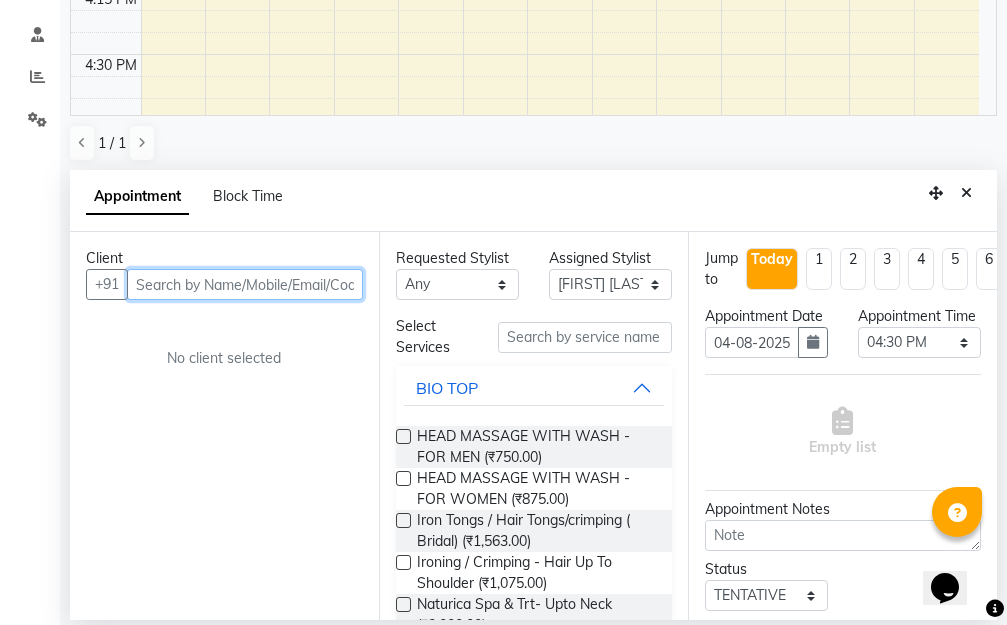click at bounding box center (245, 284) 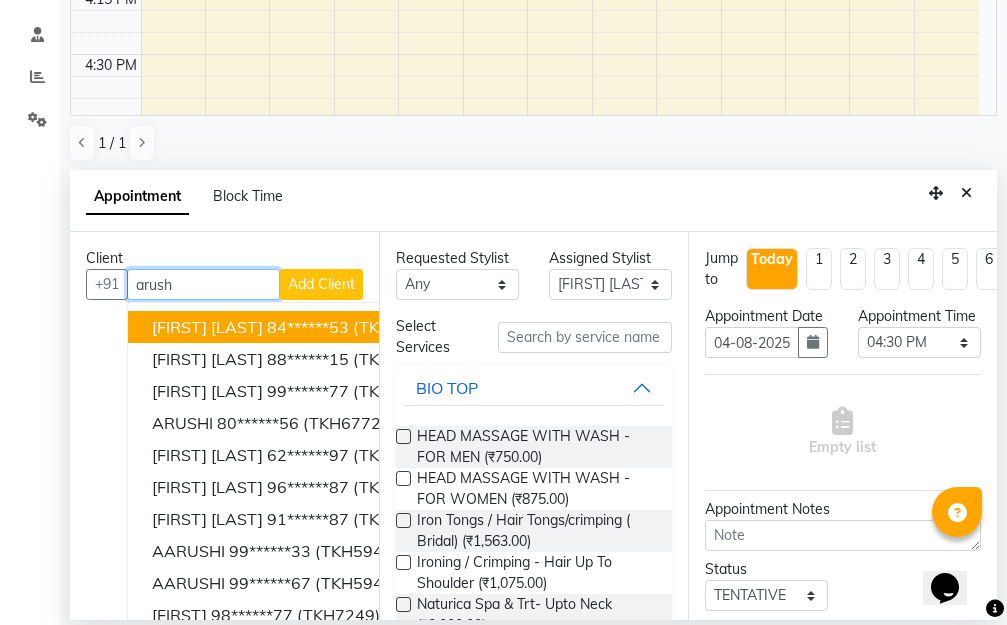 type on "arushi" 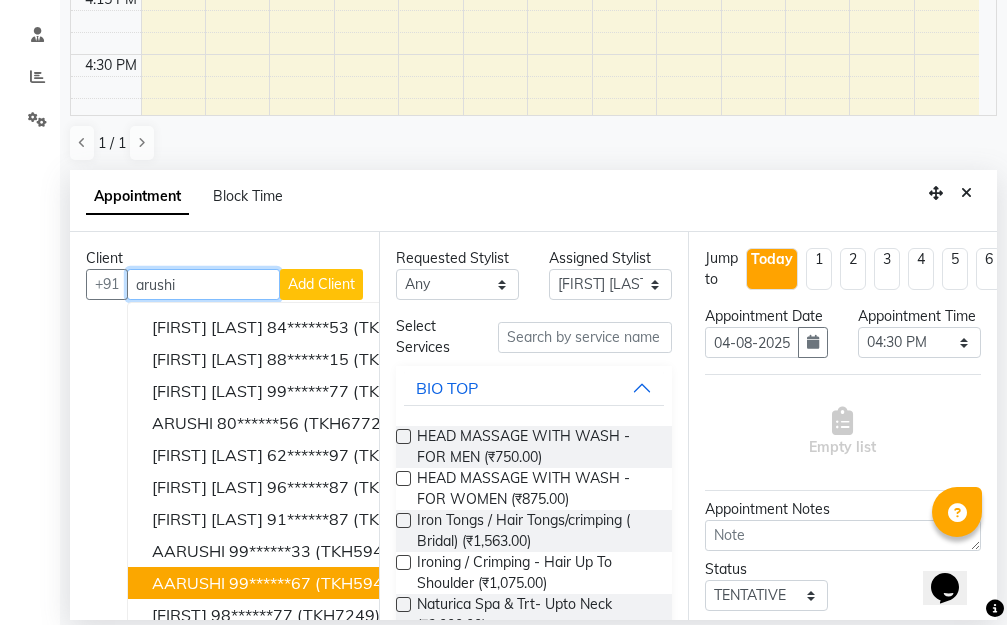 scroll, scrollTop: 37, scrollLeft: 0, axis: vertical 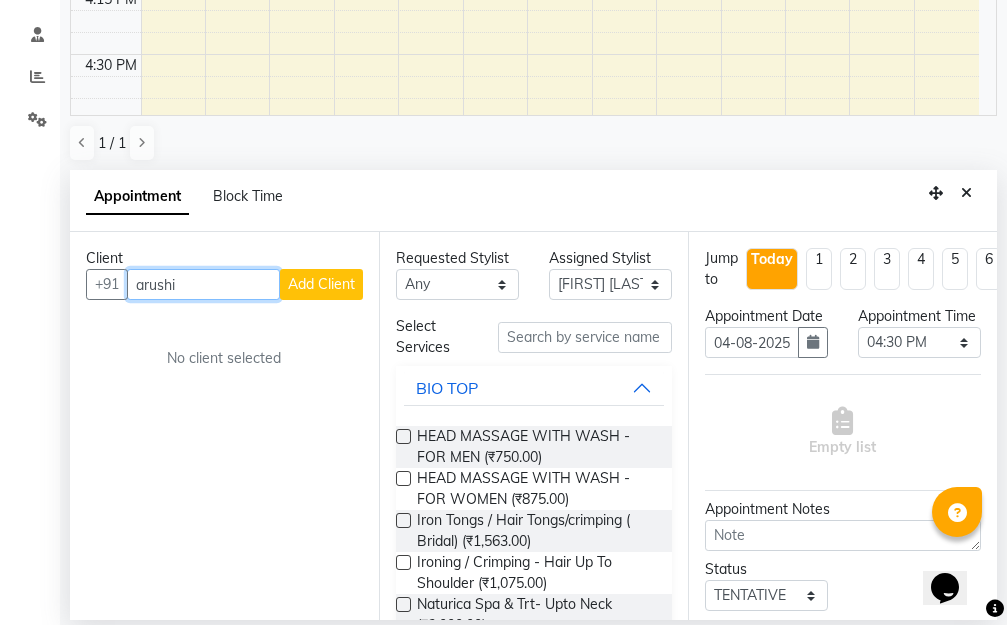 drag, startPoint x: 193, startPoint y: 277, endPoint x: 60, endPoint y: 273, distance: 133.06013 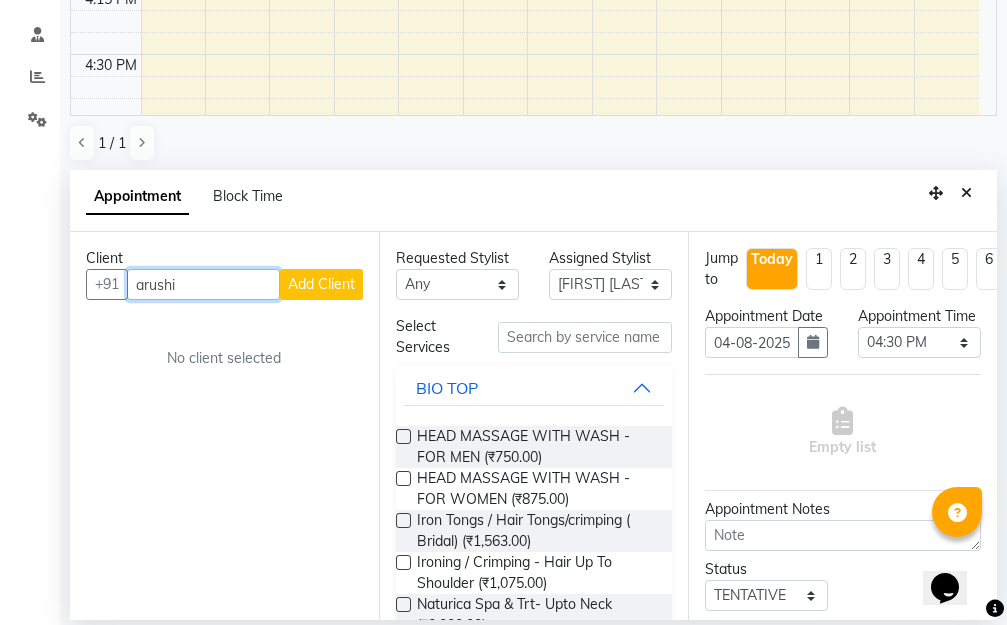 click on "Total  ₹0  Expenses ₹1,607  Sales ₹1,607  Services ₹0  Products Finance  ₹729  Cash ₹200  Card ₹678  Online/Custom ₹7,984 Petty cash ₹0 Due  Redemption  ₹0 Voucher ₹0 Prepaid ₹0 Package ₹0  Gift Cards ₹0  Wallet  Appointment  5 Completed 9 Upcoming 0 Ongoing 0 No show  Other sales  ₹0  Packages ₹0  Memberships ₹0  Vouchers ₹0  Prepaids ₹0  Gift Cards Filter Stylist Select All BB SALON DIPALI EKTA FARMAN GOUSIYA SHAIKH MANGESH TAVARE Nazim Shaikh Rupesh Chavan Sanjay Pawar santosh SHILPA YADAV TANIYA WILSON Today  Mon 04-08-2025 Toggle Dropdown Add Appointment Add Invoice Add Expense Add Attendance Add Client Add Transaction Toggle Dropdown Add Appointment Add Invoice Add Expense Add Attendance Add Client ADD NEW Toggle Dropdown Add Appointment Add Invoice Add Expense Add Attendance Add Client Add Transaction Filter Stylist Select All BB SALON DIPALI EKTA FARMAN GOUSIYA SHAIKH MANGESH TAVARE Nazim Shaikh Rupesh Chavan Sanjay Pawar santosh SHILPA YADAV TANIYA WILSON View as" 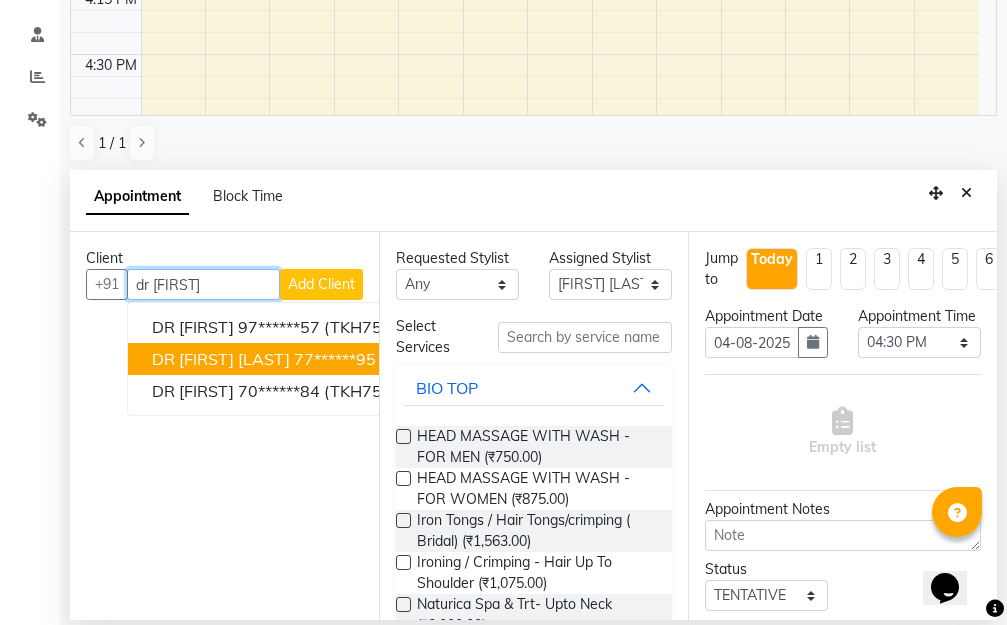 click on "77******95" at bounding box center (335, 359) 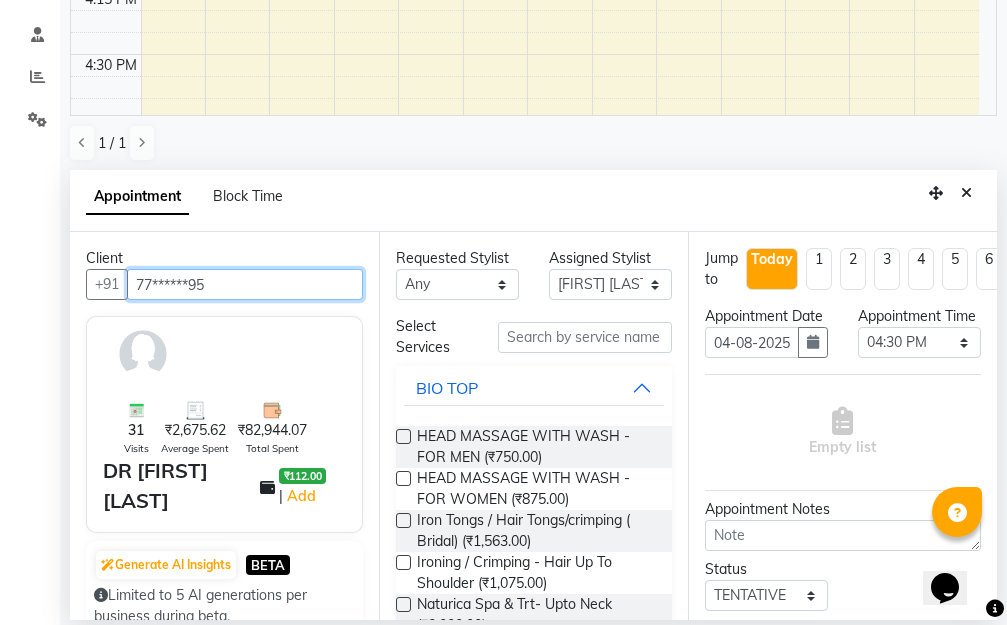 type on "77******95" 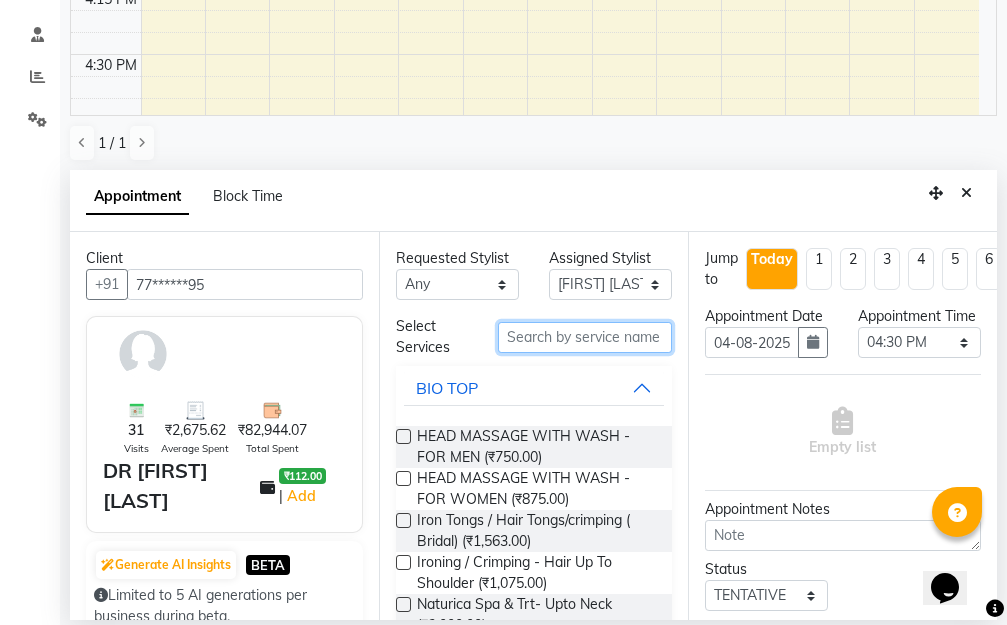 click at bounding box center (585, 337) 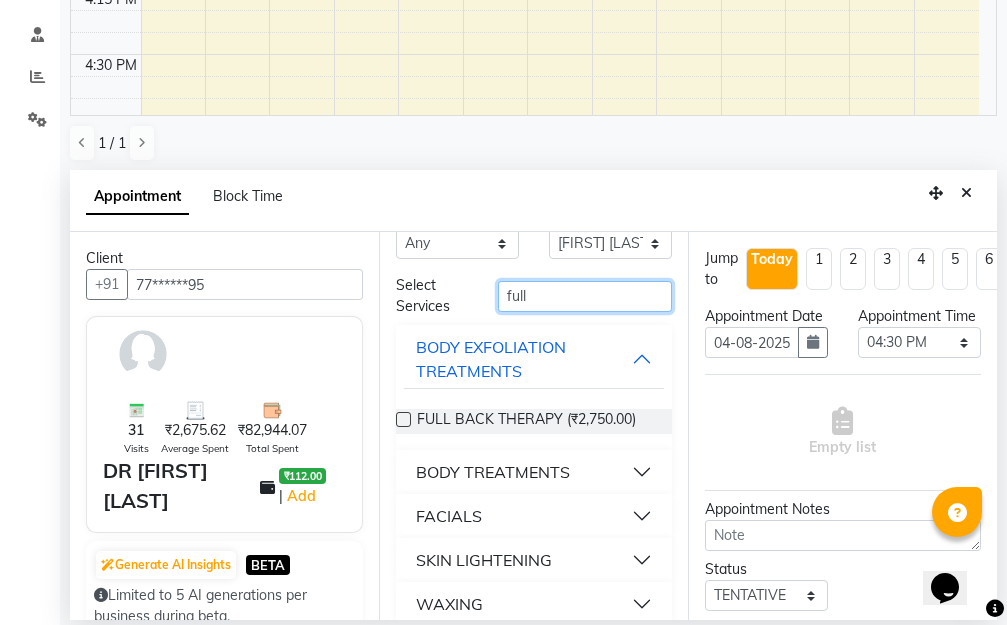 scroll, scrollTop: 63, scrollLeft: 0, axis: vertical 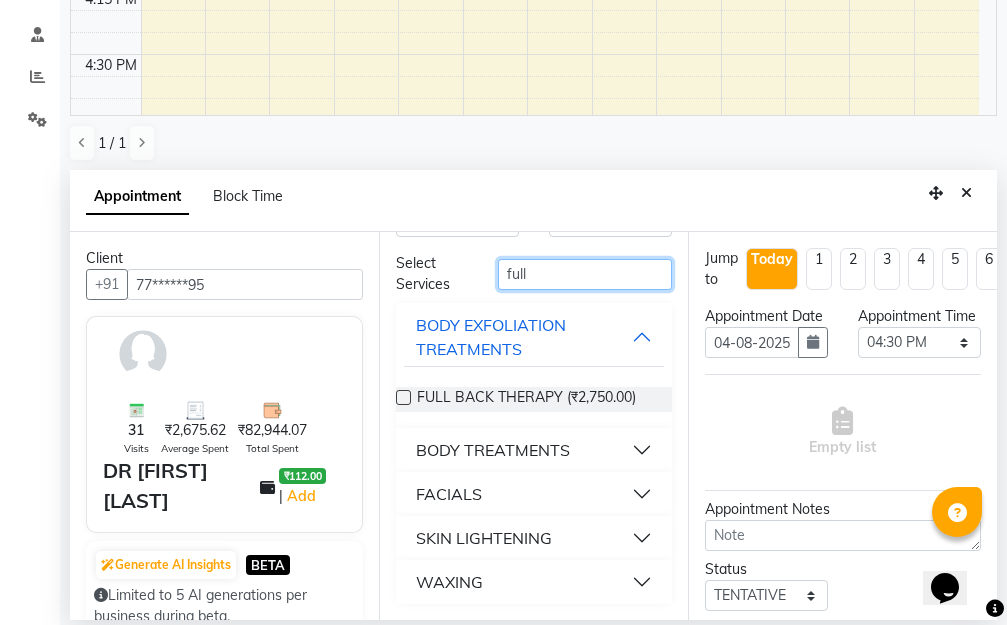 type on "full" 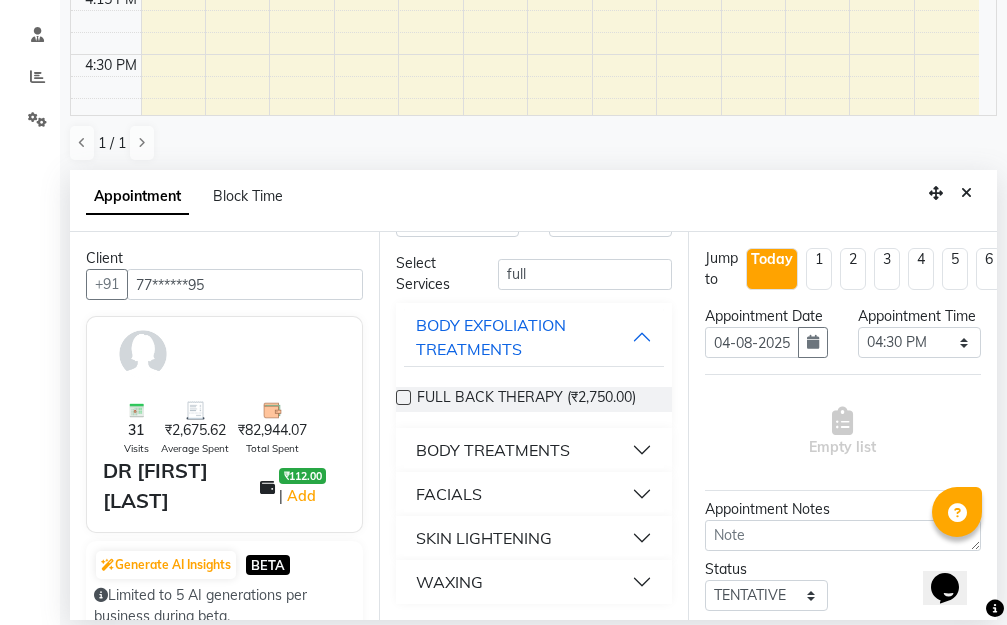 click on "WAXING" at bounding box center (534, 582) 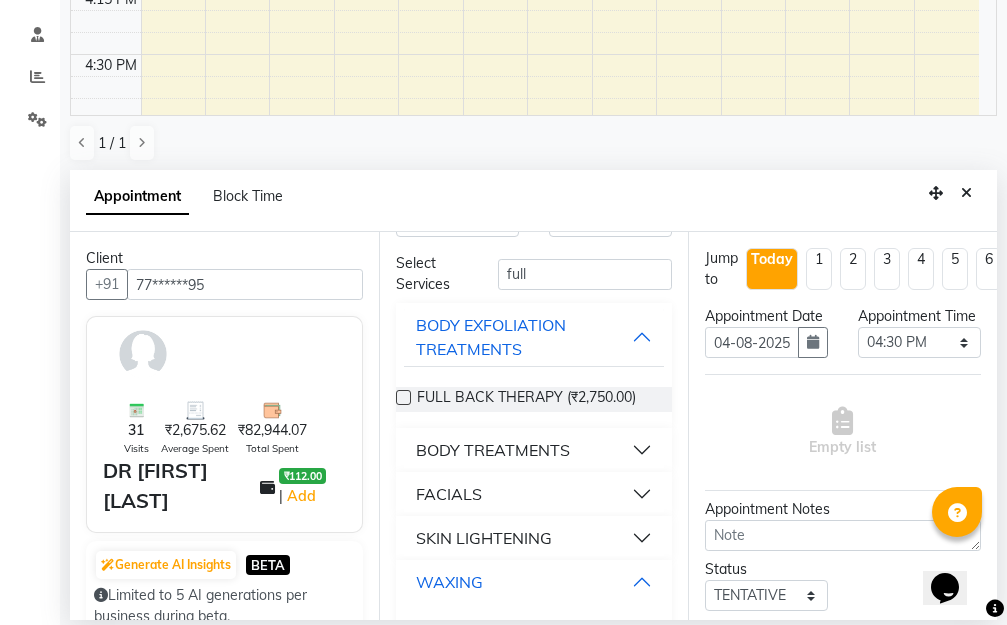scroll, scrollTop: 363, scrollLeft: 0, axis: vertical 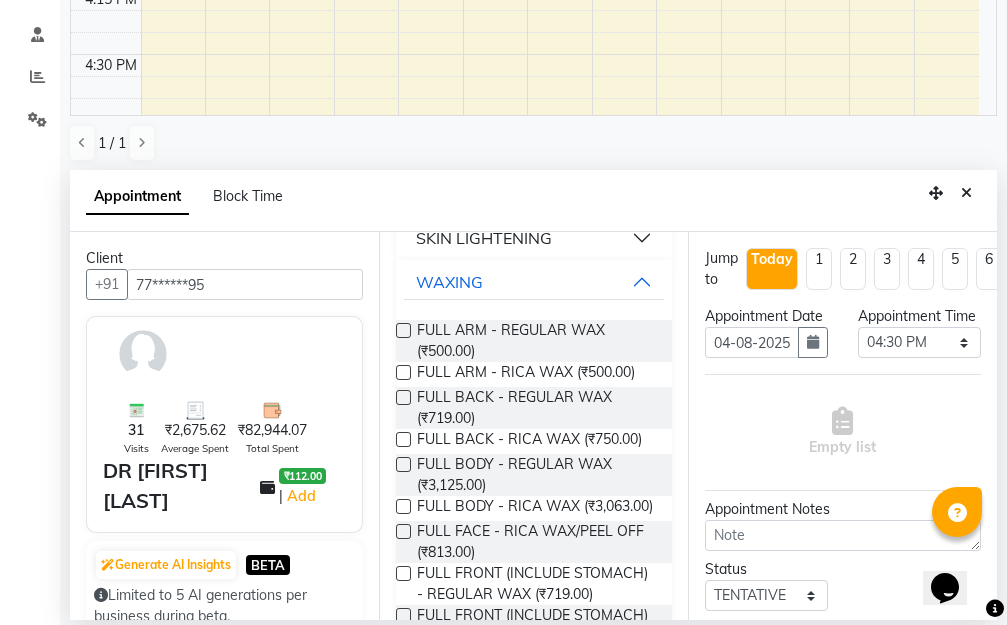 click at bounding box center [403, 372] 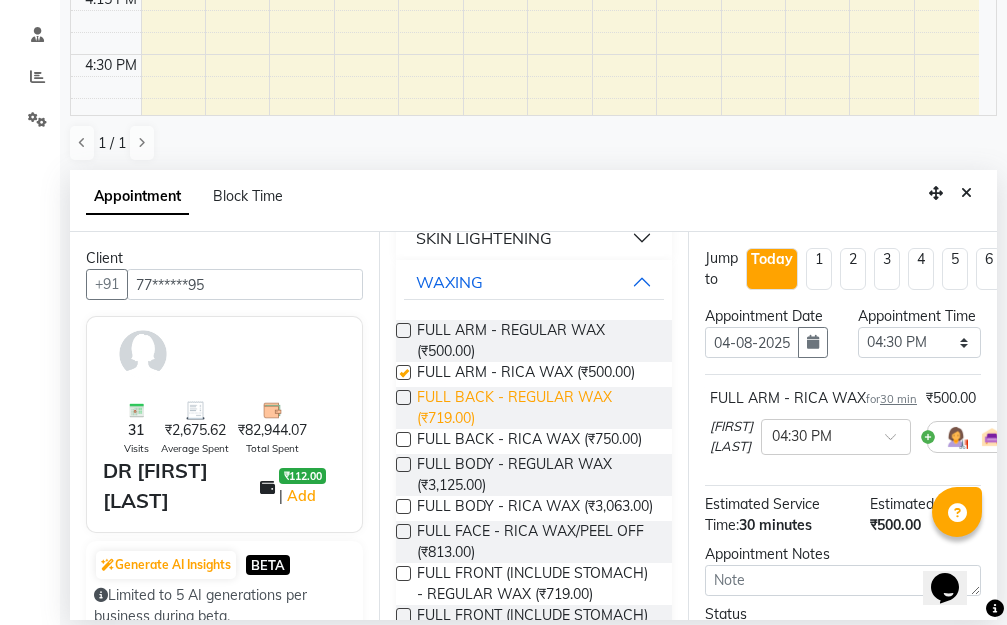 checkbox on "false" 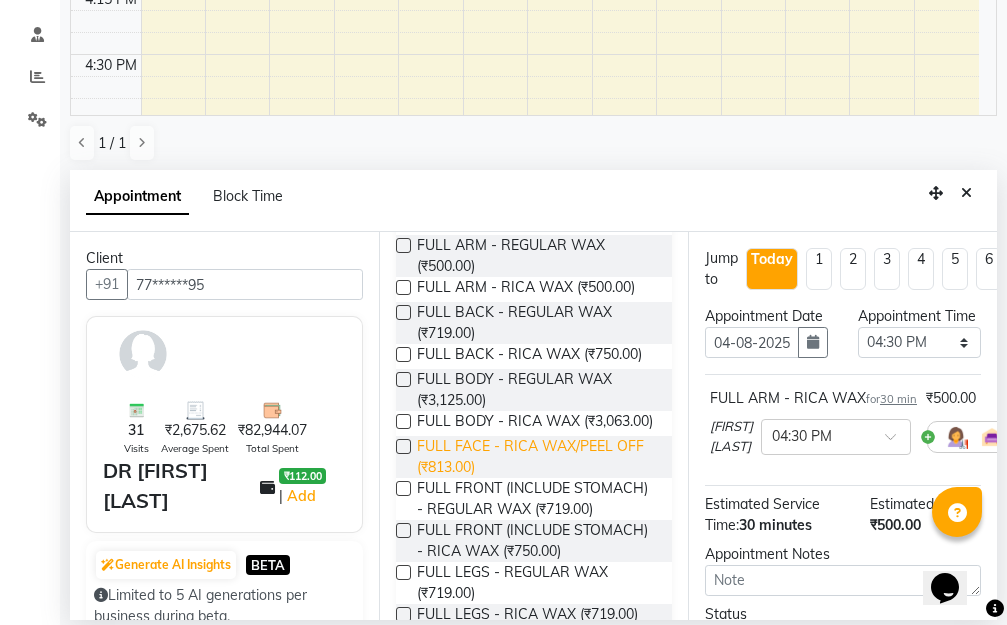 scroll, scrollTop: 565, scrollLeft: 0, axis: vertical 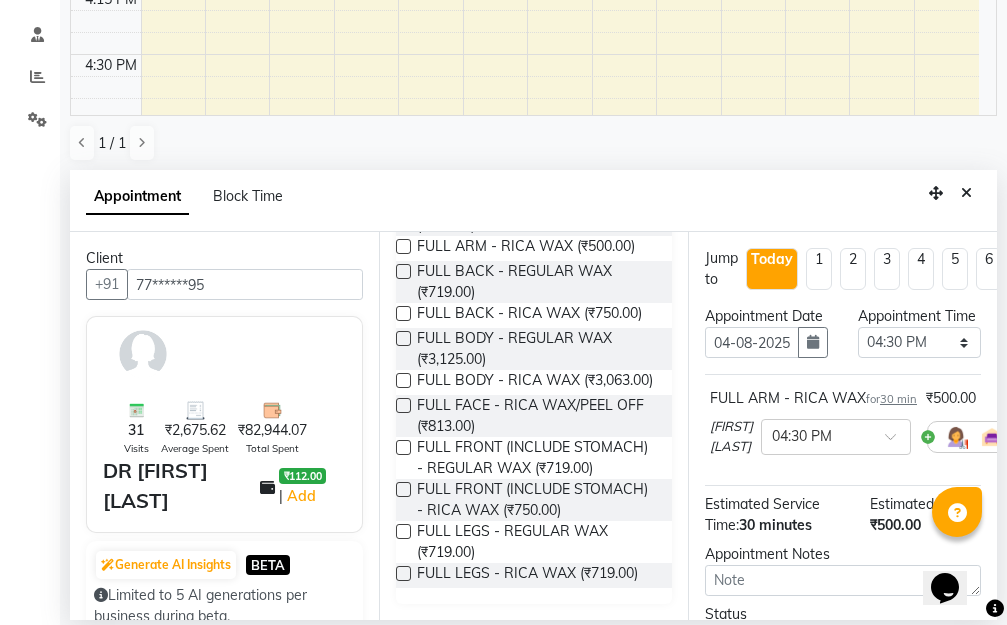 click at bounding box center [403, 573] 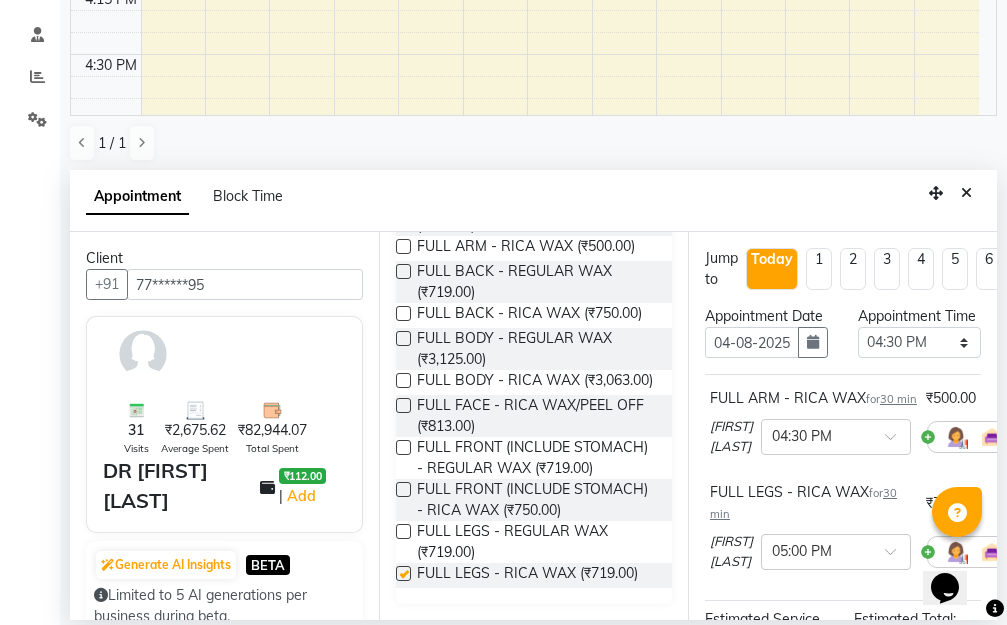 checkbox on "false" 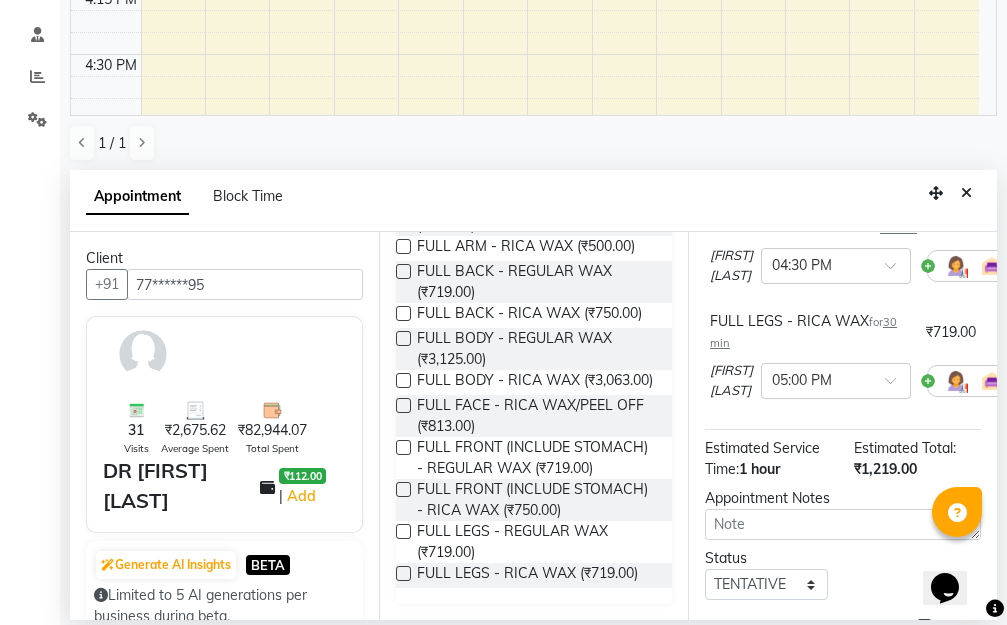 scroll, scrollTop: 374, scrollLeft: 0, axis: vertical 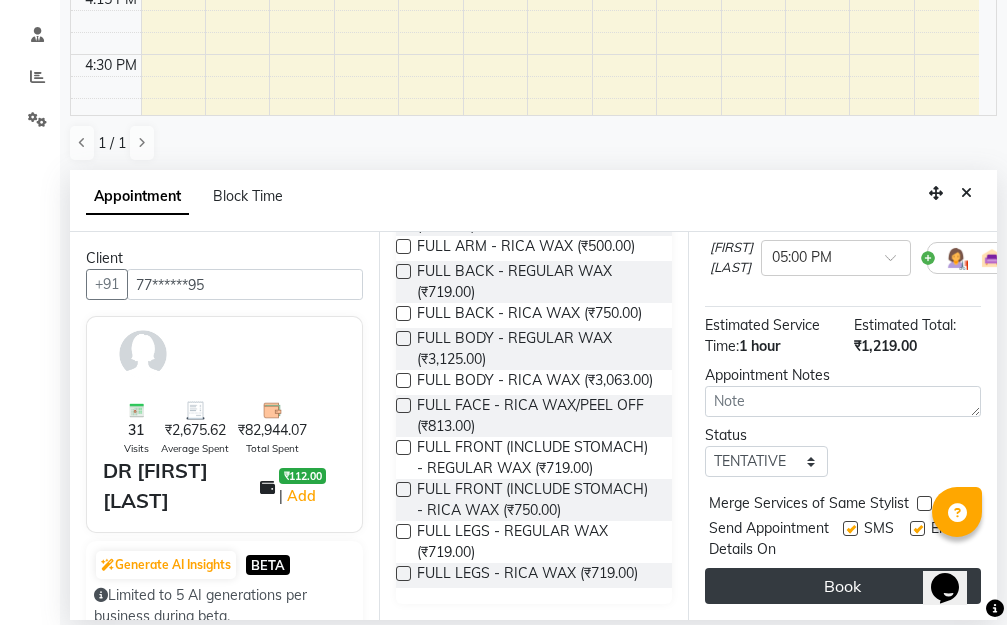 click on "Book" at bounding box center [843, 586] 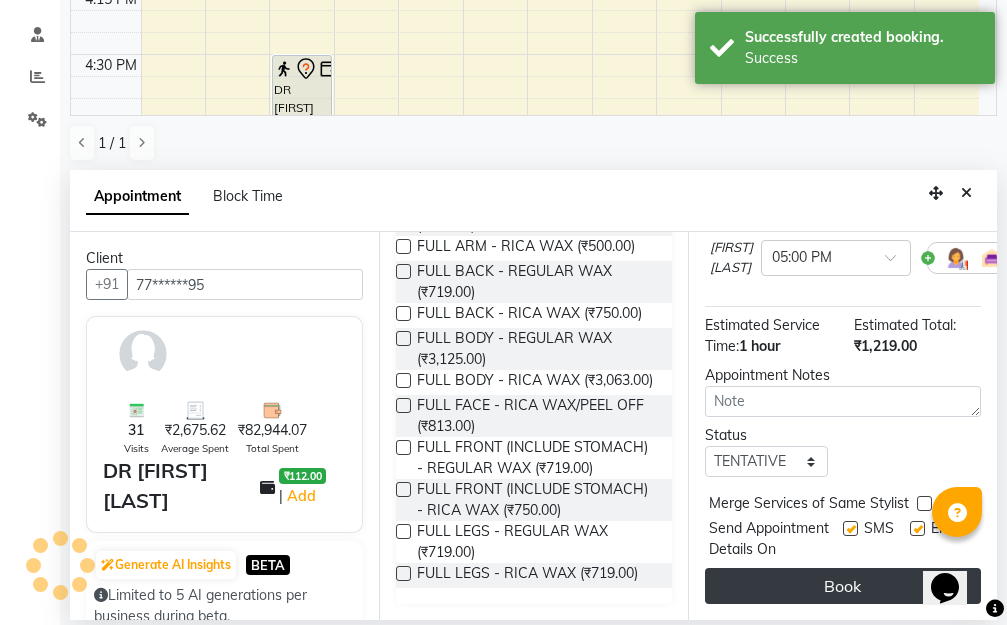 scroll, scrollTop: 391, scrollLeft: 0, axis: vertical 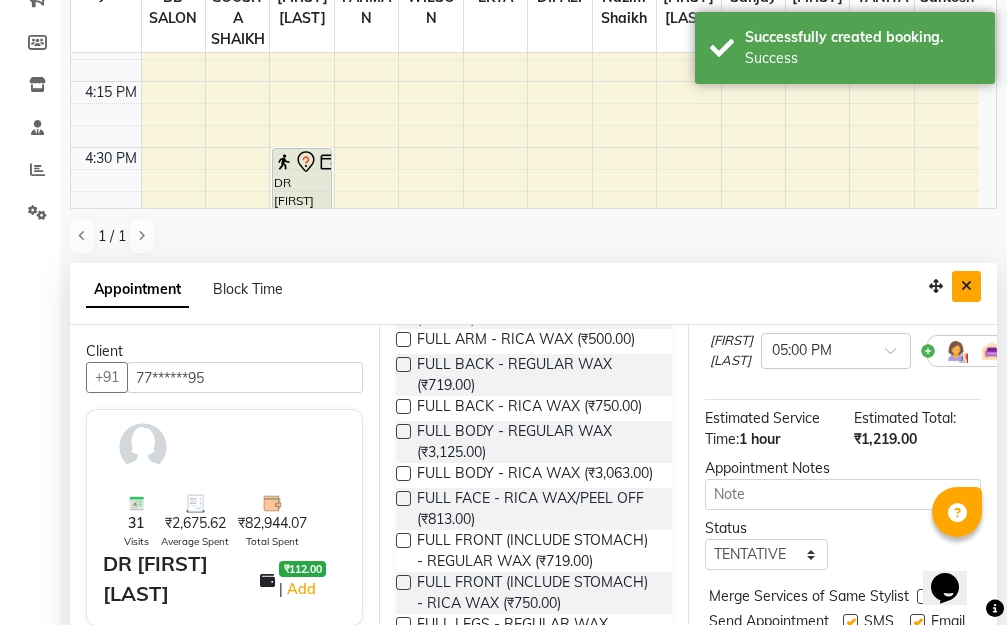 click at bounding box center (966, 286) 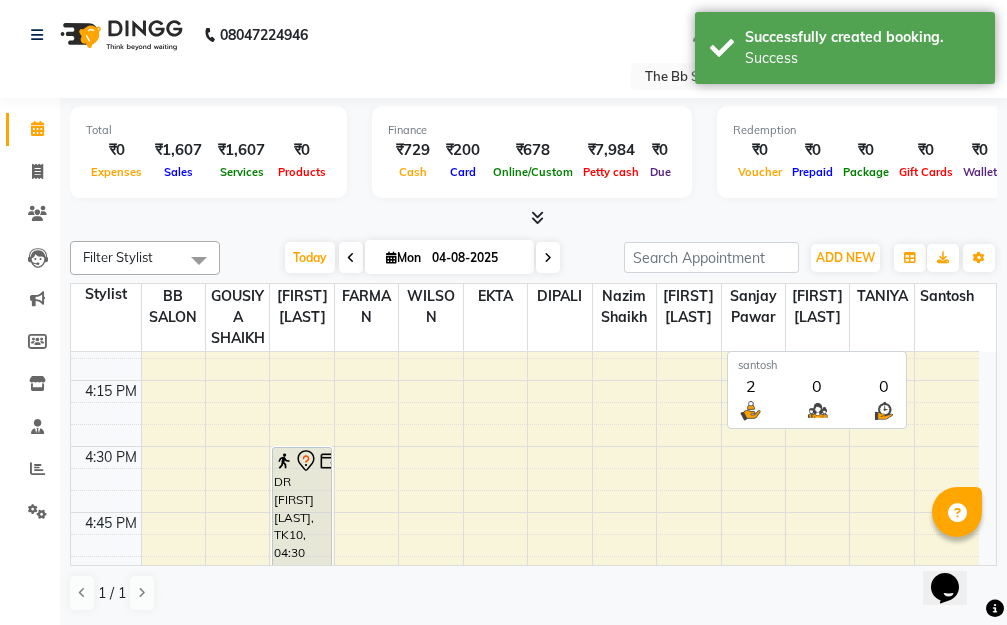 scroll, scrollTop: 1, scrollLeft: 0, axis: vertical 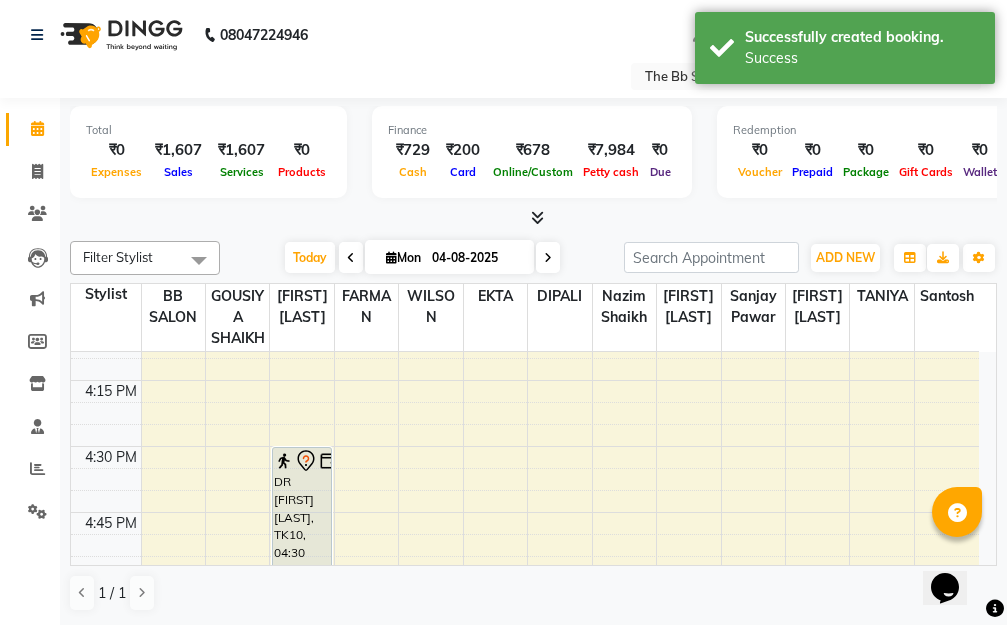 click at bounding box center (548, 258) 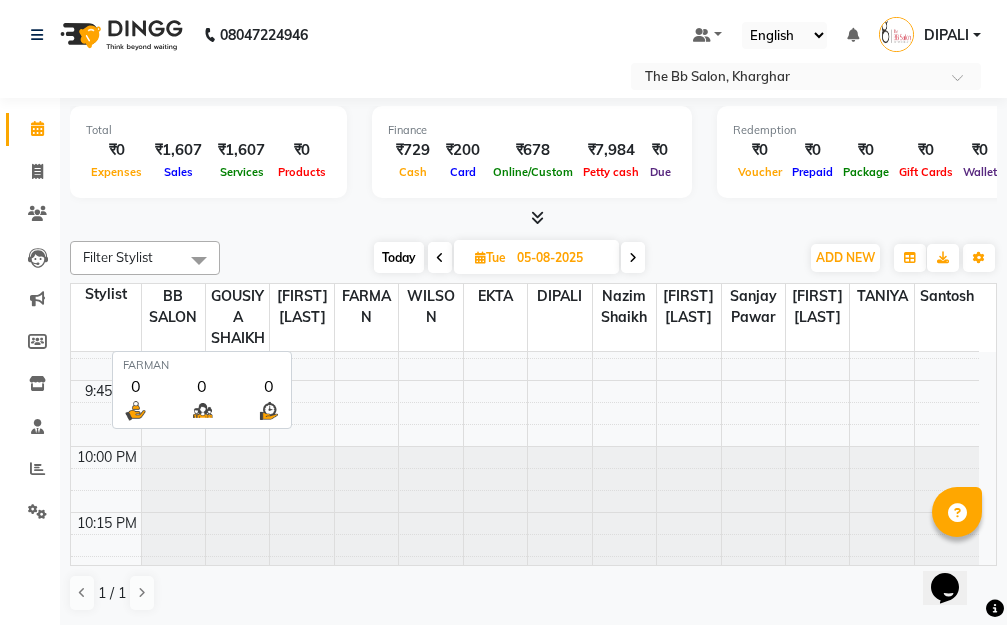 scroll, scrollTop: 3282, scrollLeft: 0, axis: vertical 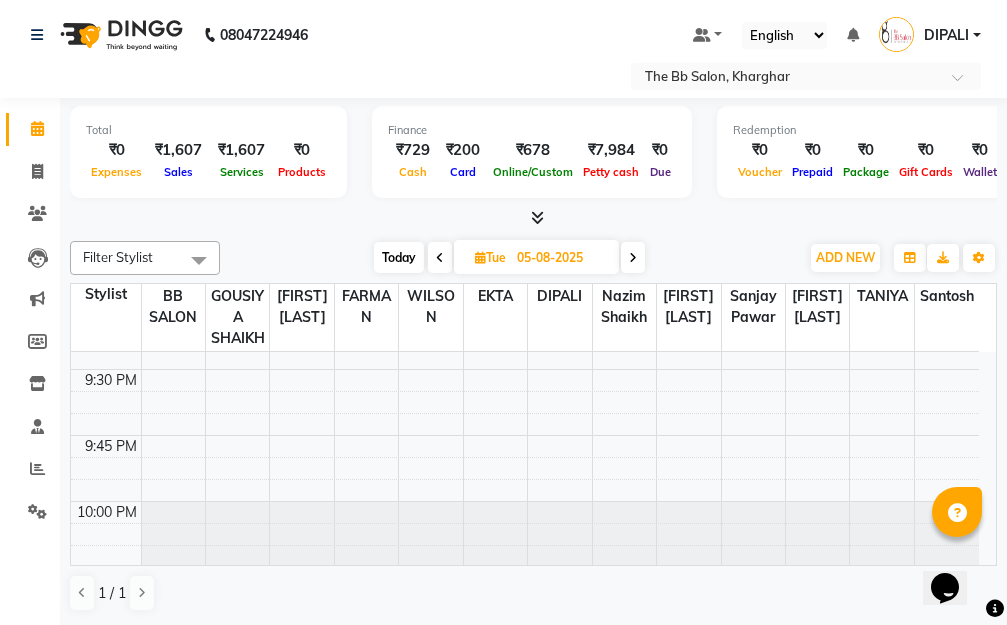 click at bounding box center [633, 258] 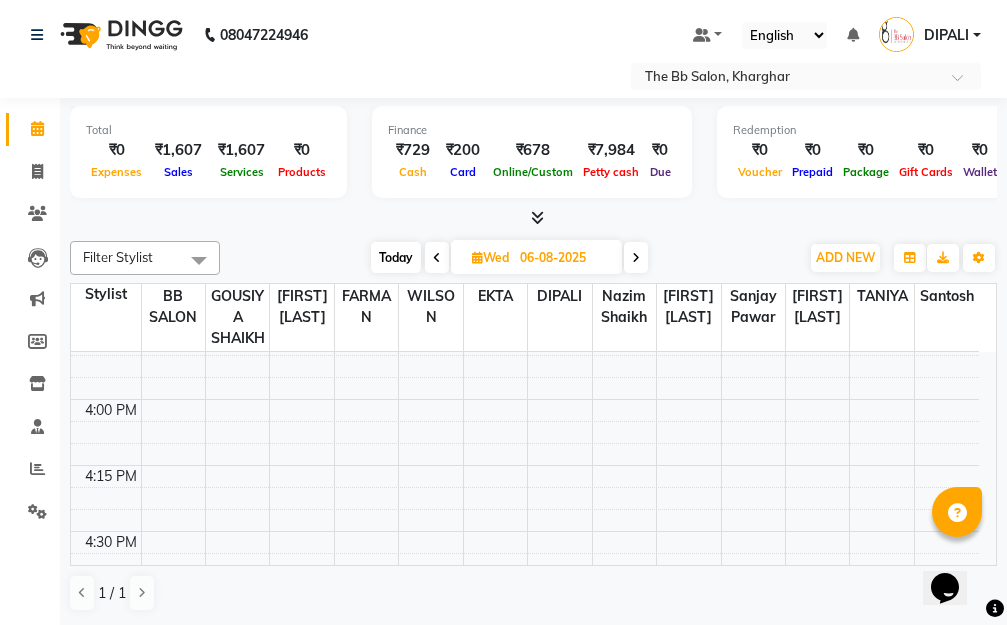 scroll, scrollTop: 1985, scrollLeft: 0, axis: vertical 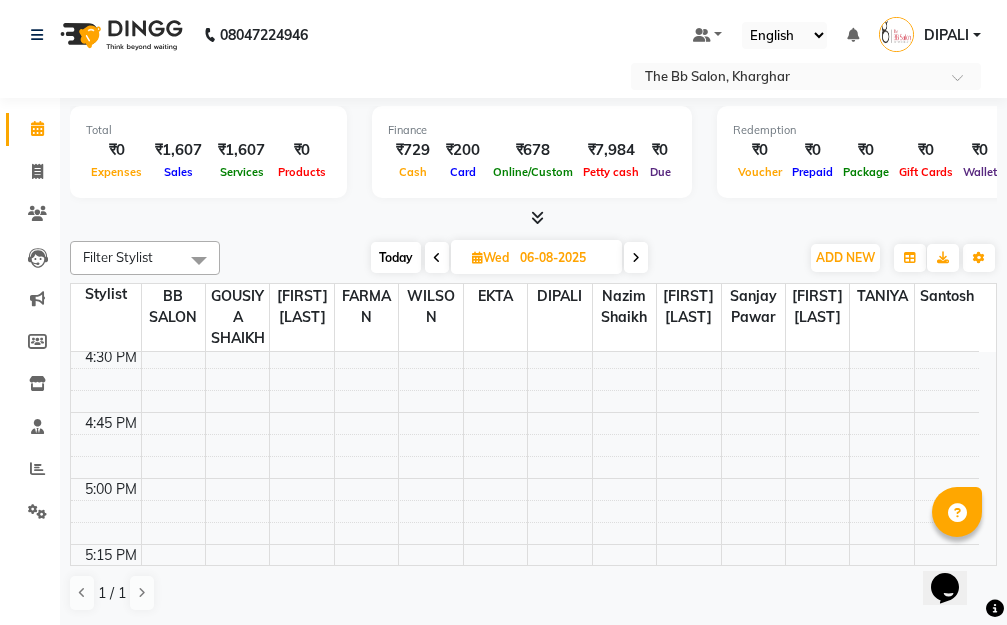 click on "Today" at bounding box center [396, 257] 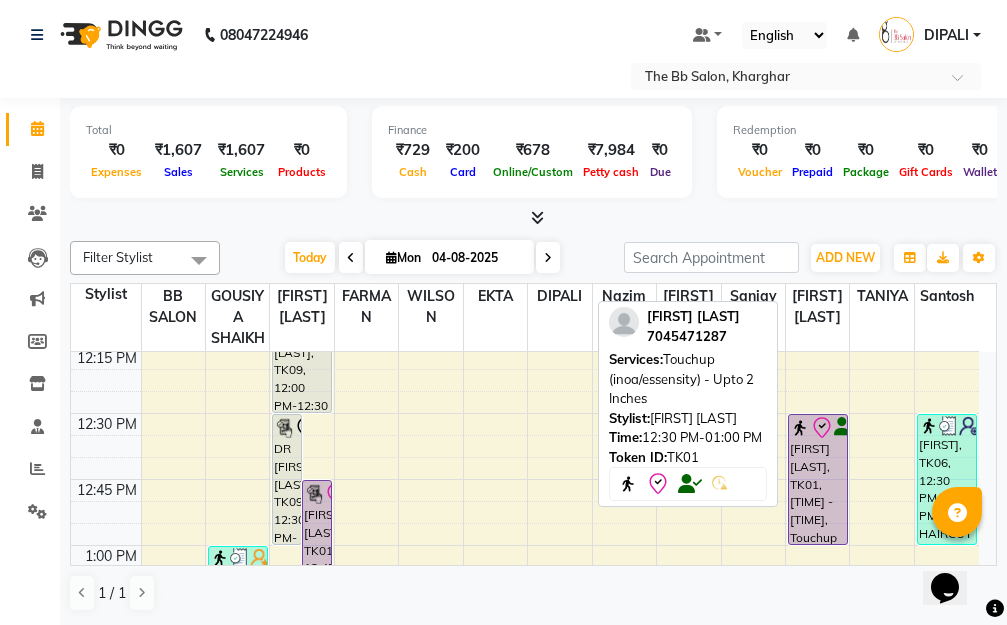 scroll, scrollTop: 885, scrollLeft: 0, axis: vertical 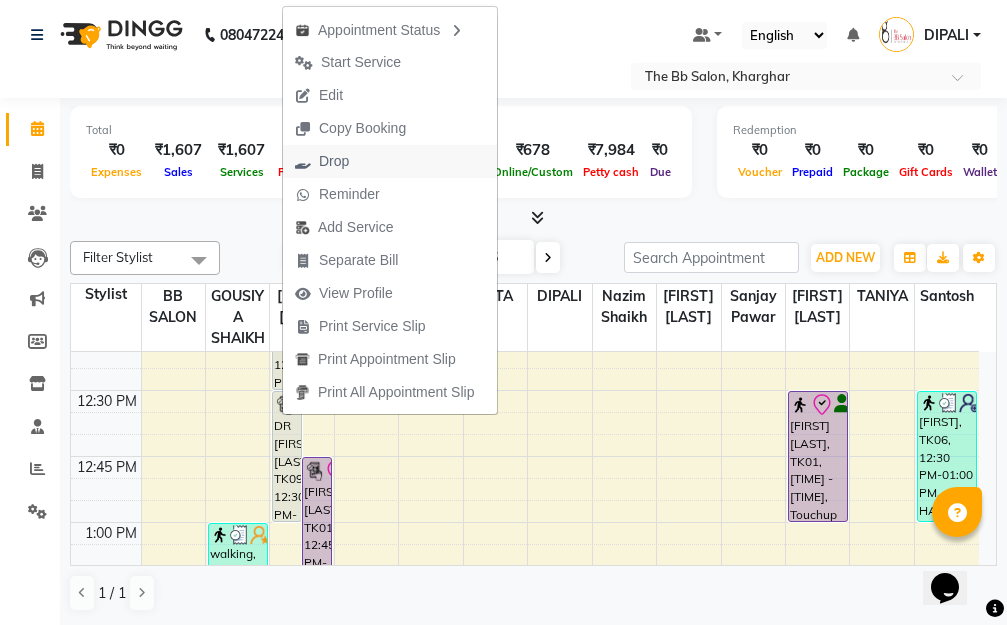 click on "Drop" at bounding box center [334, 161] 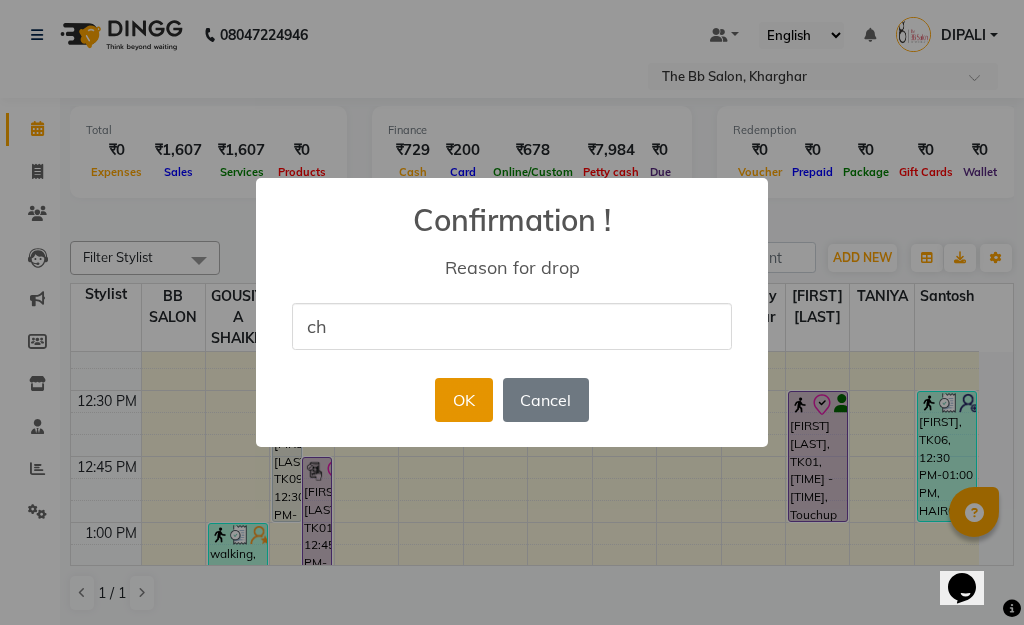 type on "ch" 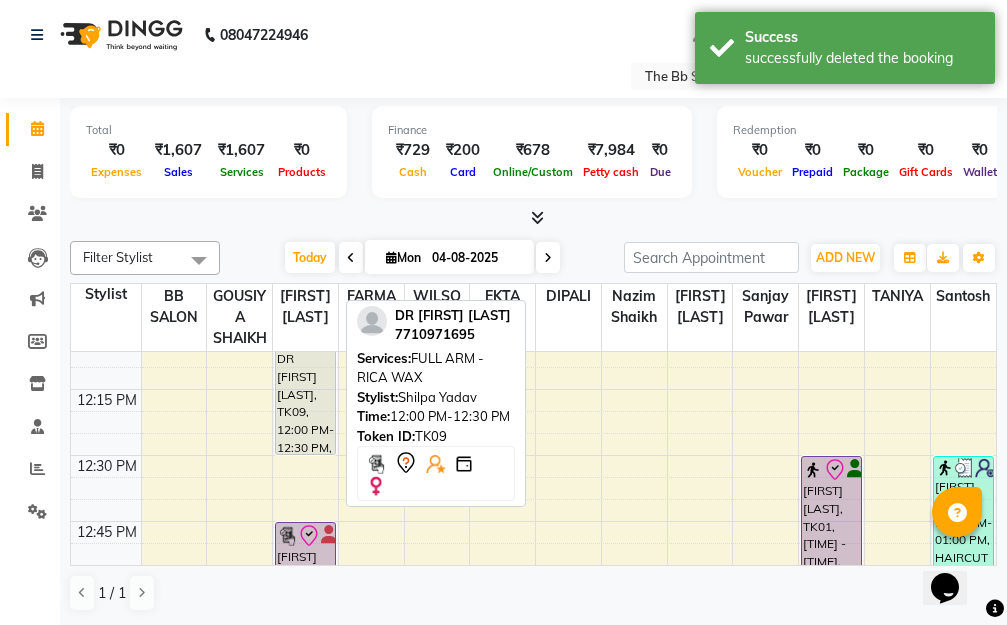 scroll, scrollTop: 785, scrollLeft: 0, axis: vertical 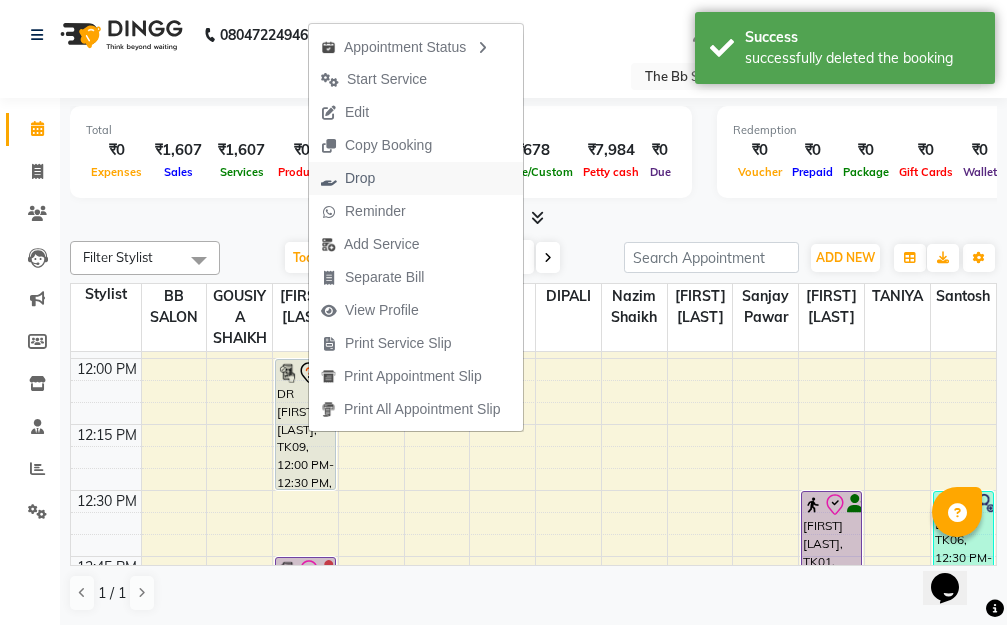 click on "Drop" at bounding box center [360, 178] 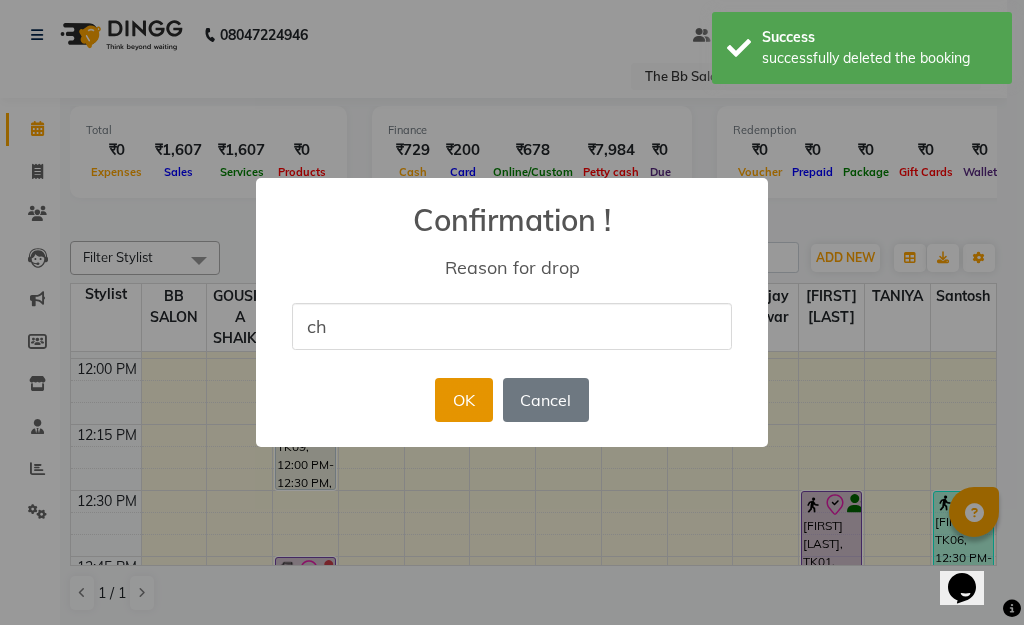 type on "ch" 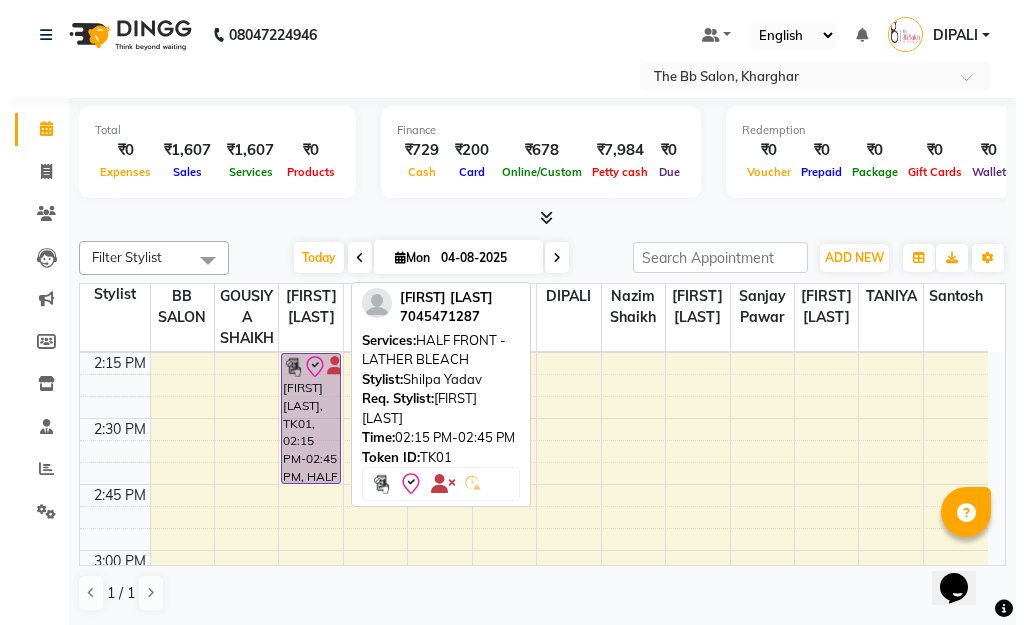 scroll, scrollTop: 1185, scrollLeft: 0, axis: vertical 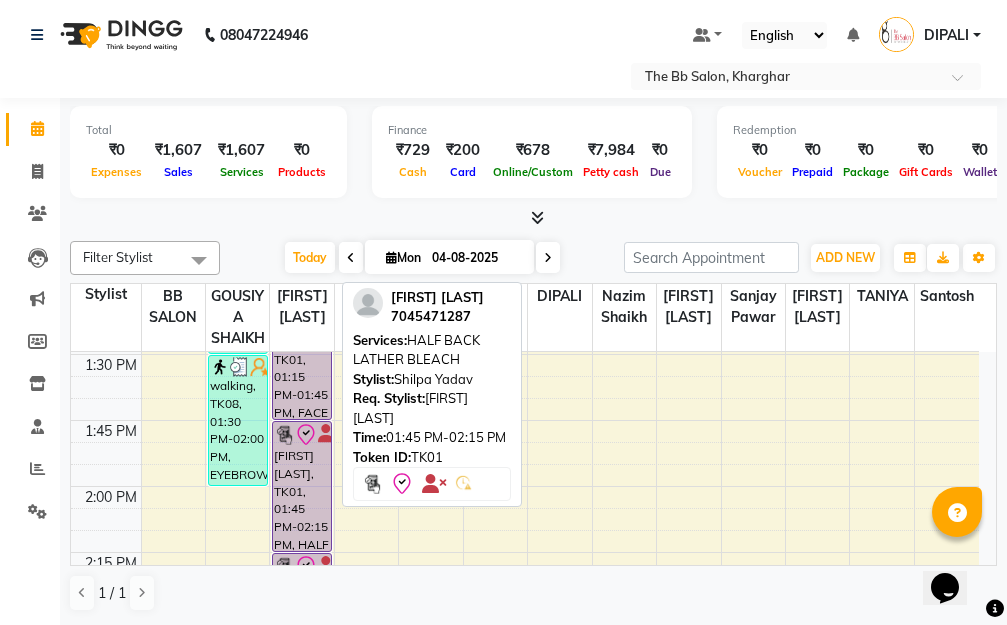 click on "[FIRST] [LAST], TK01, 01:45 PM-02:15 PM, HALF BACK LATHER BLEACH" at bounding box center [302, 486] 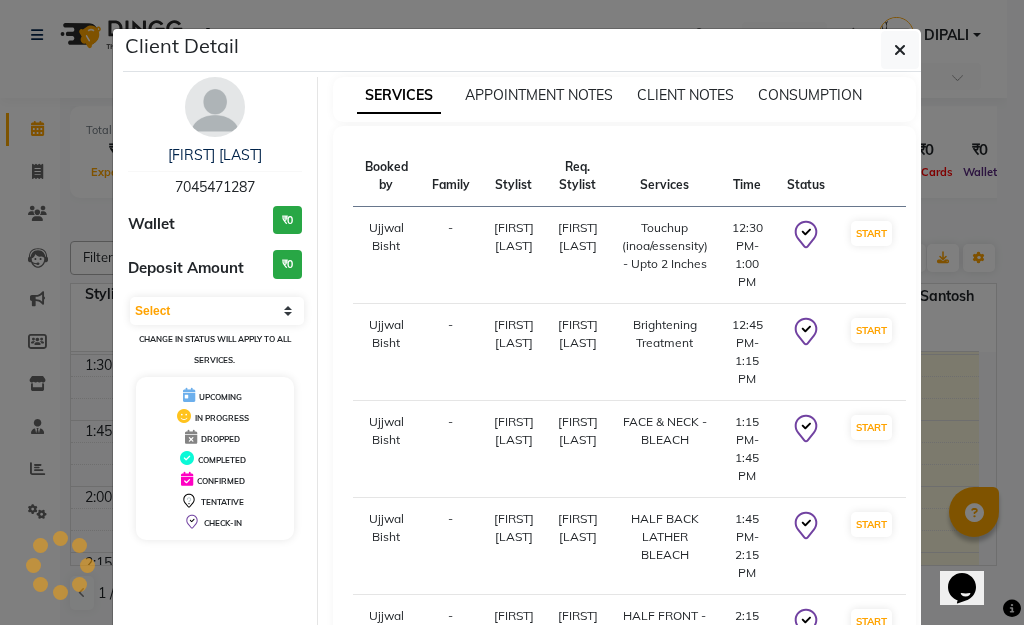 select on "8" 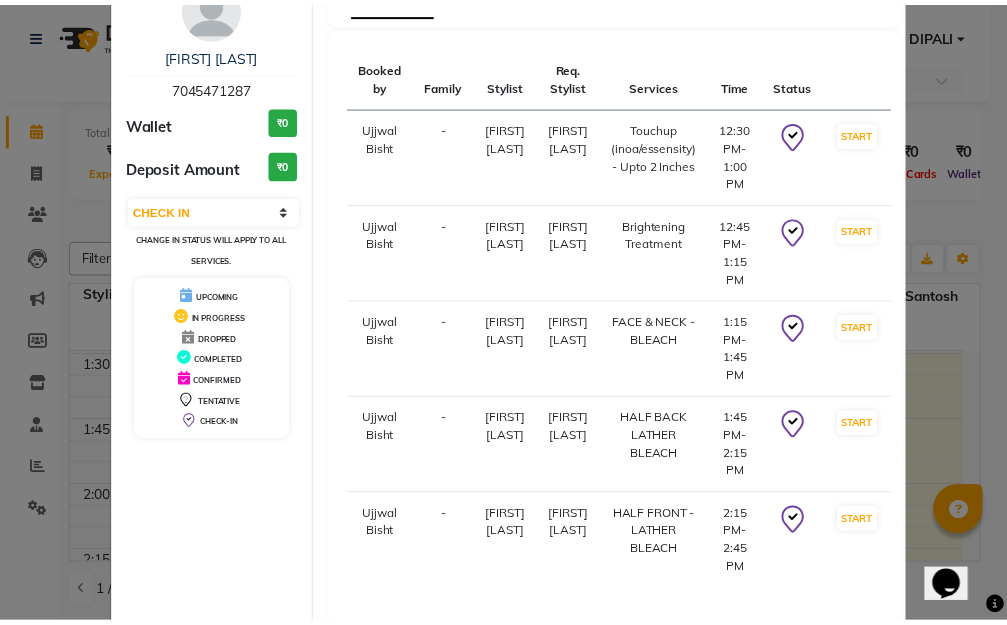 scroll, scrollTop: 209, scrollLeft: 0, axis: vertical 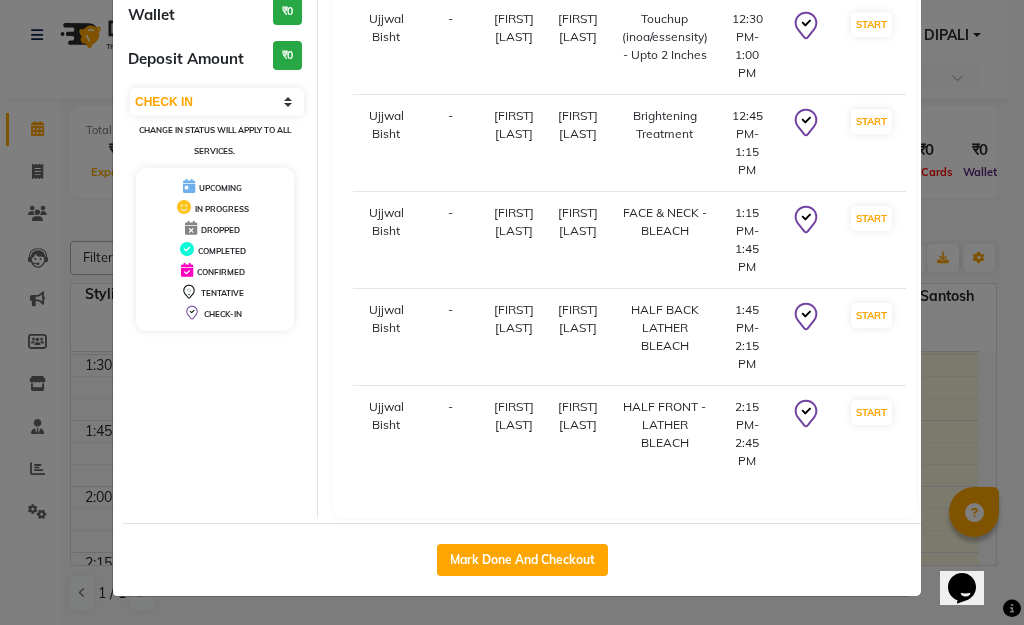 click on "Client Detail  [FIRST] [LAST]   7045471287 Wallet ₹0 Deposit Amount  ₹0  Select IN SERVICE CONFIRMED TENTATIVE CHECK IN MARK DONE DROPPED UPCOMING Change in status will apply to all services. UPCOMING IN PROGRESS DROPPED COMPLETED CONFIRMED TENTATIVE CHECK-IN SERVICES APPOINTMENT NOTES CLIENT NOTES CONSUMPTION Booked by Family Stylist Req. Stylist Services Time Status  [FIRST] [LAST]  - MANGESH TAVARE MANGESH TAVARE  Touchup (inoa/essensity) - Upto 2 Inches   12:30 PM-1:00 PM   START   [FIRST] [LAST]  - [FIRST] [LAST] MANGESH TAVARE  Brightening Treatment   12:45 PM-1:15 PM   START   [FIRST] [LAST]  - [FIRST] [LAST] MANGESH TAVARE  FACE & NECK - BLEACH   1:15 PM-1:45 PM   START   [FIRST] [LAST]  - [FIRST] [LAST] MANGESH TAVARE  HALF BACK LATHER BLEACH   1:45 PM-2:15 PM   START   [FIRST] [LAST]  - [FIRST] [LAST] MANGESH TAVARE  HALF FRONT - LATHER BLEACH   2:15 PM-2:45 PM   START   Mark Done And Checkout" 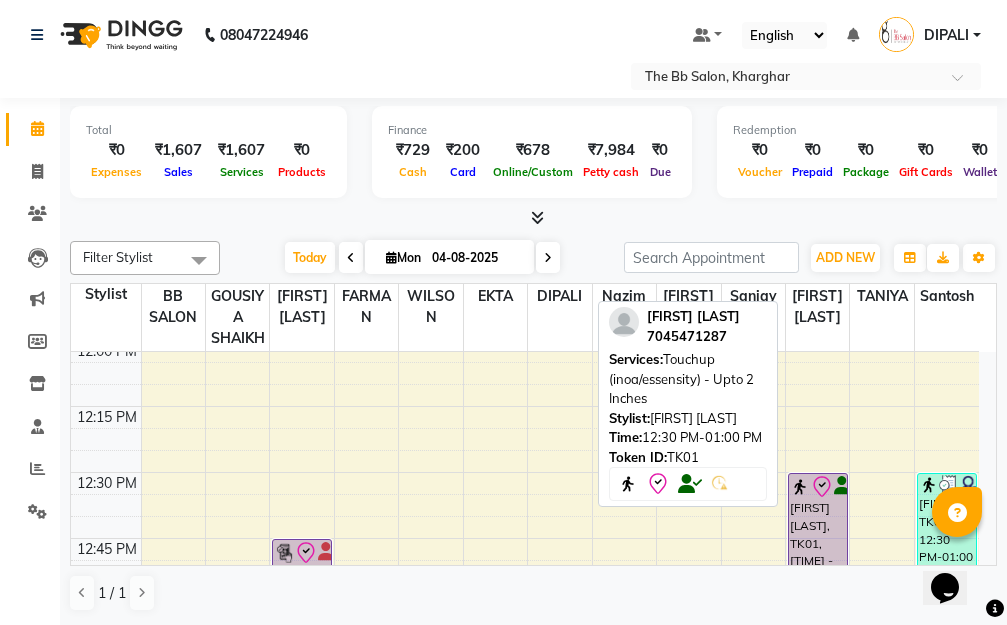 scroll, scrollTop: 785, scrollLeft: 0, axis: vertical 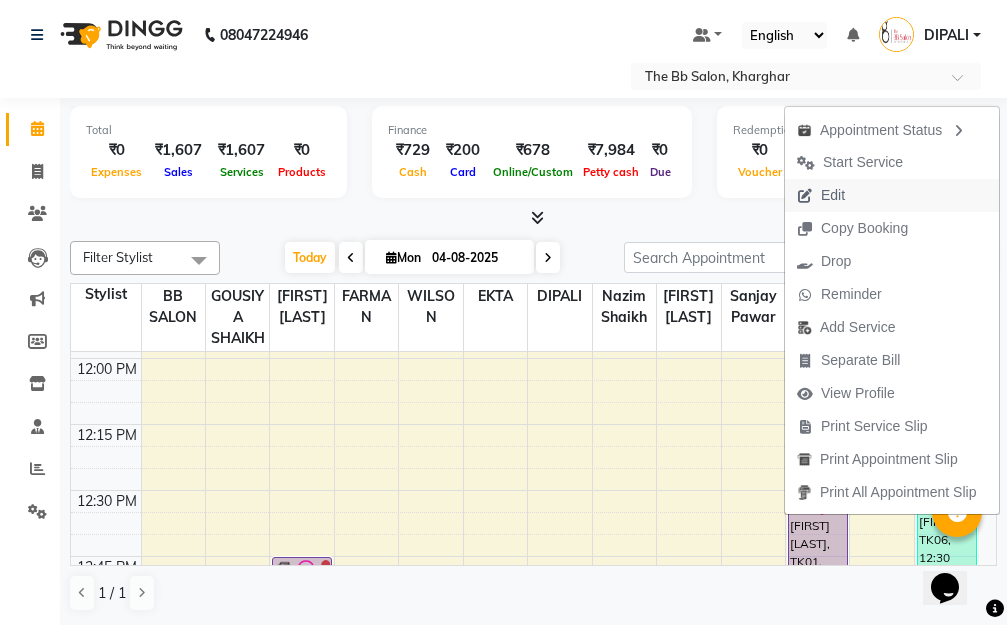 click on "Edit" at bounding box center (833, 195) 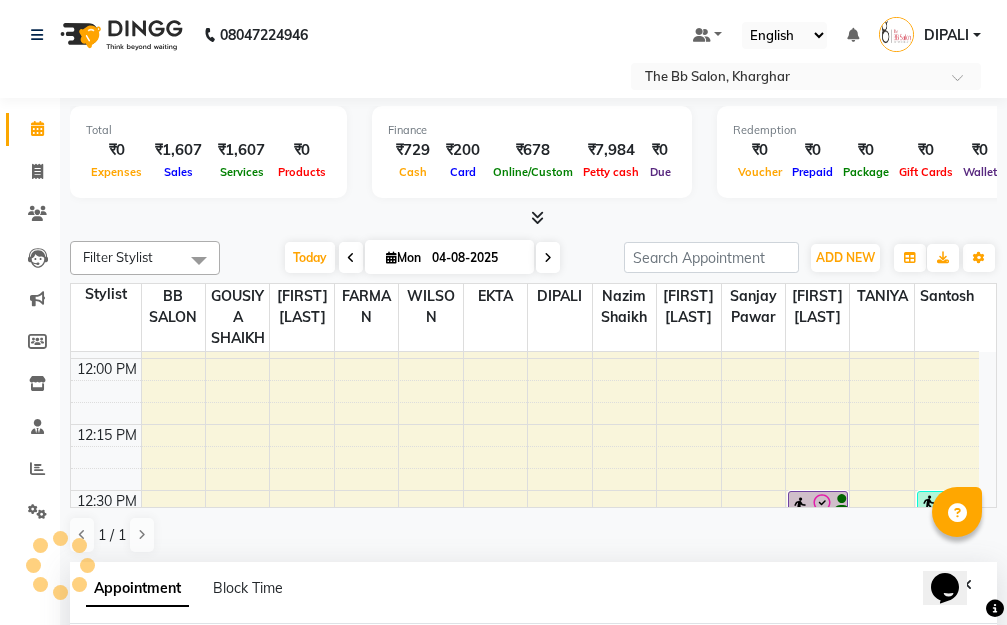select on "tentative" 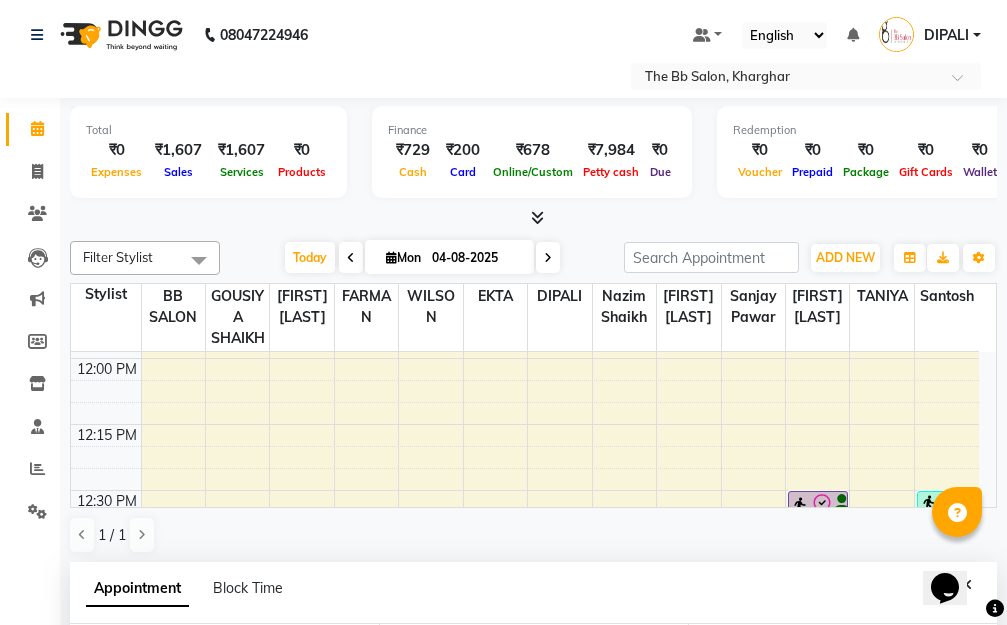 type on "04-08-2025" 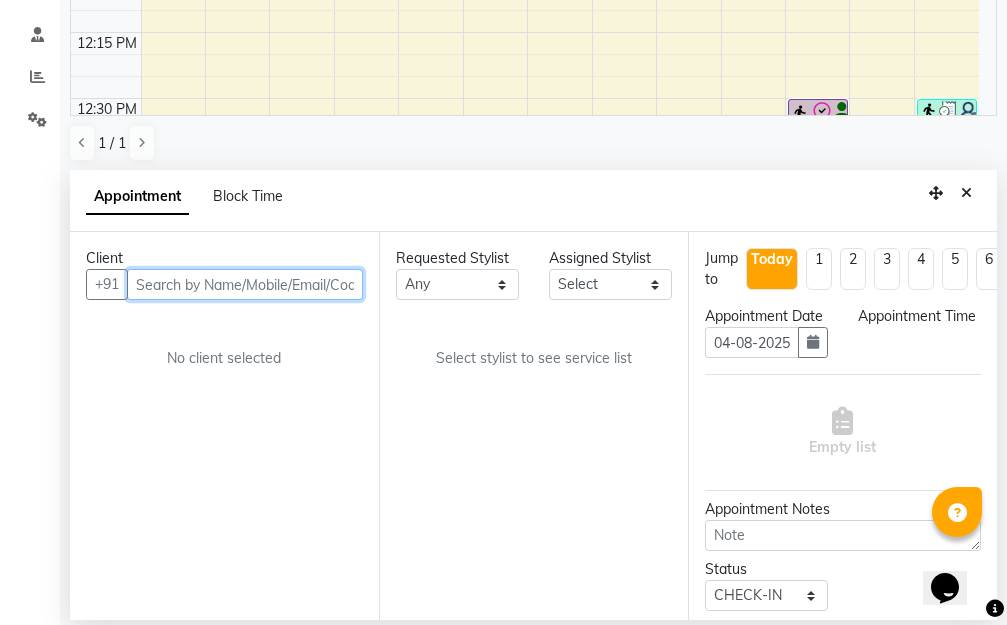 select on "84071" 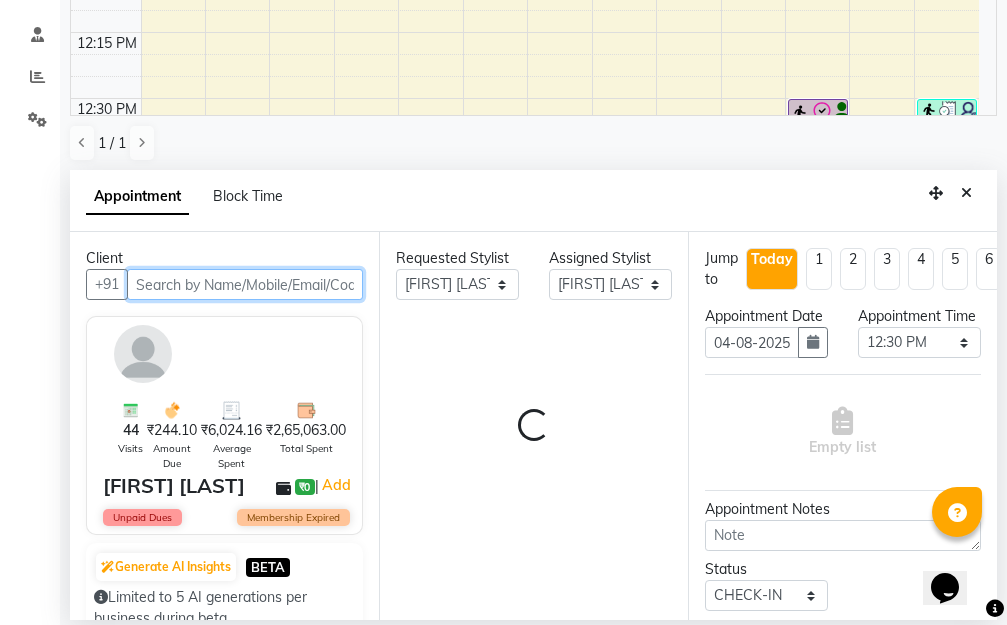 select on "3065" 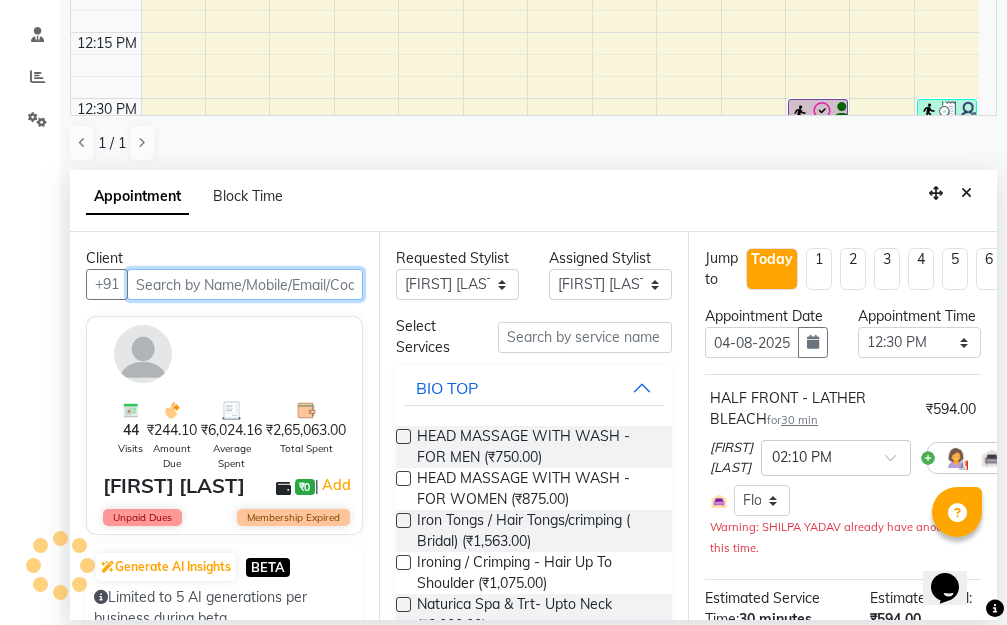 scroll, scrollTop: 1585, scrollLeft: 0, axis: vertical 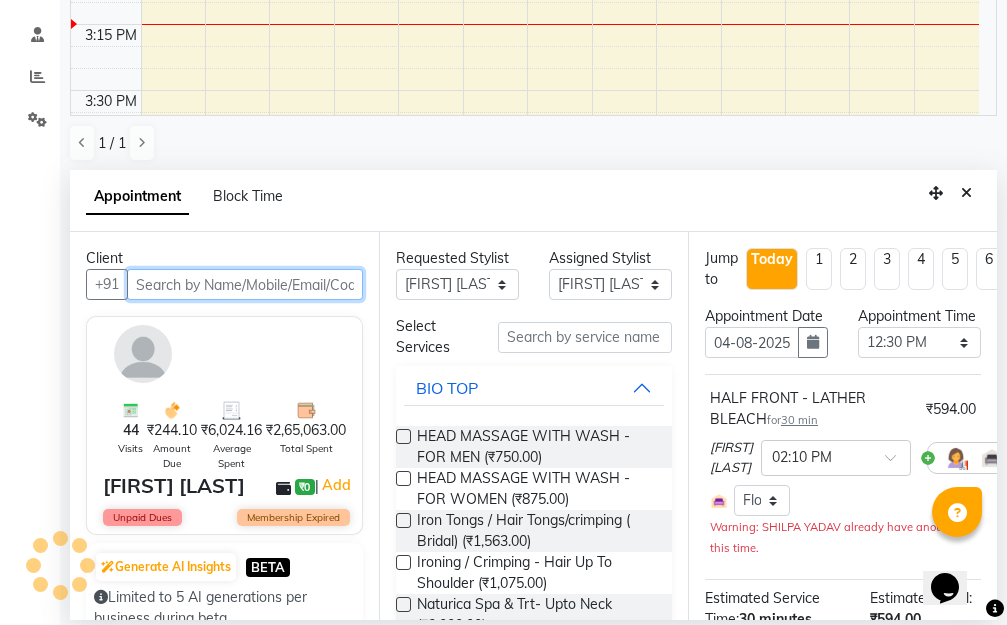 select on "3065" 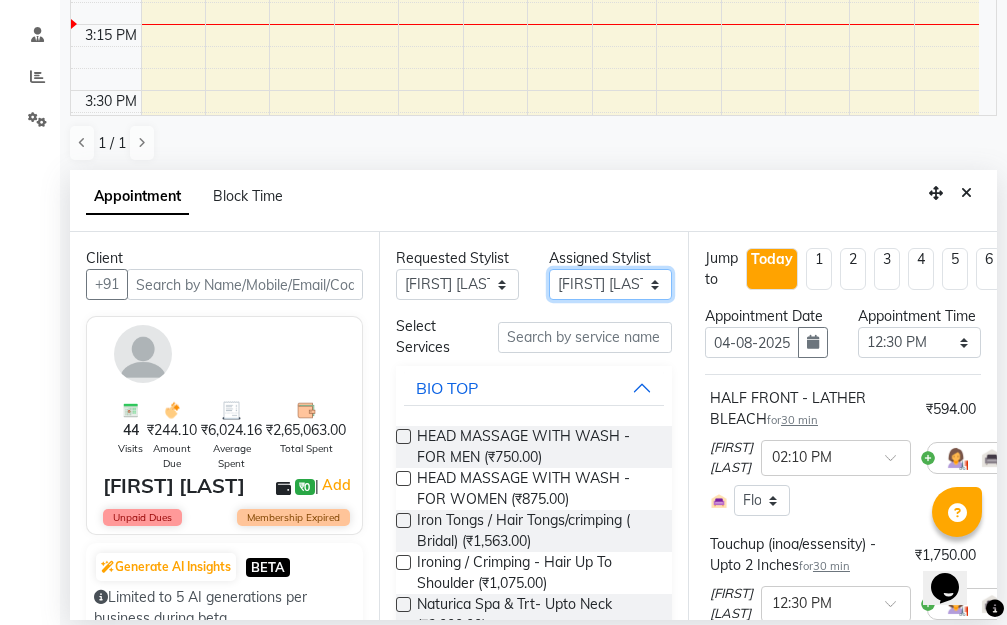 click on "Select BB SALON DIPALI EKTA FARMAN GOUSIYA SHAIKH MANGESH TAVARE Nazim Shaikh Rupesh Chavan Sanjay Pawar santosh SHILPA YADAV TANIYA WILSON" at bounding box center [610, 284] 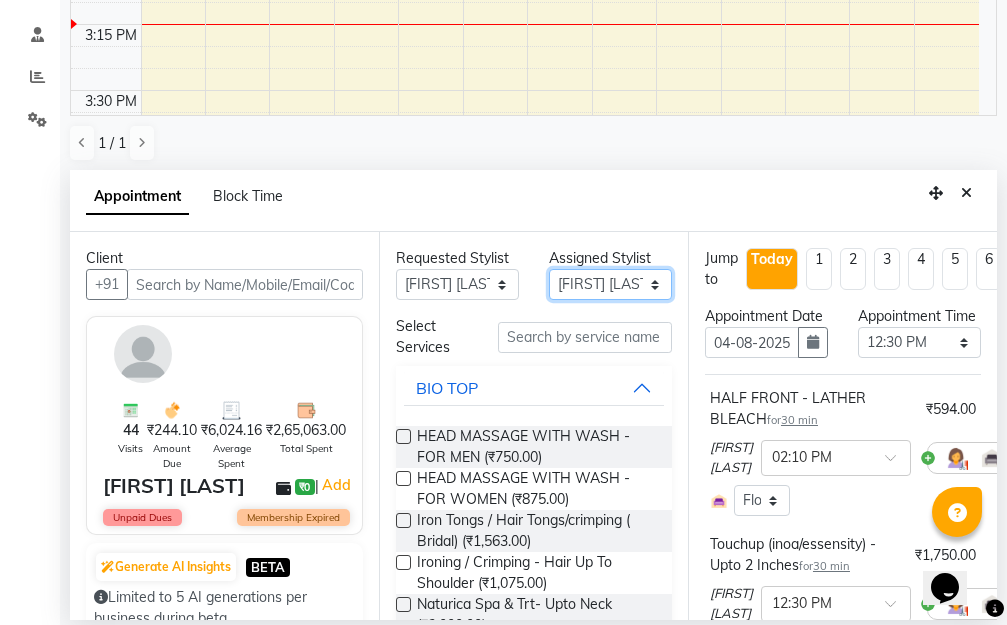 select on "84071" 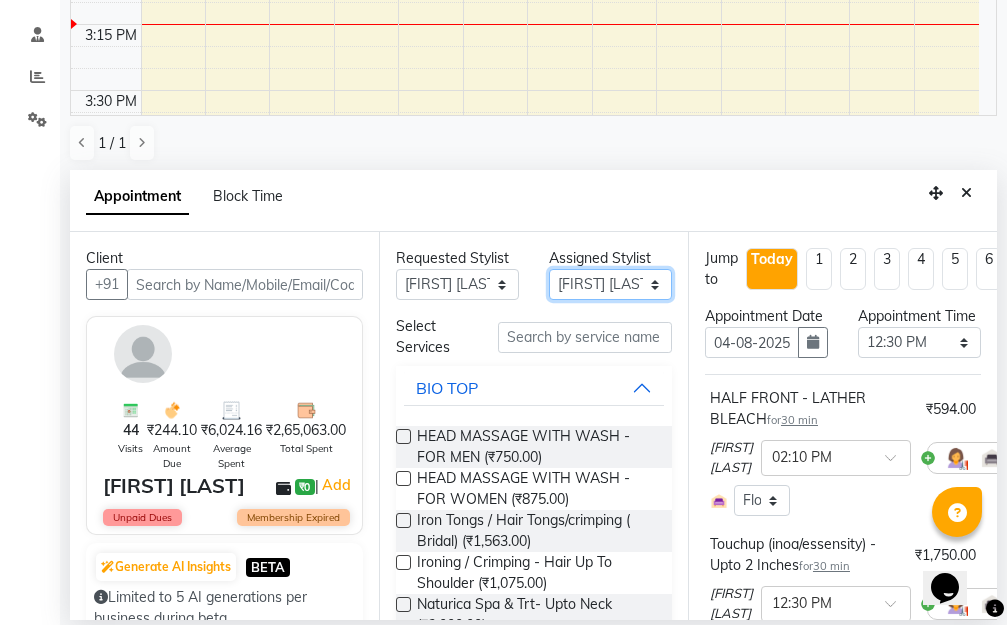 click on "Select BB SALON DIPALI EKTA FARMAN GOUSIYA SHAIKH MANGESH TAVARE Nazim Shaikh Rupesh Chavan Sanjay Pawar santosh SHILPA YADAV TANIYA WILSON" at bounding box center (610, 284) 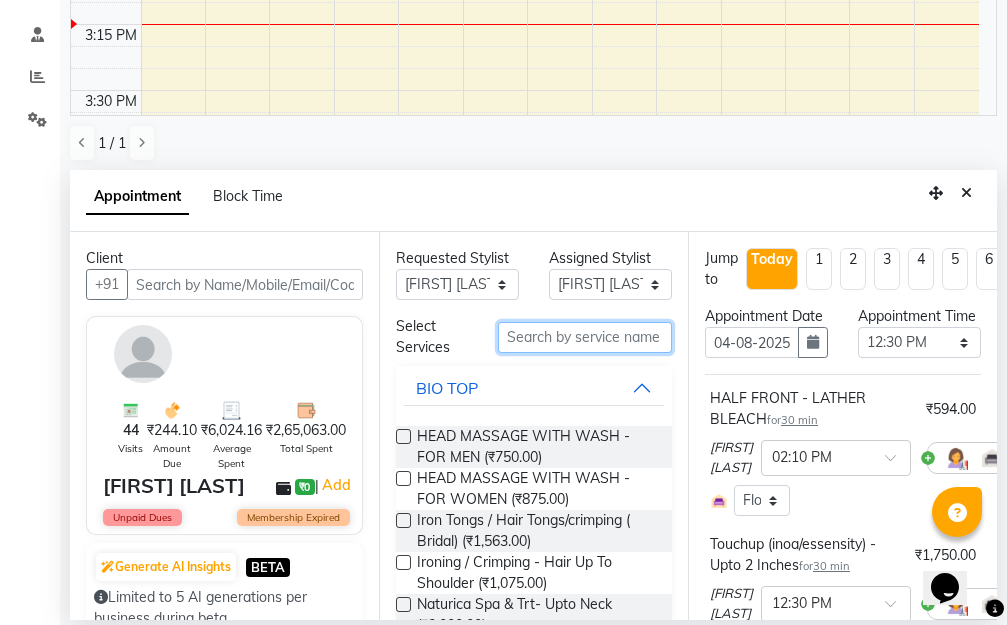 click at bounding box center (585, 337) 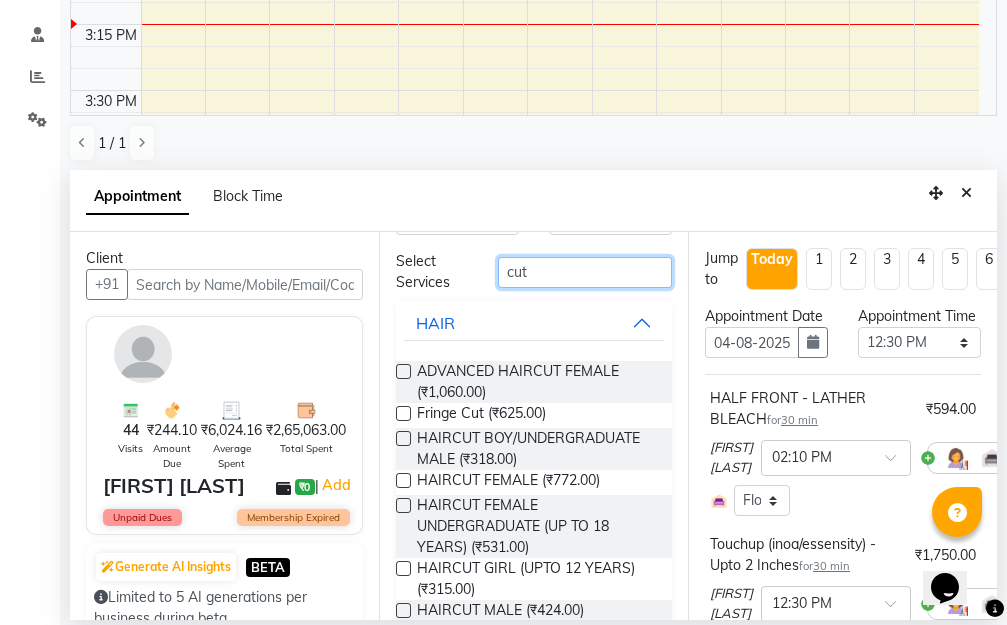 scroll, scrollTop: 100, scrollLeft: 0, axis: vertical 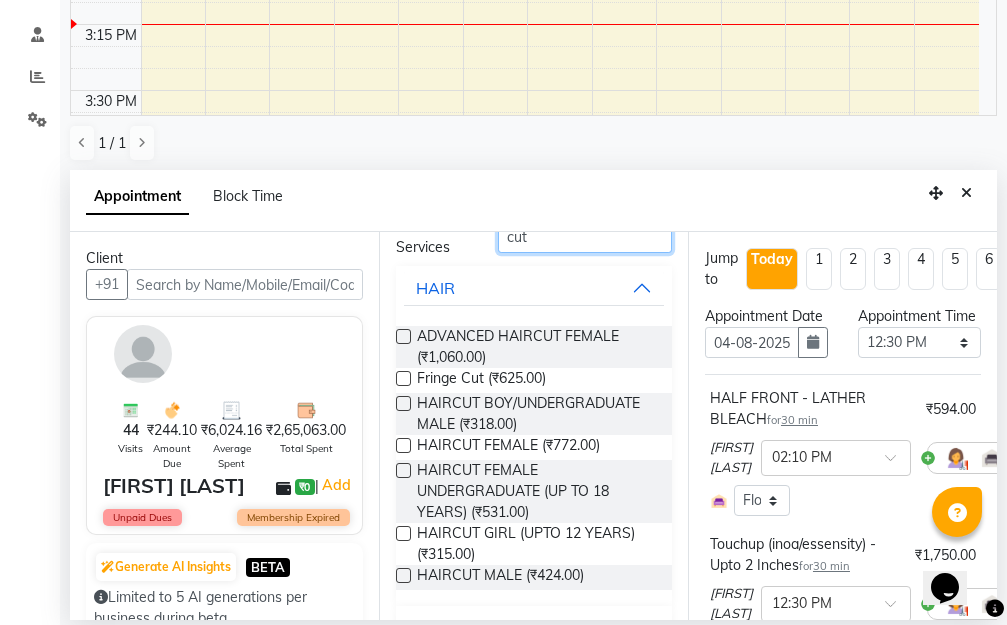 type on "cut" 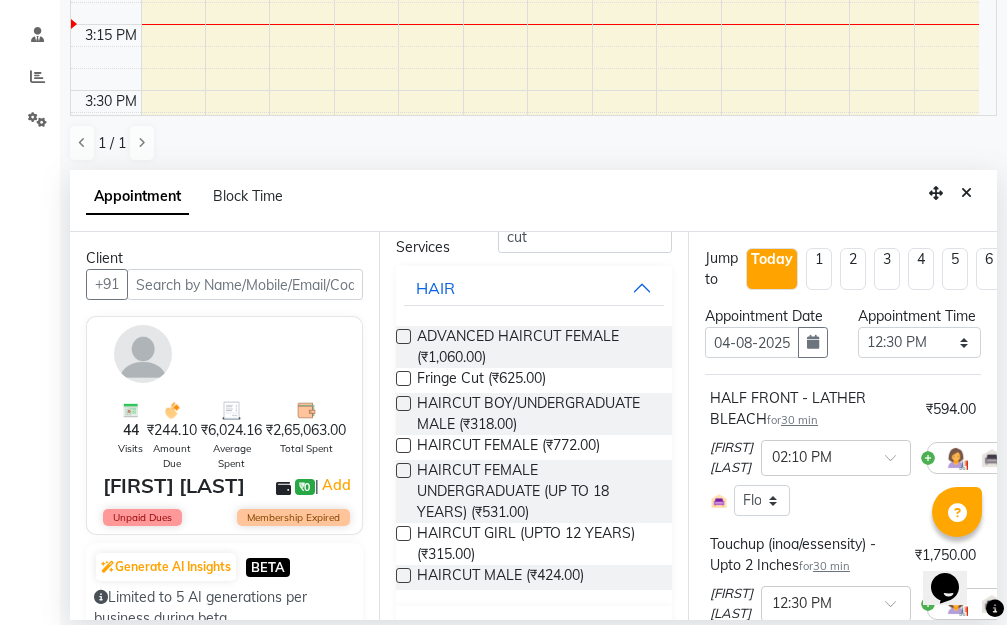 click at bounding box center (403, 445) 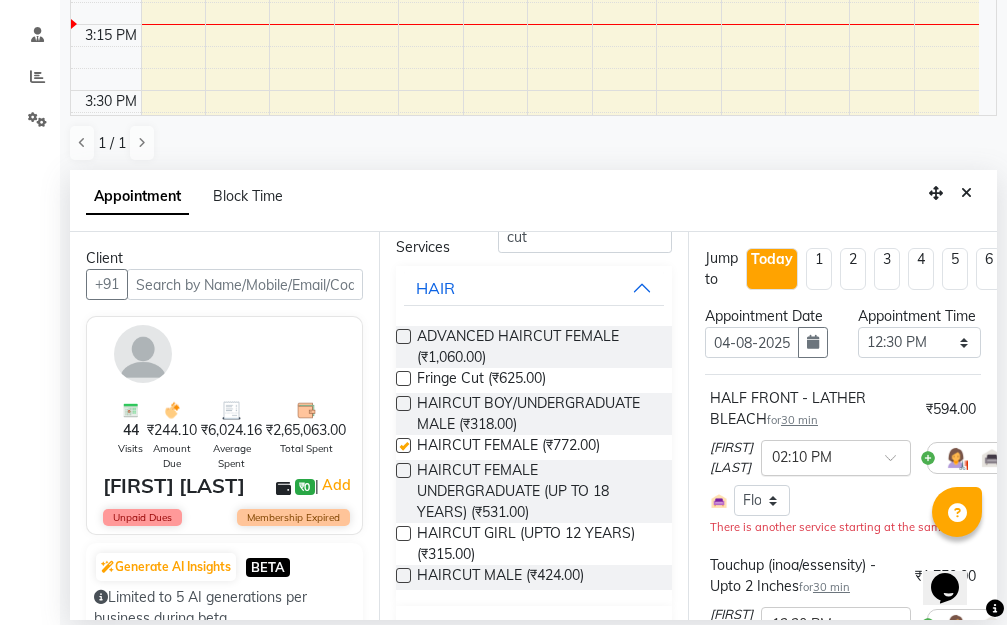 checkbox on "false" 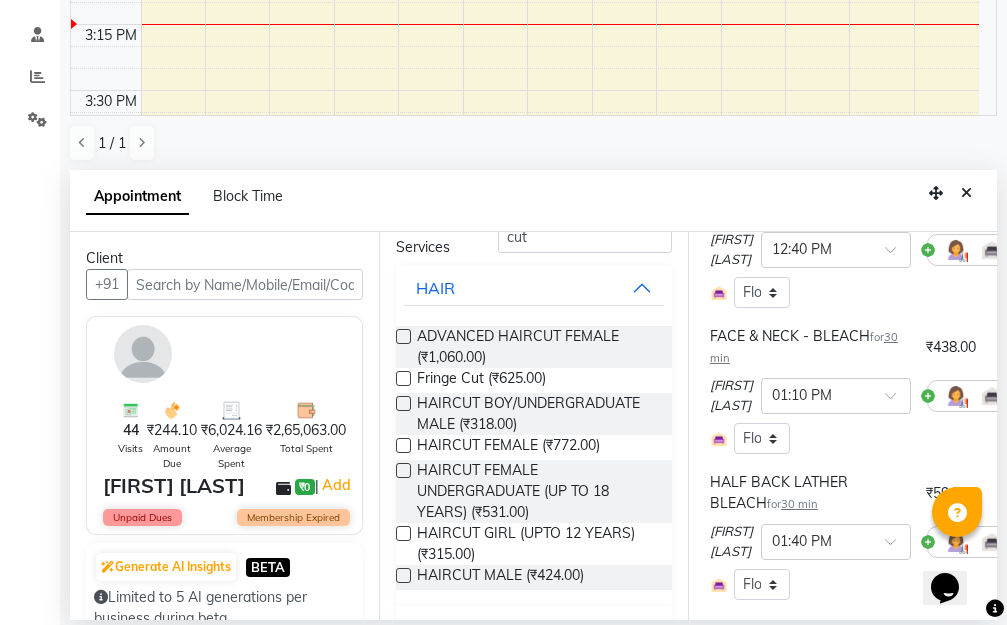 scroll, scrollTop: 914, scrollLeft: 0, axis: vertical 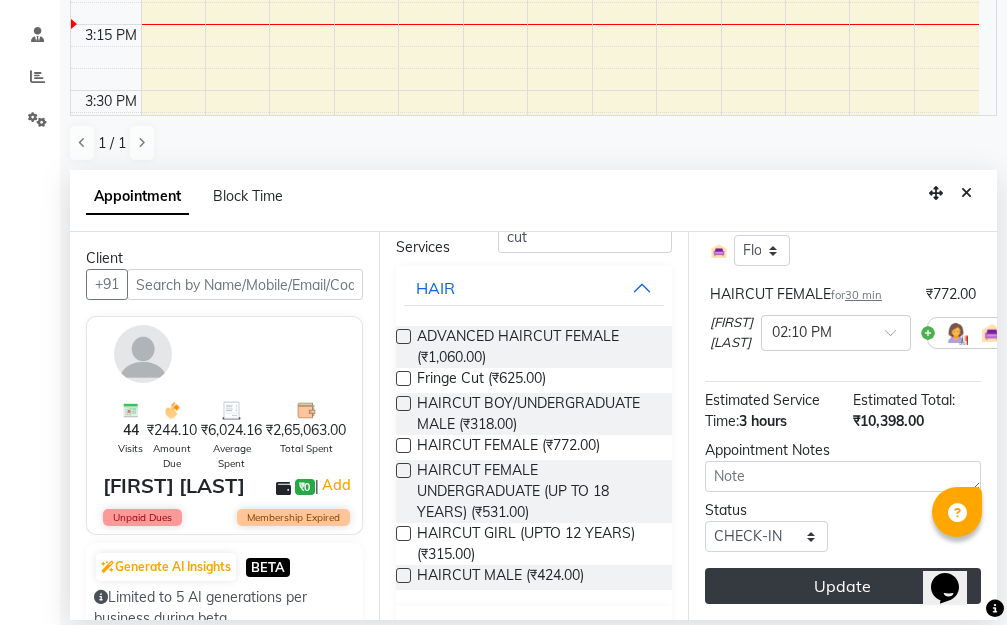 click on "Update" at bounding box center [843, 586] 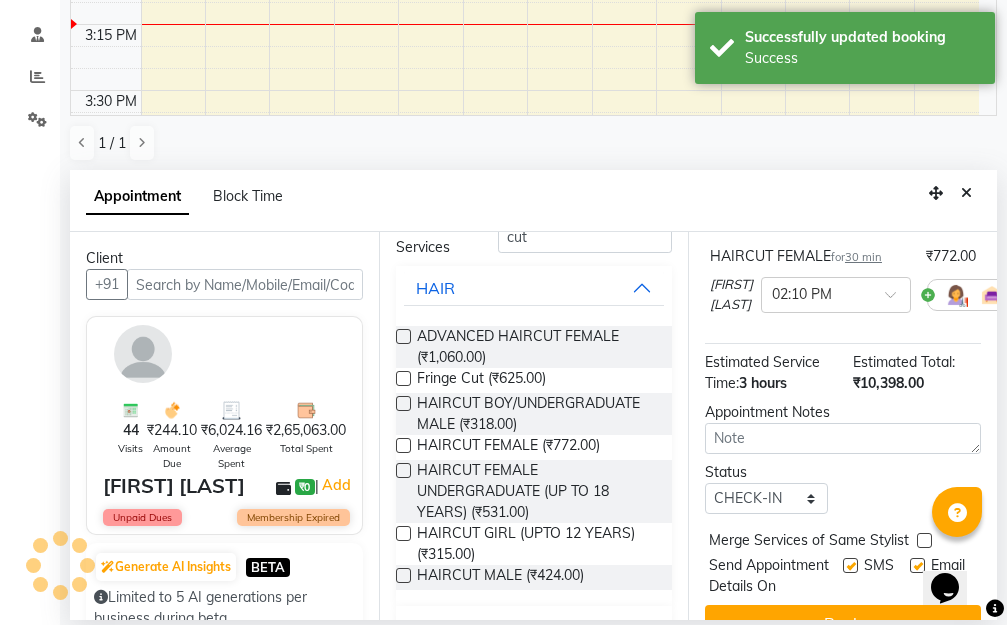 scroll, scrollTop: 7, scrollLeft: 0, axis: vertical 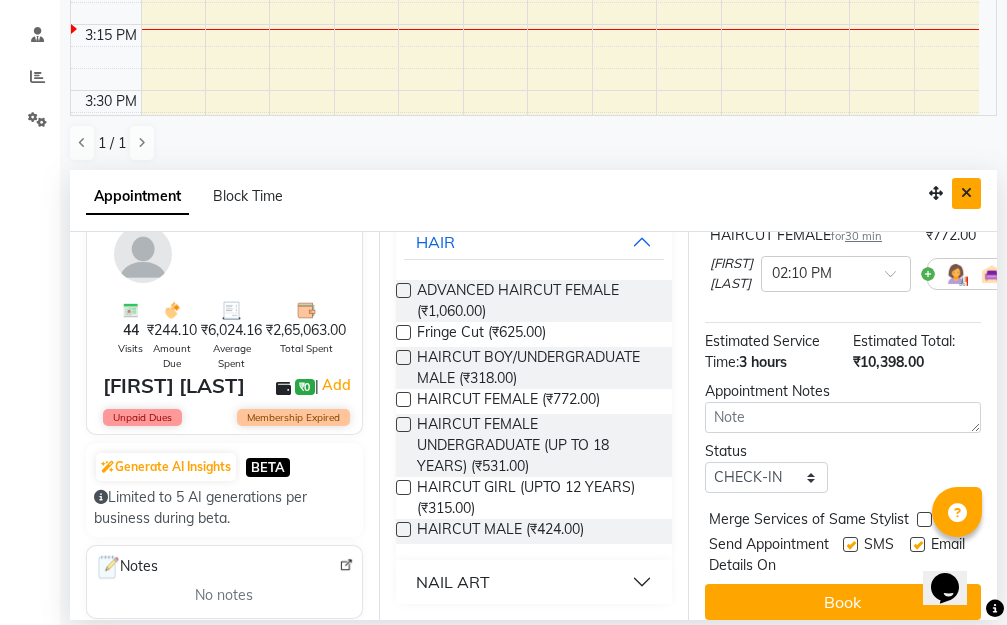 click at bounding box center [966, 193] 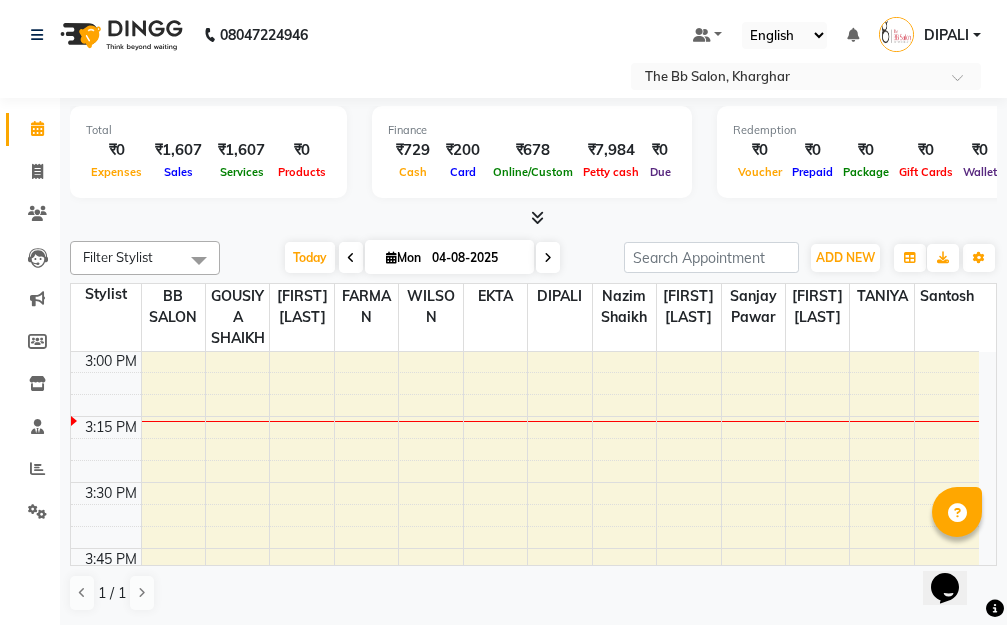 scroll, scrollTop: 1, scrollLeft: 0, axis: vertical 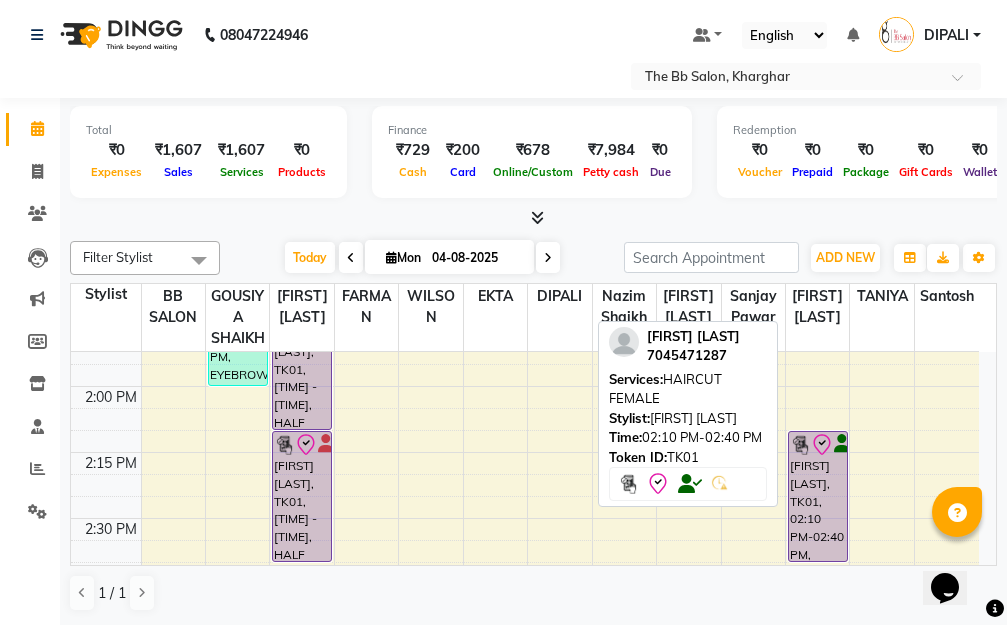 click on "[FIRST] [LAST], TK01, 02:10 PM-02:40 PM, HAIRCUT FEMALE" at bounding box center (818, 496) 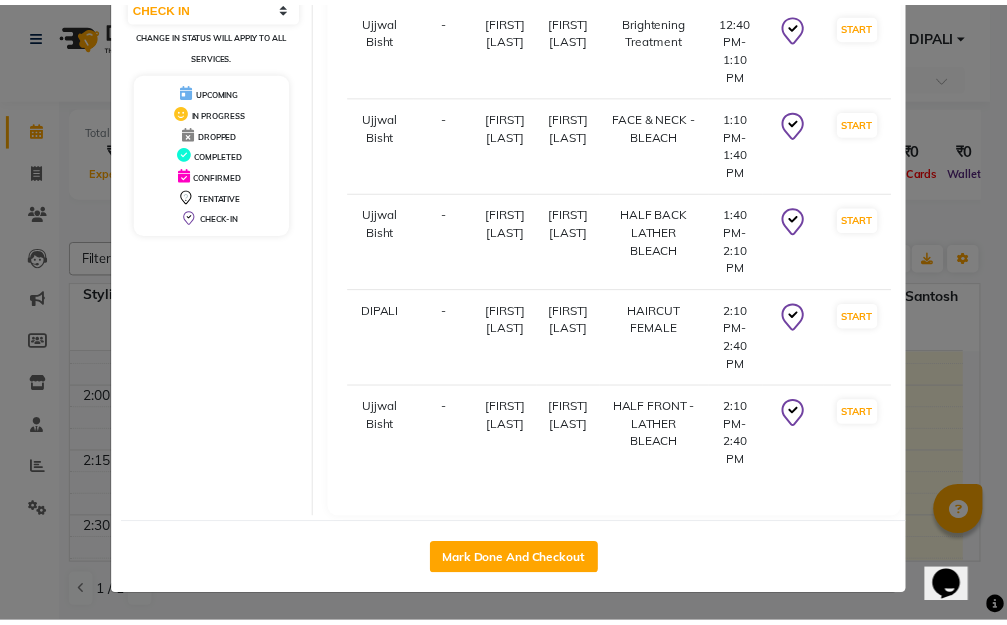 scroll, scrollTop: 306, scrollLeft: 0, axis: vertical 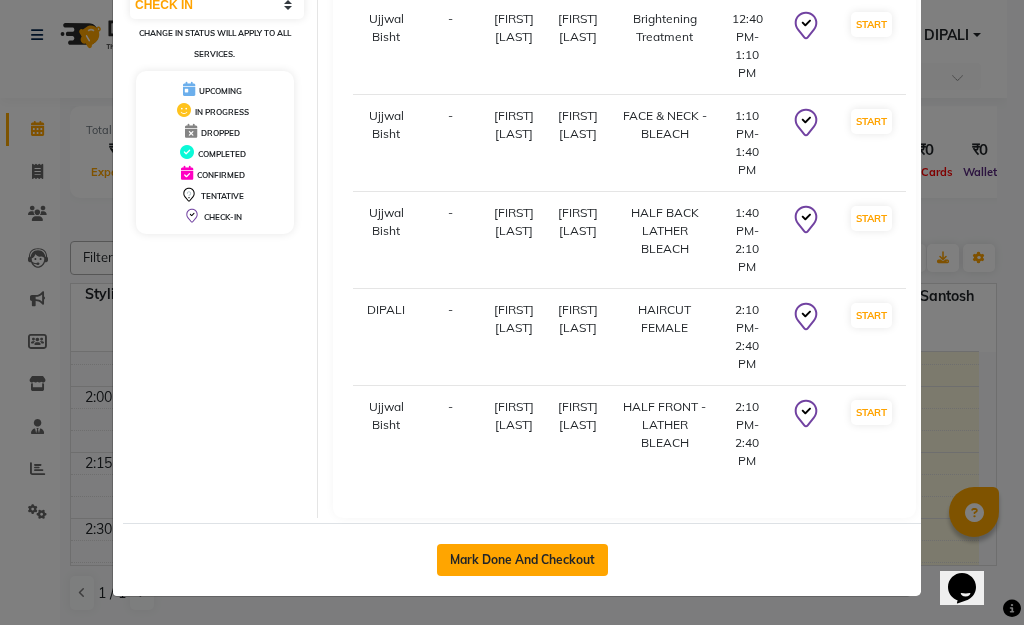 click on "Mark Done And Checkout" 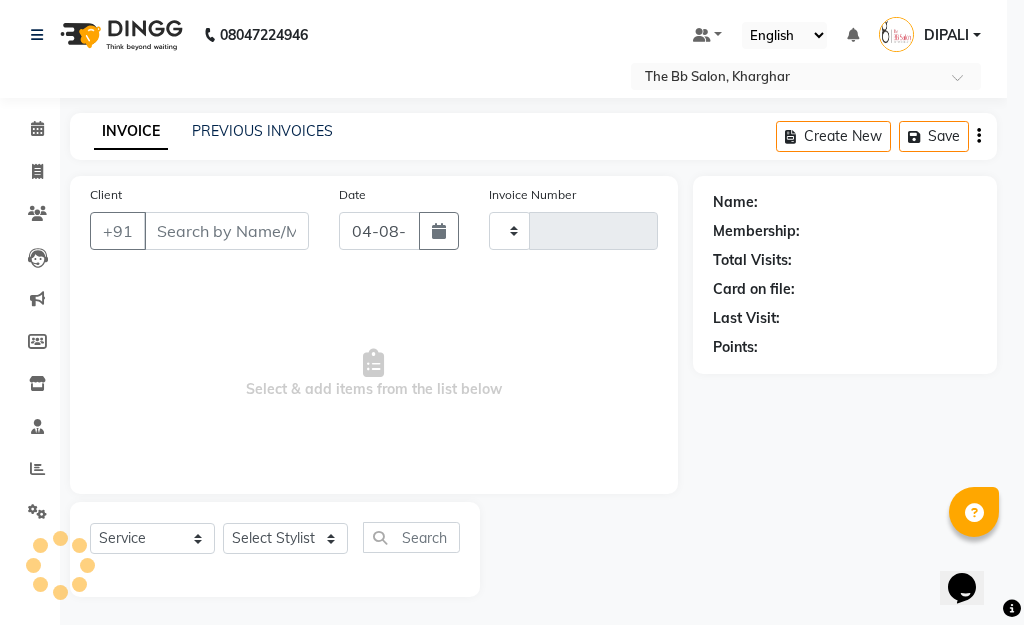 type on "2813" 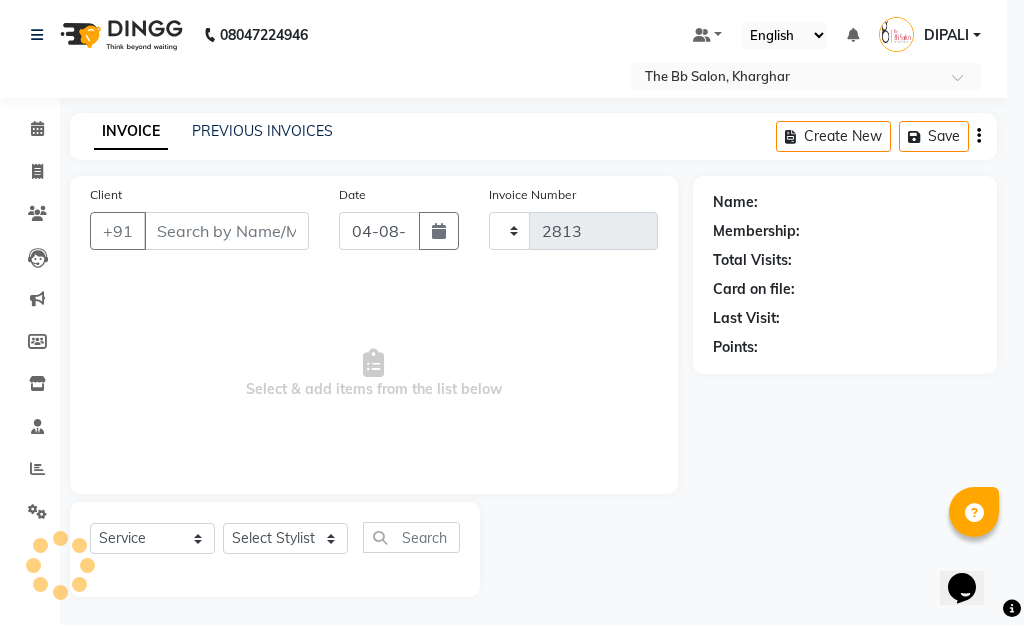 select on "6231" 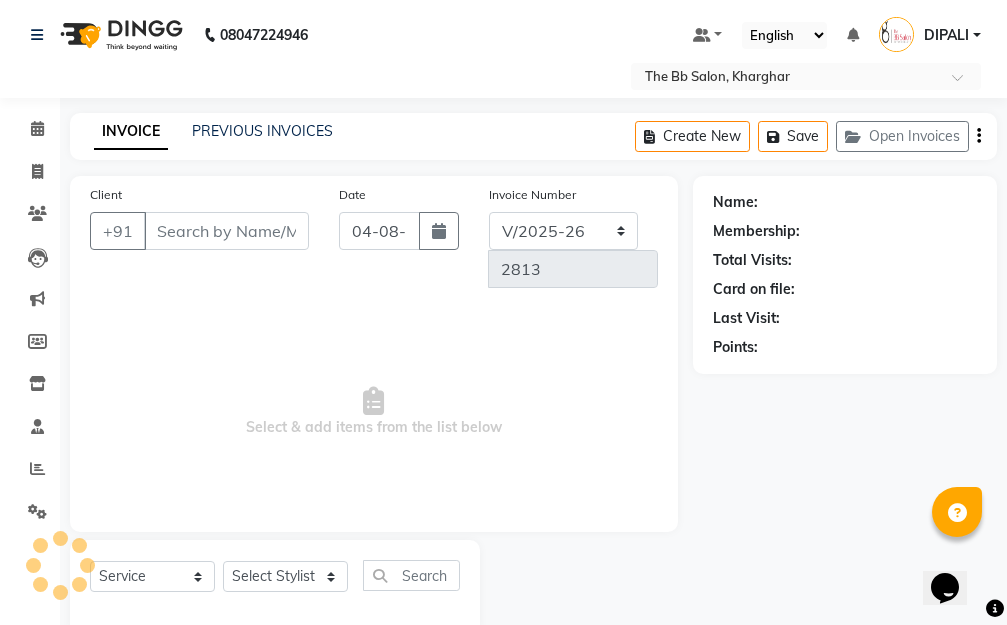 type on "70******87" 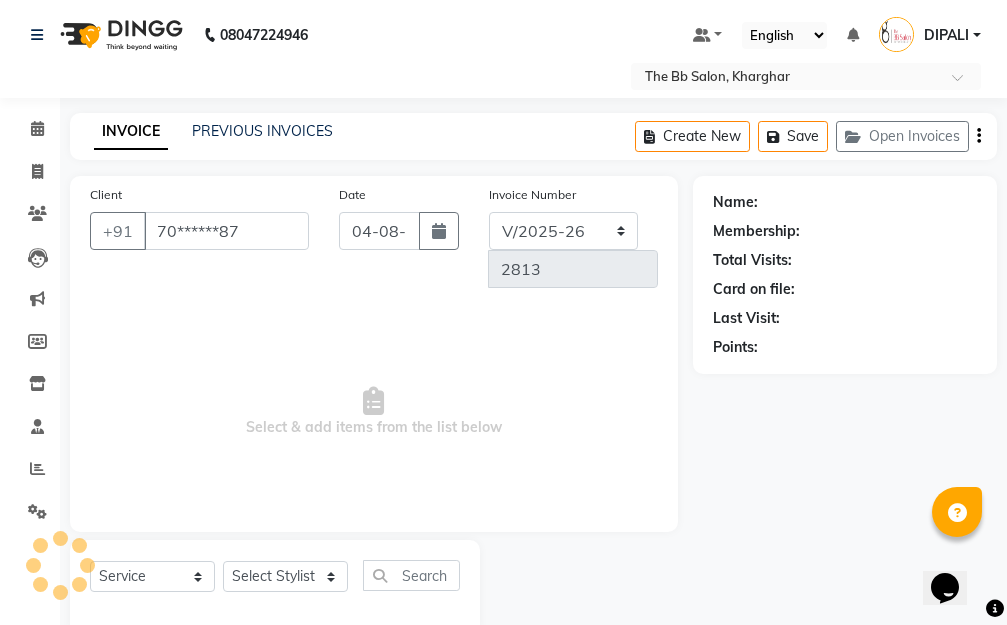 select on "84071" 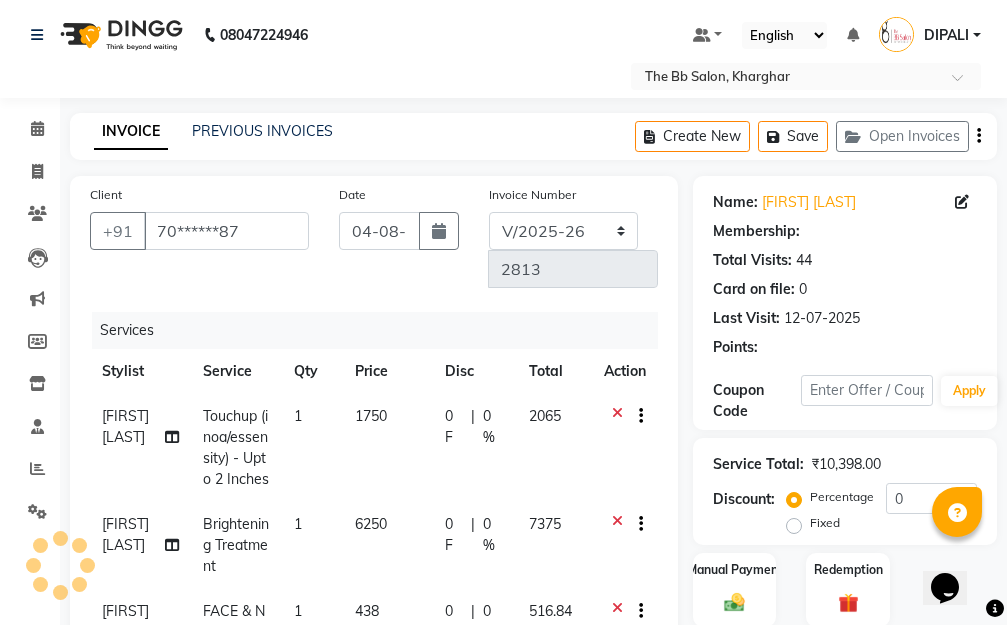 select on "1: Object" 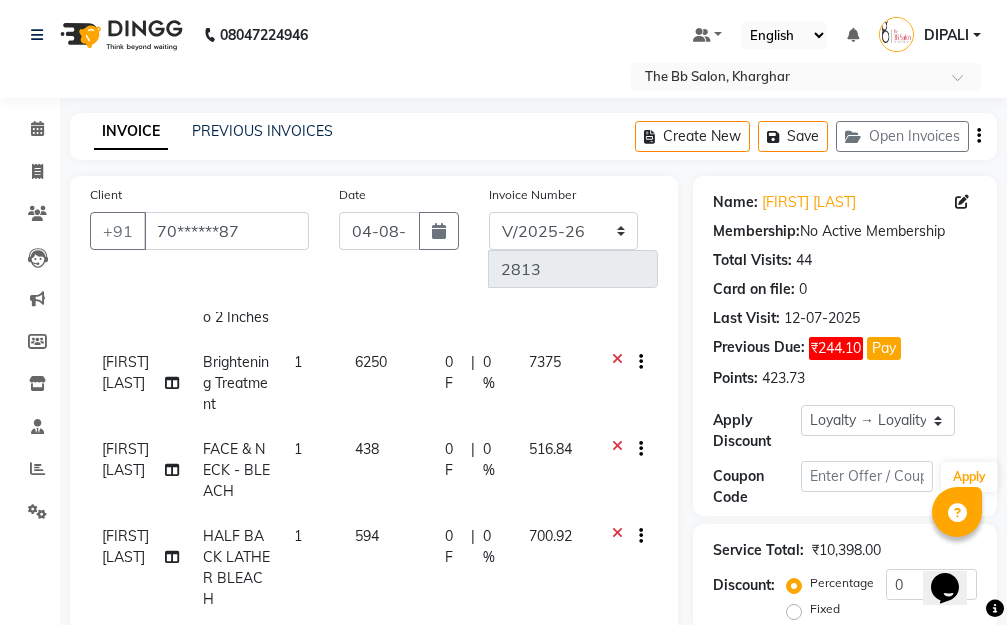 scroll, scrollTop: 221, scrollLeft: 0, axis: vertical 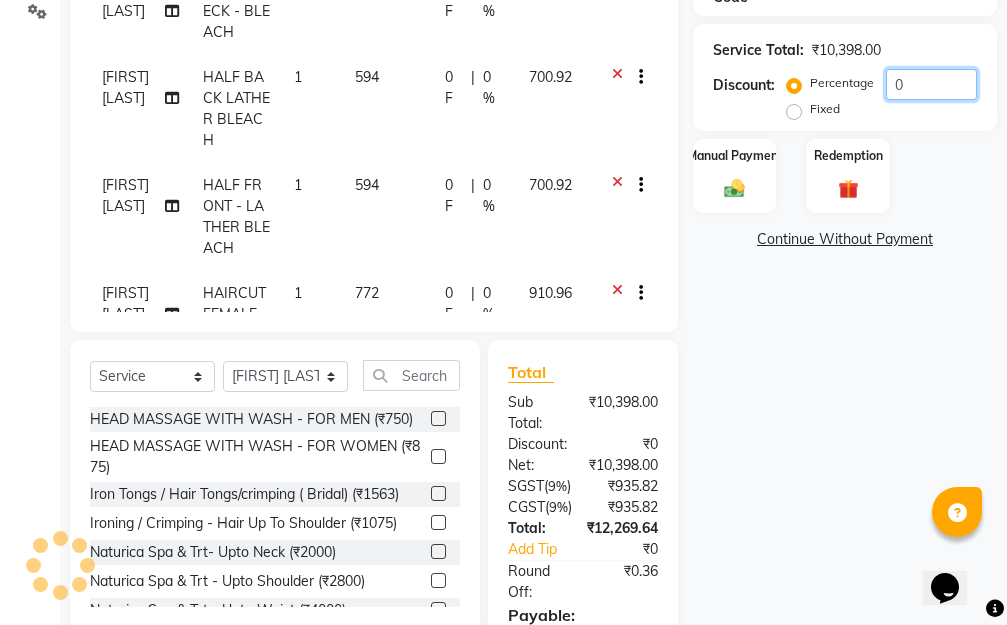 click on "0" 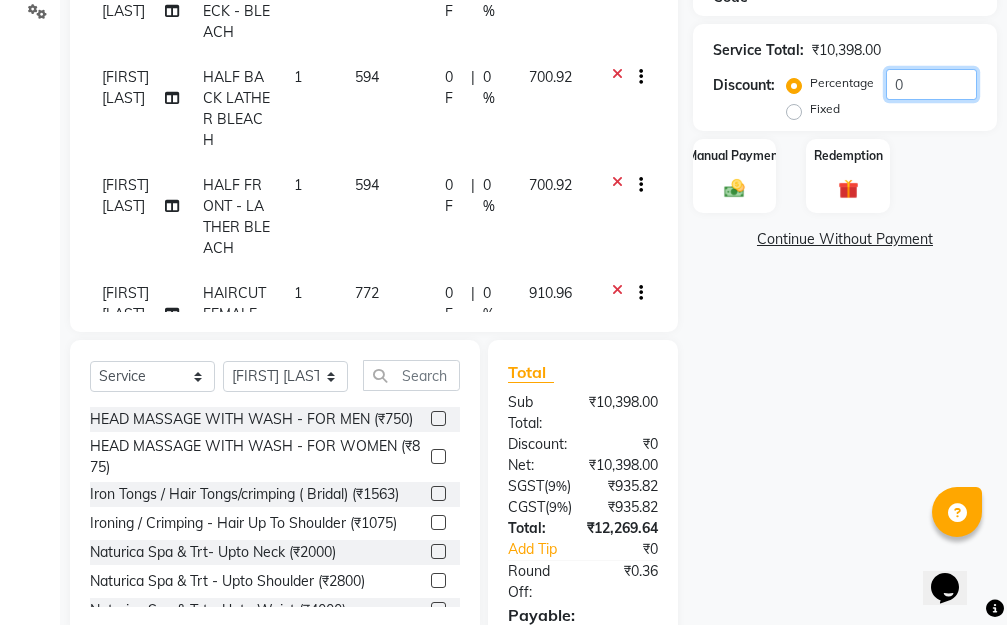 type on "20" 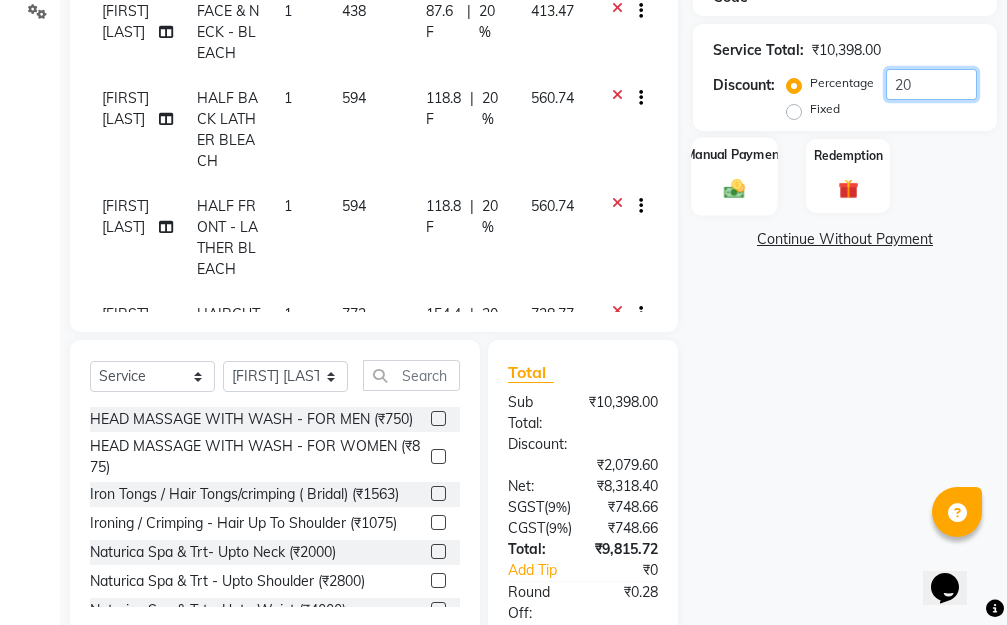 scroll, scrollTop: 601, scrollLeft: 0, axis: vertical 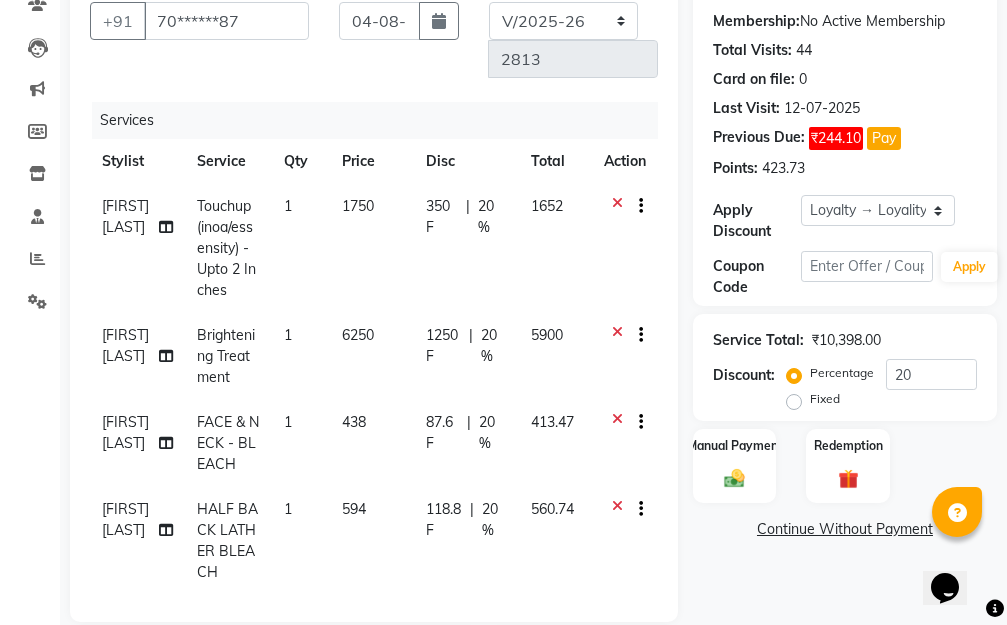 click 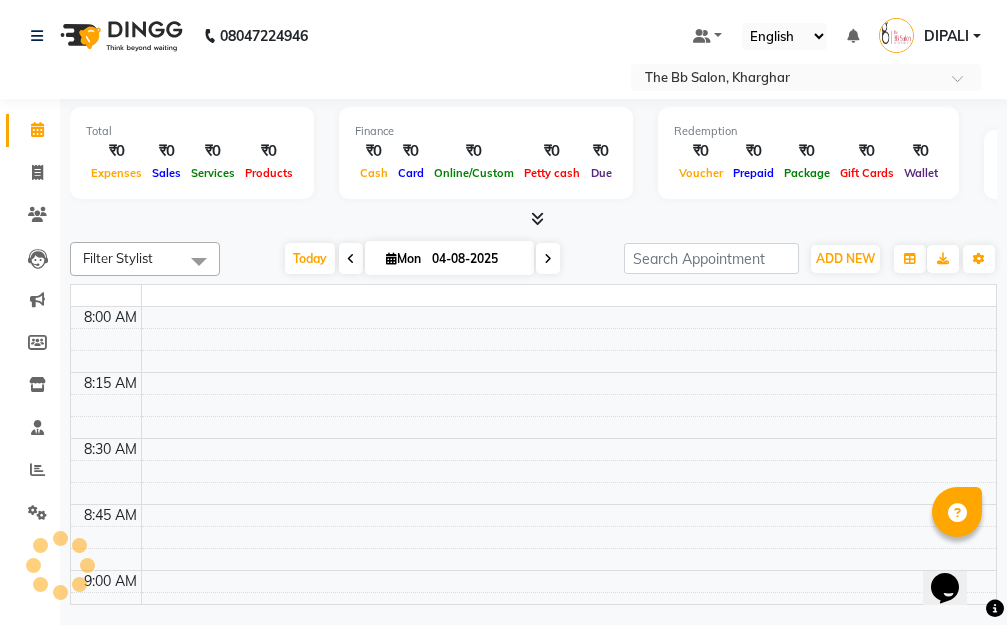 scroll, scrollTop: 0, scrollLeft: 0, axis: both 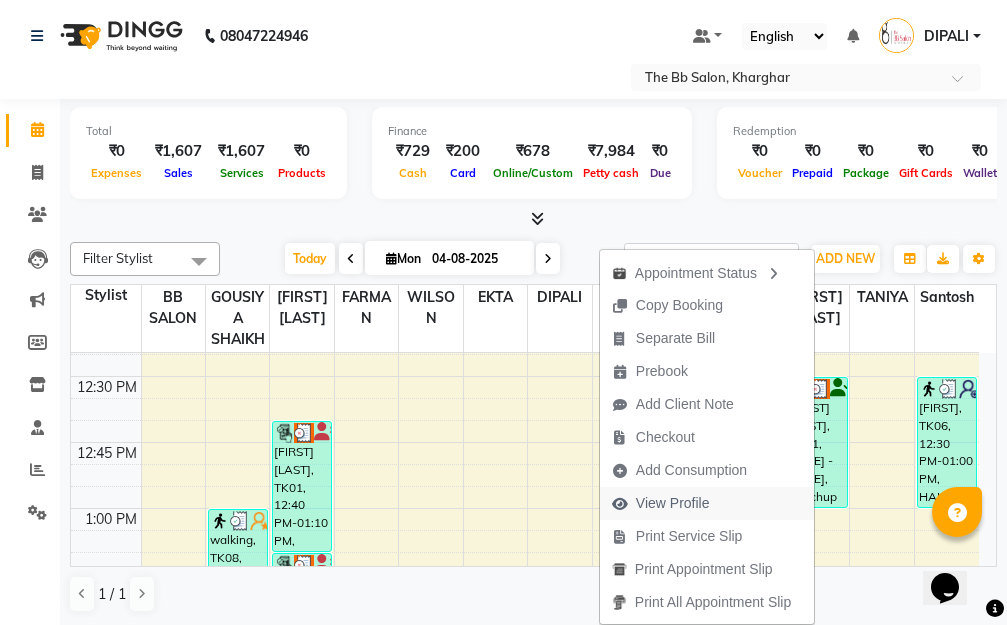 click on "View Profile" at bounding box center (673, 503) 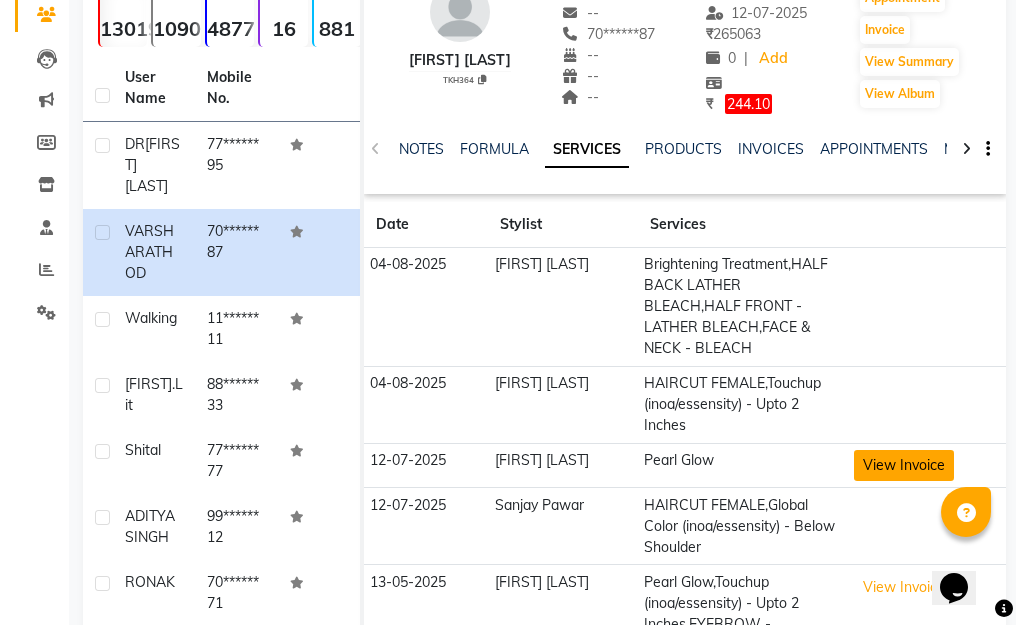 scroll, scrollTop: 300, scrollLeft: 0, axis: vertical 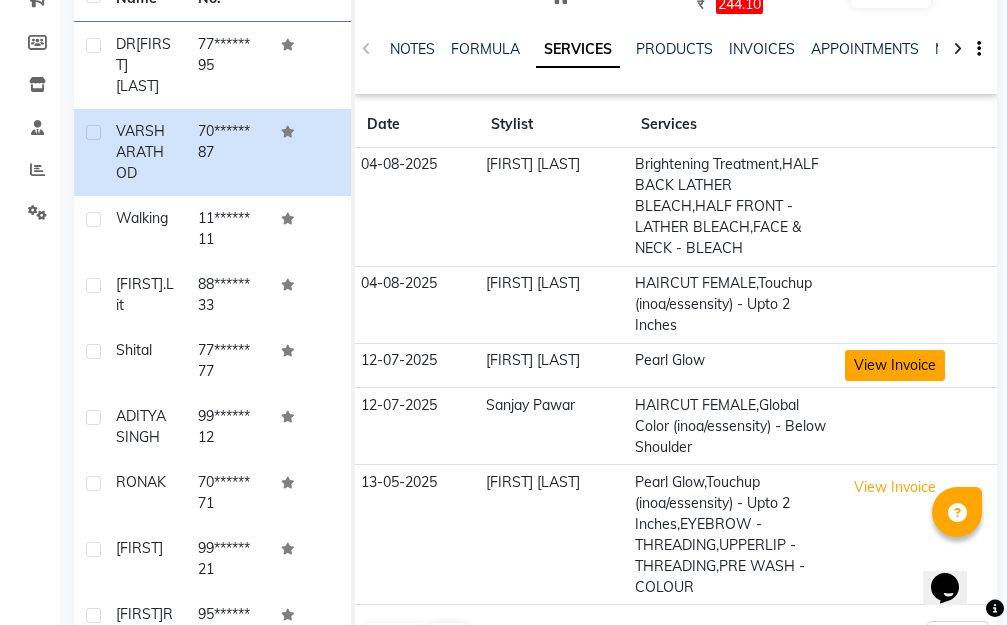 click on "View Invoice" 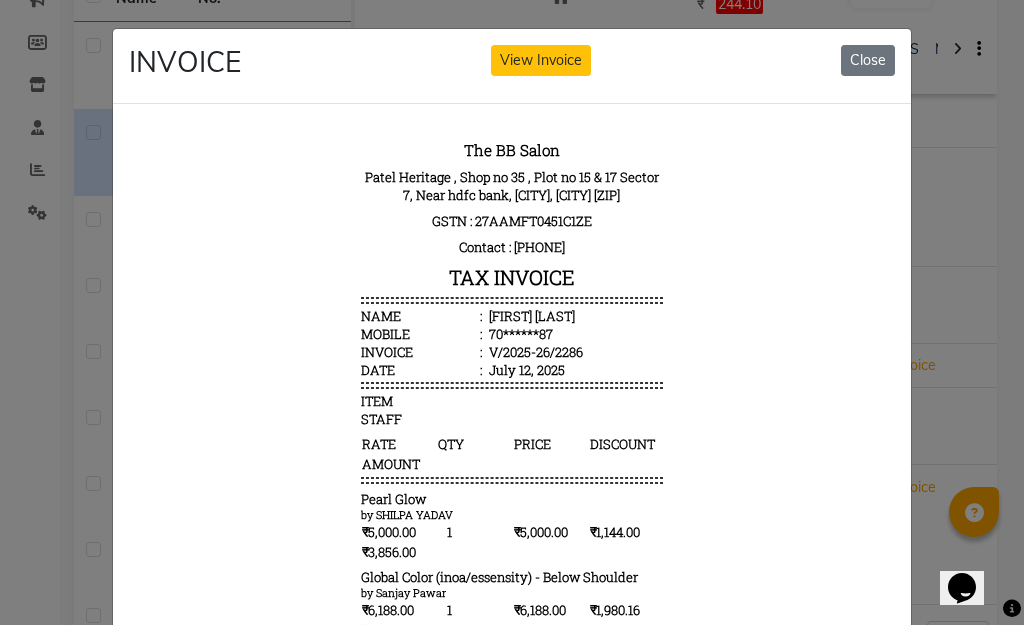 scroll, scrollTop: 16, scrollLeft: 0, axis: vertical 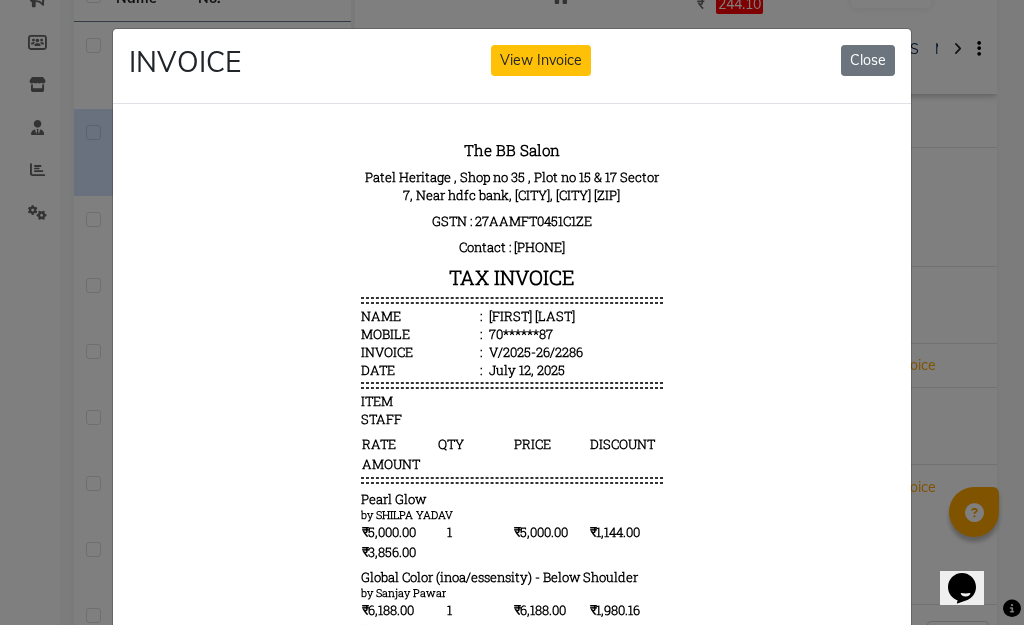 click on "INVOICE View Invoice Close" 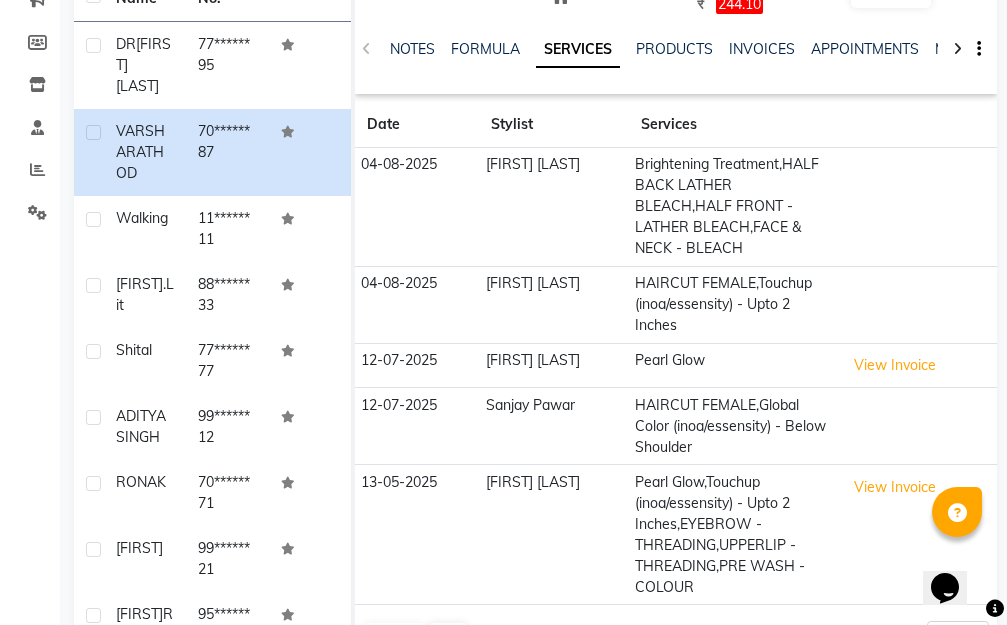 scroll, scrollTop: 0, scrollLeft: 0, axis: both 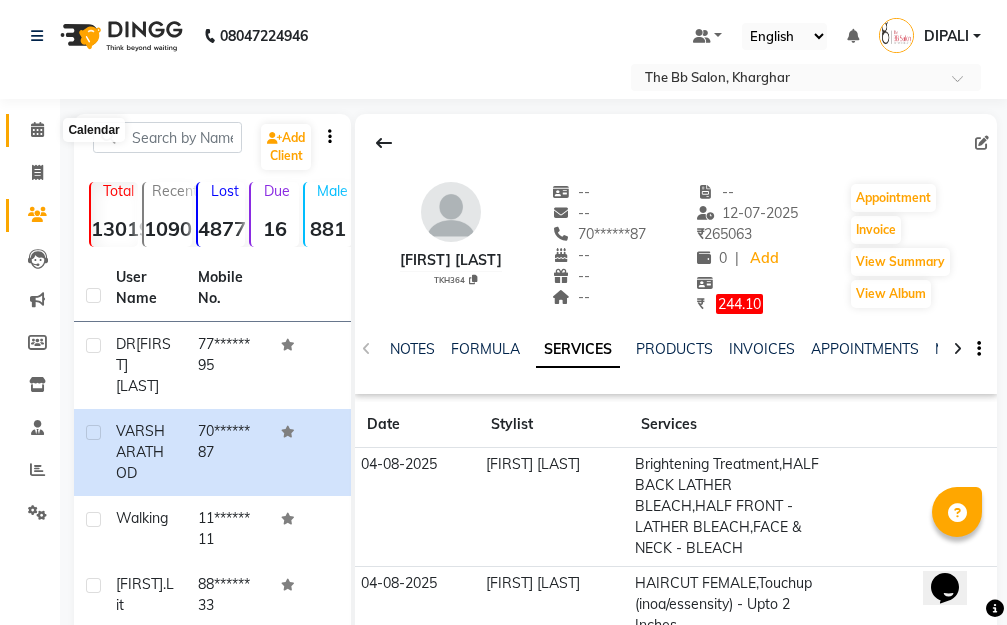 click 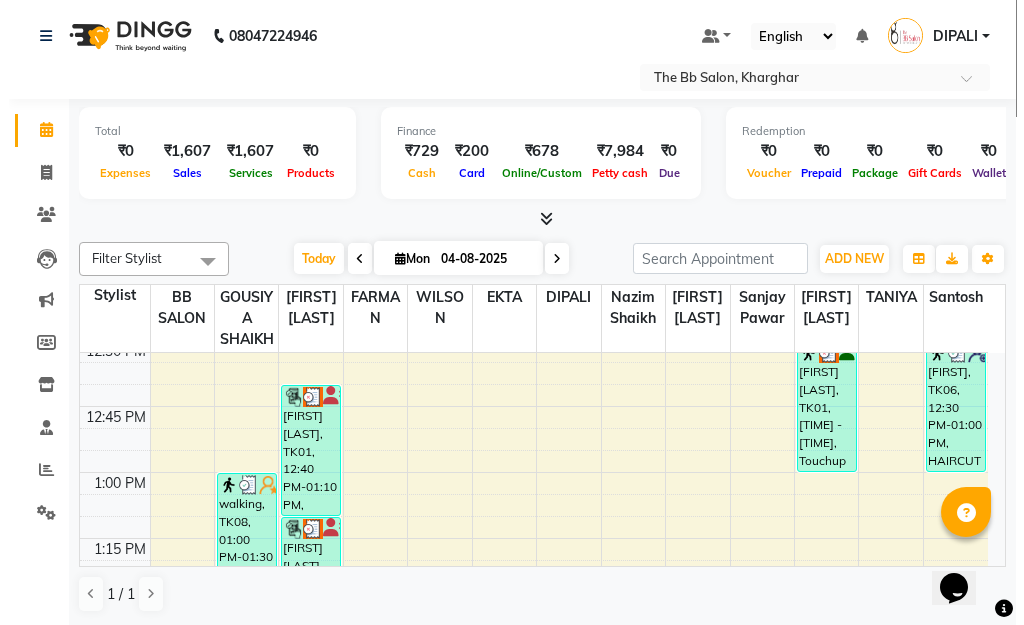 scroll, scrollTop: 900, scrollLeft: 0, axis: vertical 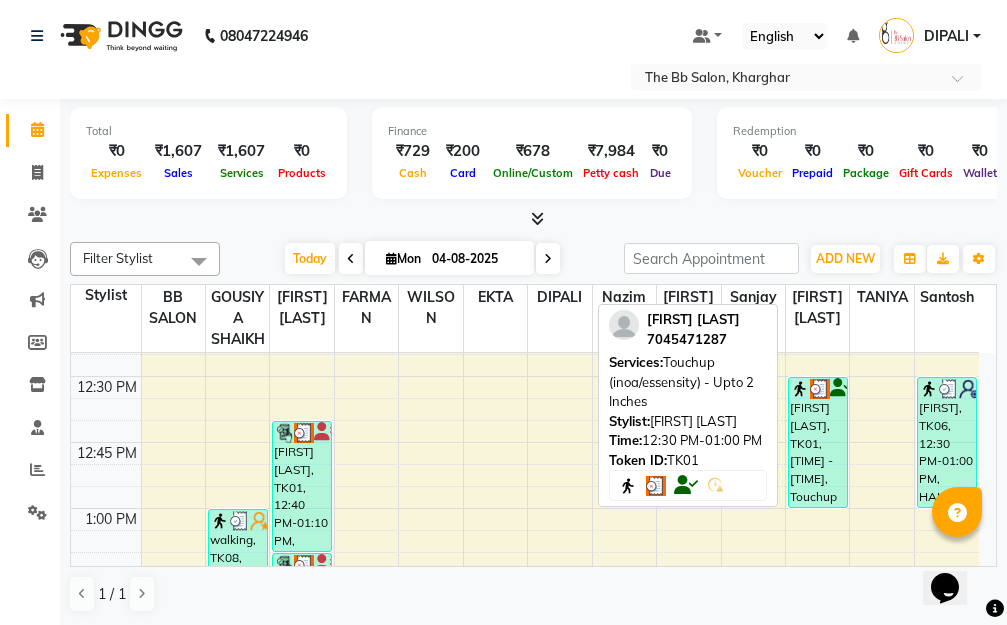 click on "[FIRST] [LAST], TK01, [TIME] - [TIME], Touchup (inoa/essensity) - Upto 2 Inches" at bounding box center [818, 442] 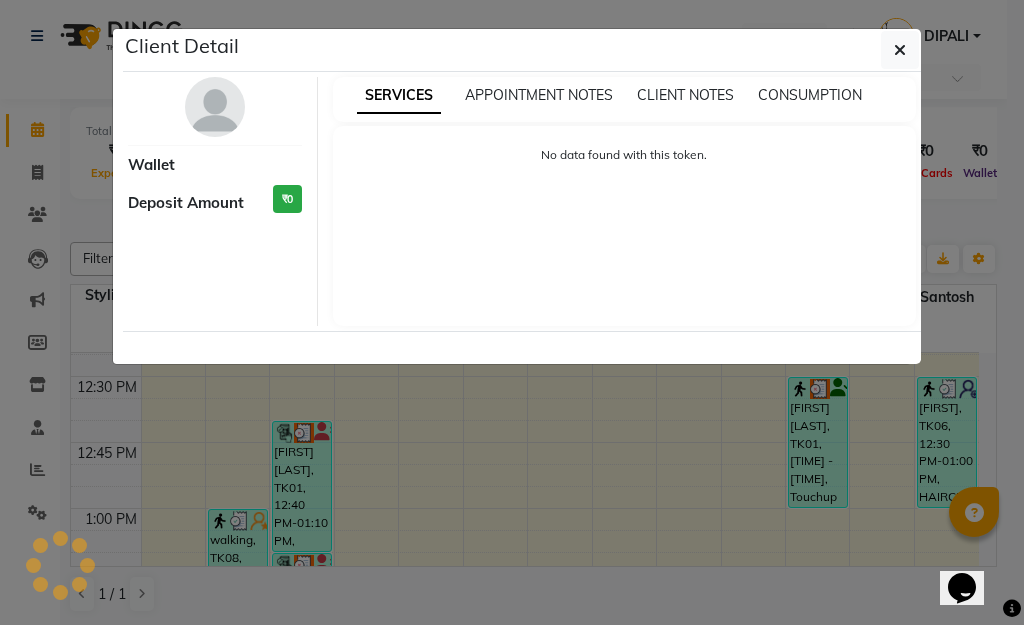 select on "3" 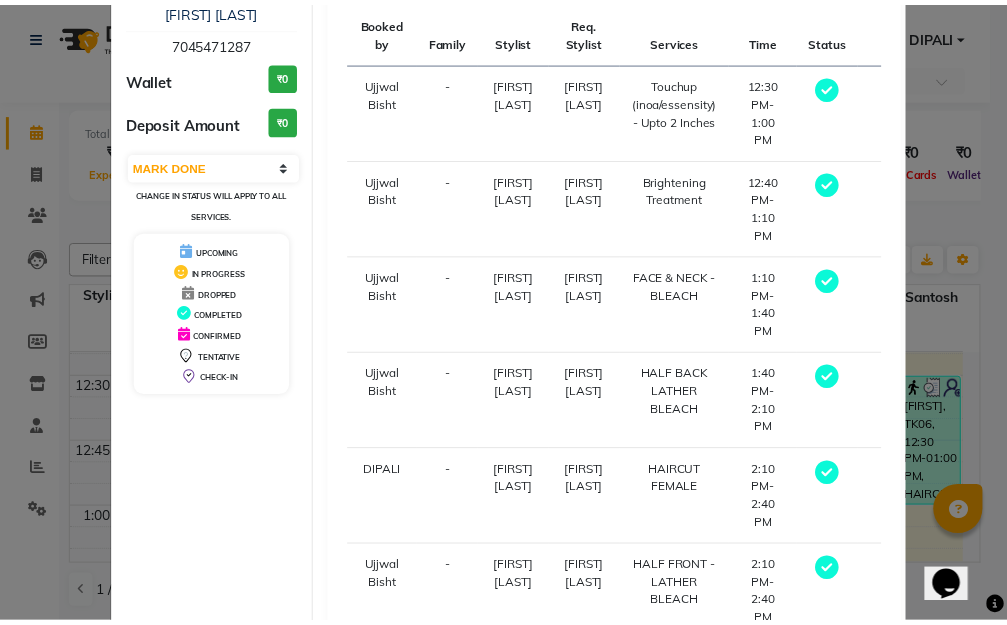 scroll, scrollTop: 300, scrollLeft: 0, axis: vertical 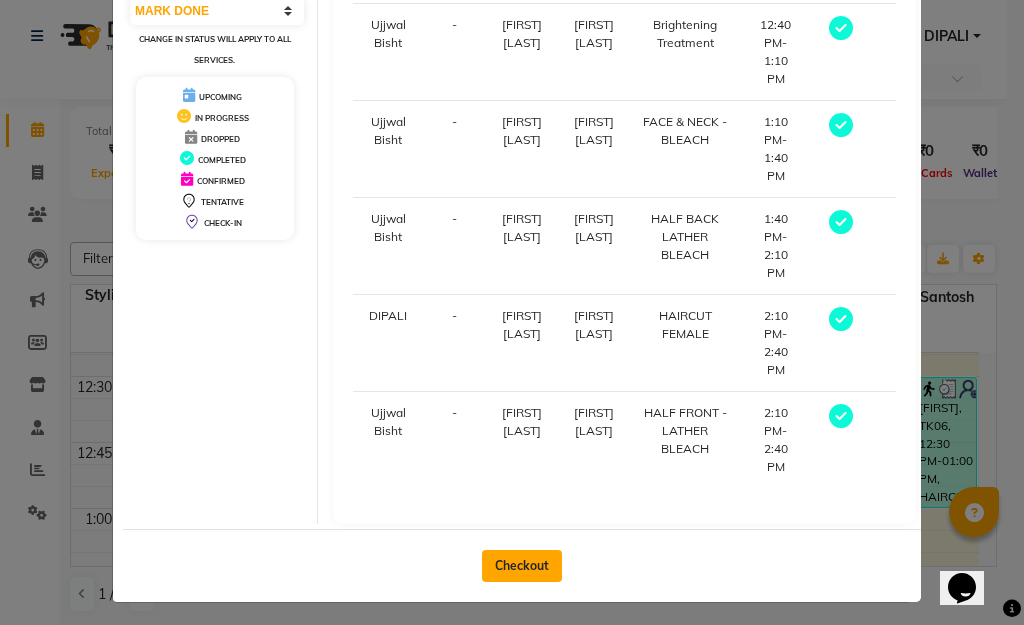 click on "Checkout" 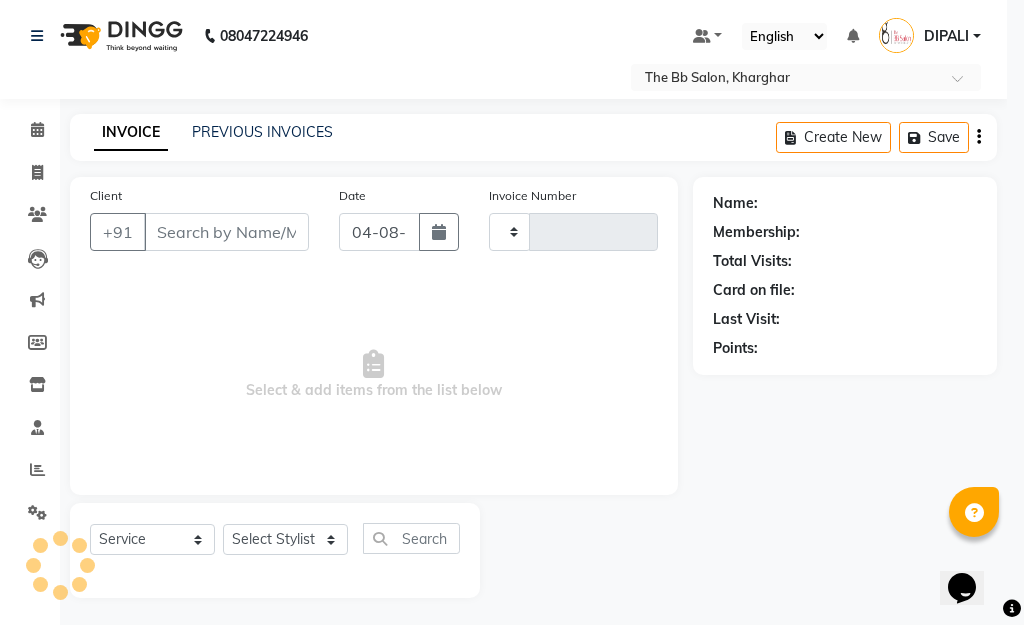 type on "2813" 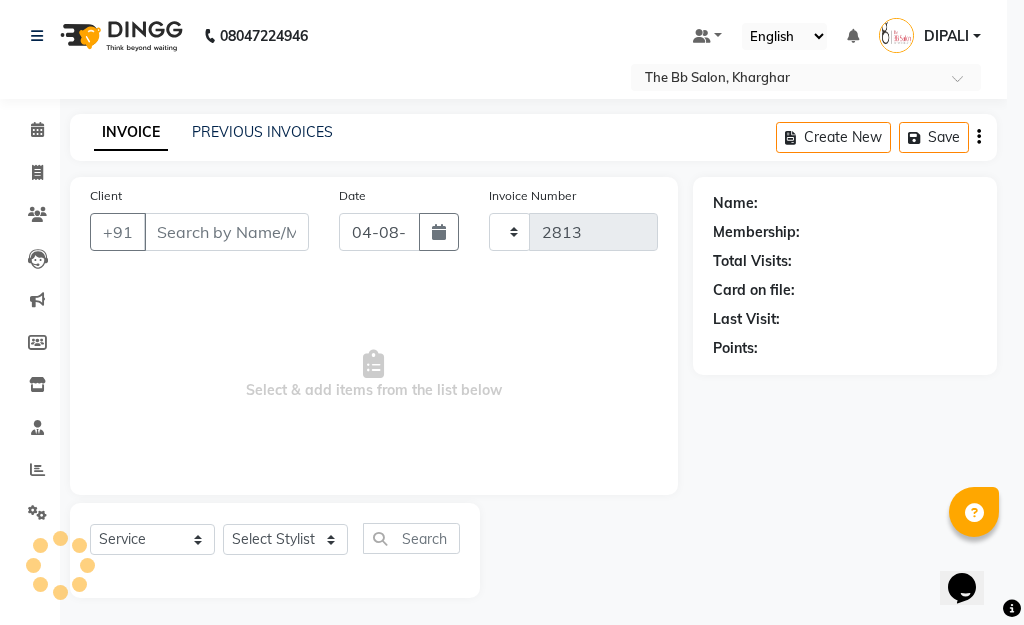 select on "6231" 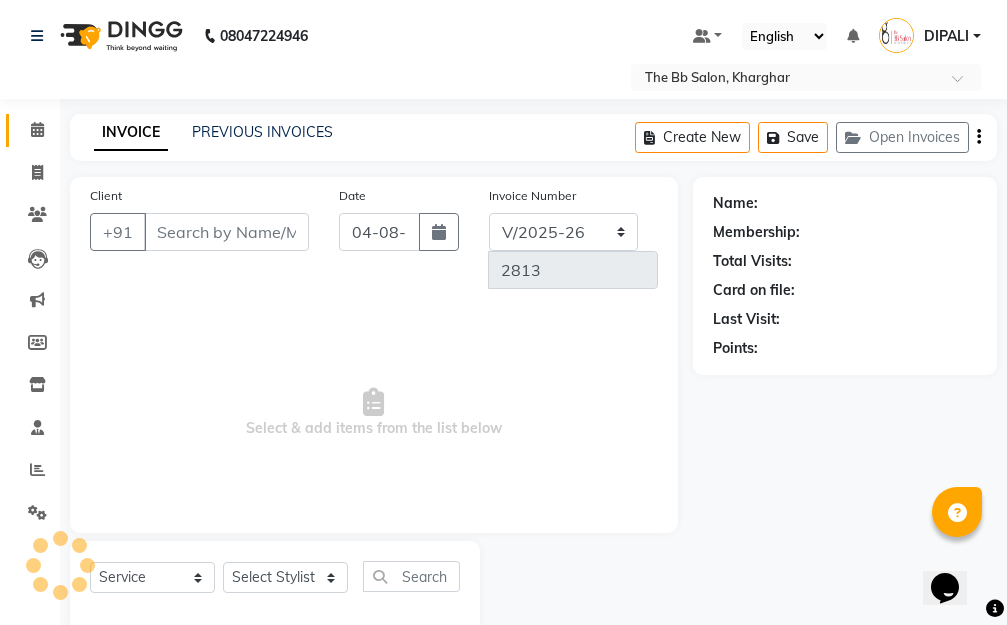 type on "70******87" 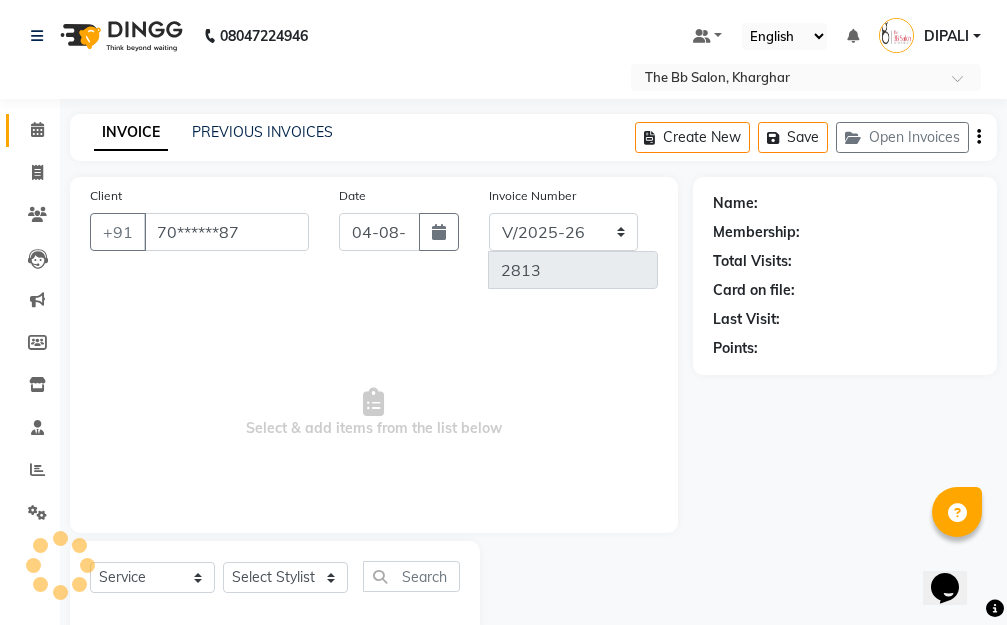 select on "84071" 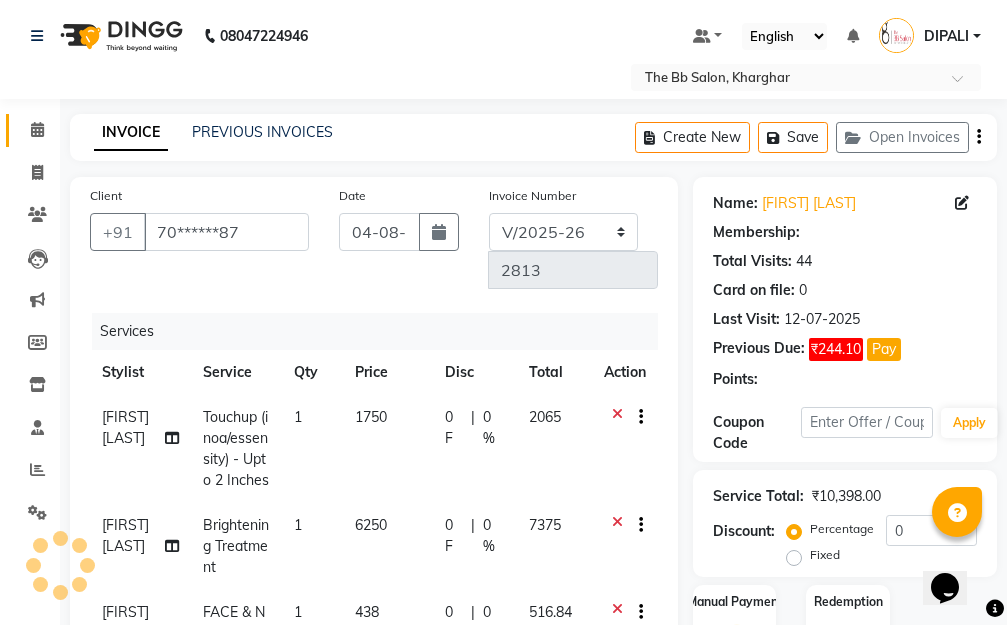 select on "1: Object" 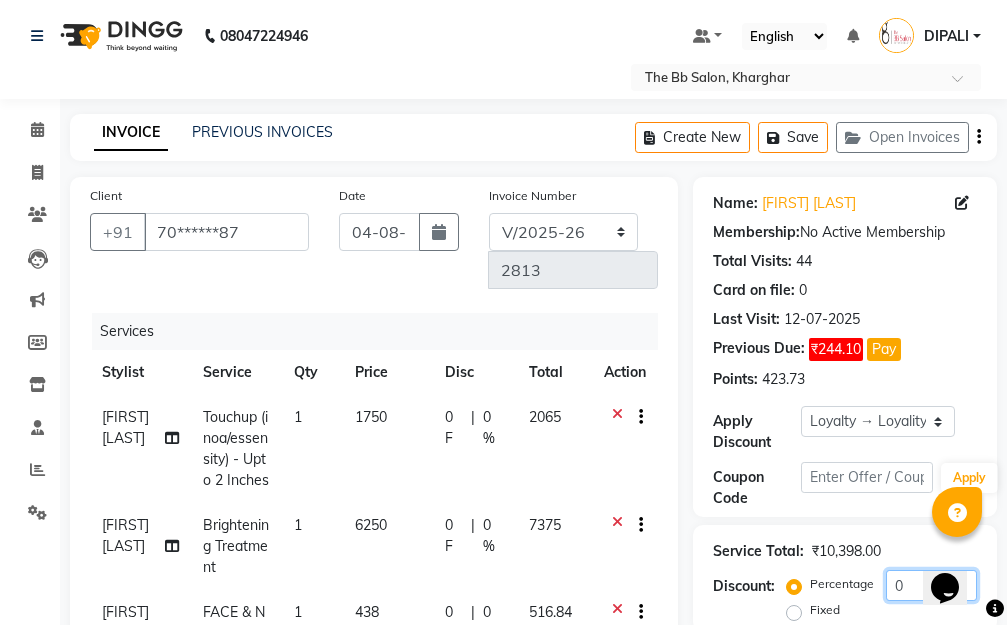click on "0" 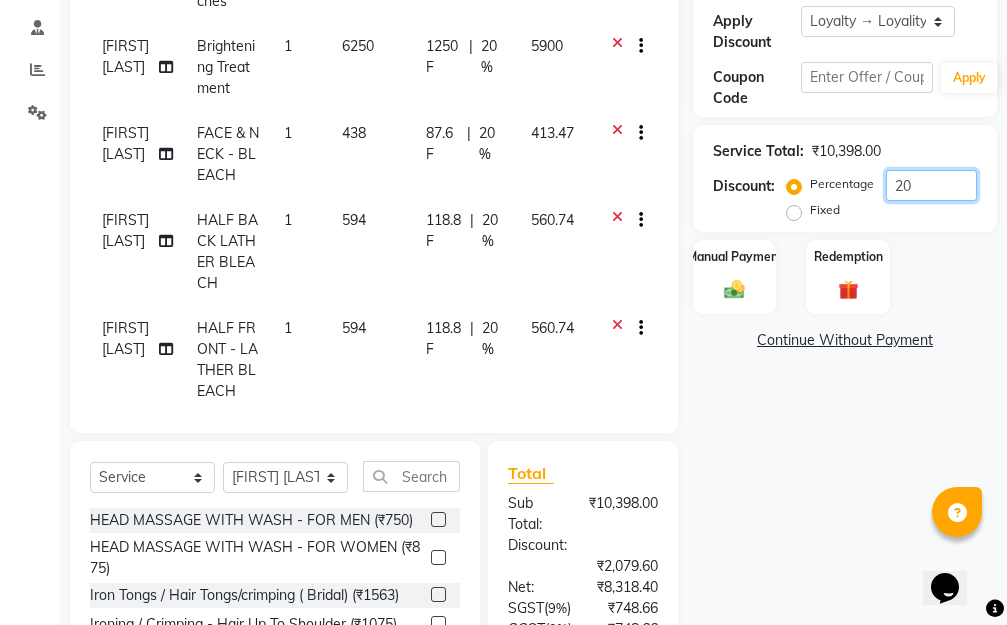 scroll, scrollTop: 200, scrollLeft: 0, axis: vertical 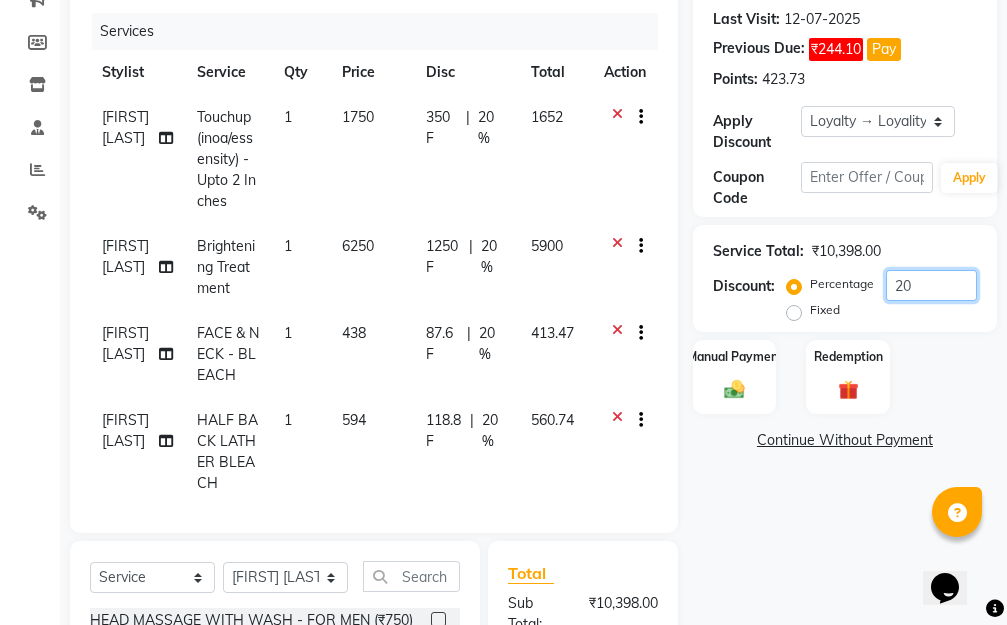 drag, startPoint x: 904, startPoint y: 287, endPoint x: 879, endPoint y: 285, distance: 25.079872 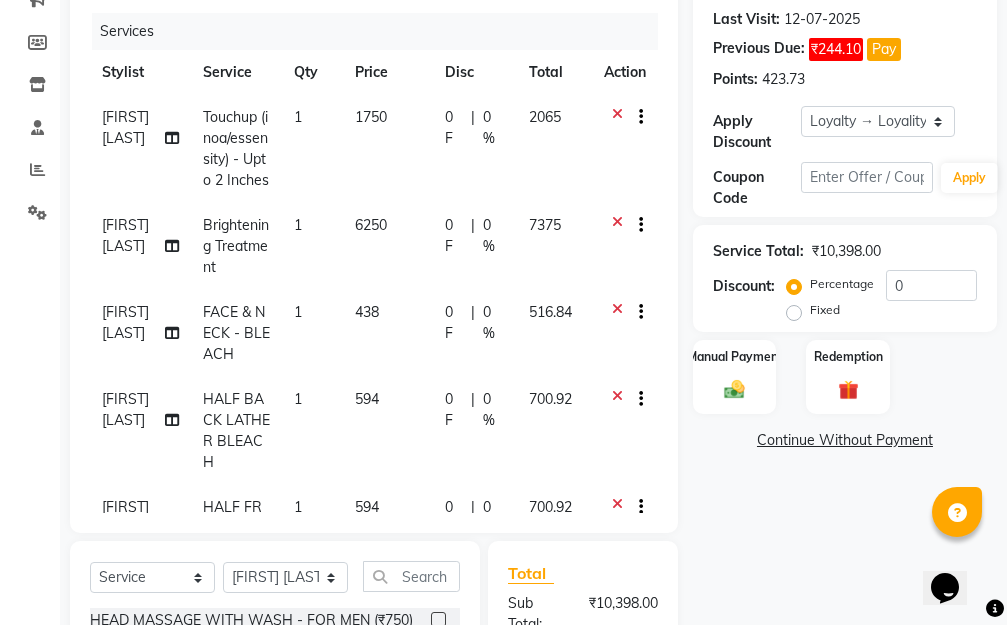 click on "Name: [FIRST] [LAST] Membership:  No Active Membership  Total Visits:  44 Card on file:  0 Last Visit:   12-07-2025 Previous Due:  ₹244.10 Pay Points:   423.73  Apply Discount Select  Loyalty → Loyality level 1  Coupon Code Apply Service Total:  ₹10,398.00  Discount:  Percentage   Fixed  0 Manual Payment Redemption  Continue Without Payment" 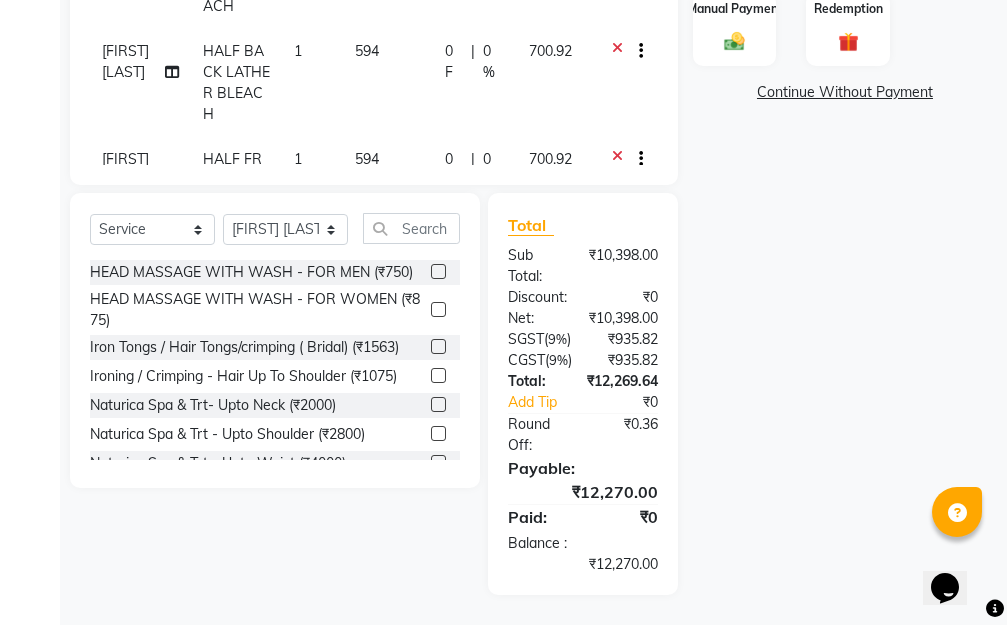 scroll, scrollTop: 490, scrollLeft: 0, axis: vertical 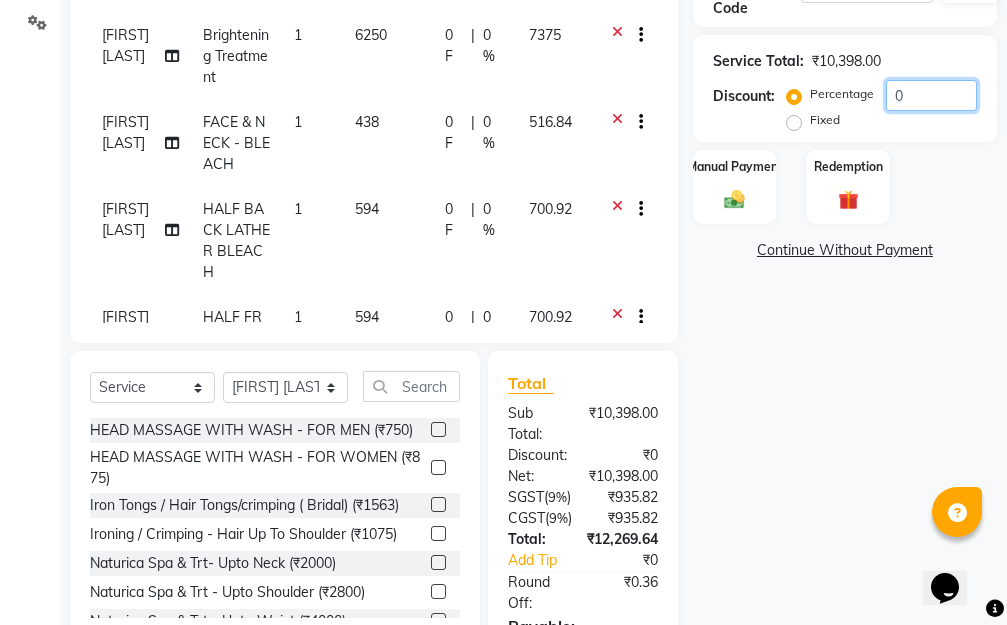 click on "0" 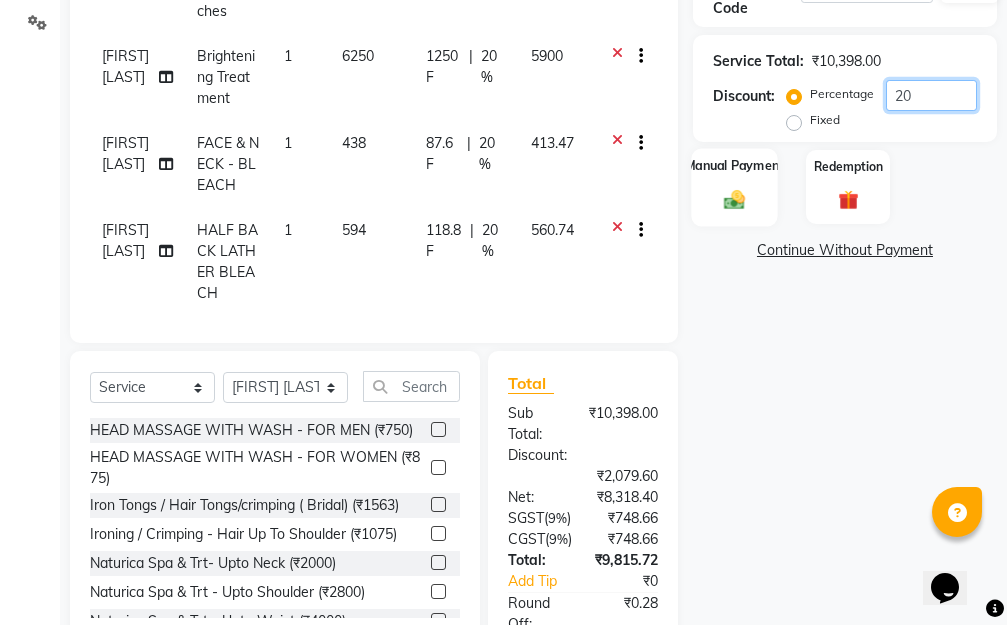 type on "20" 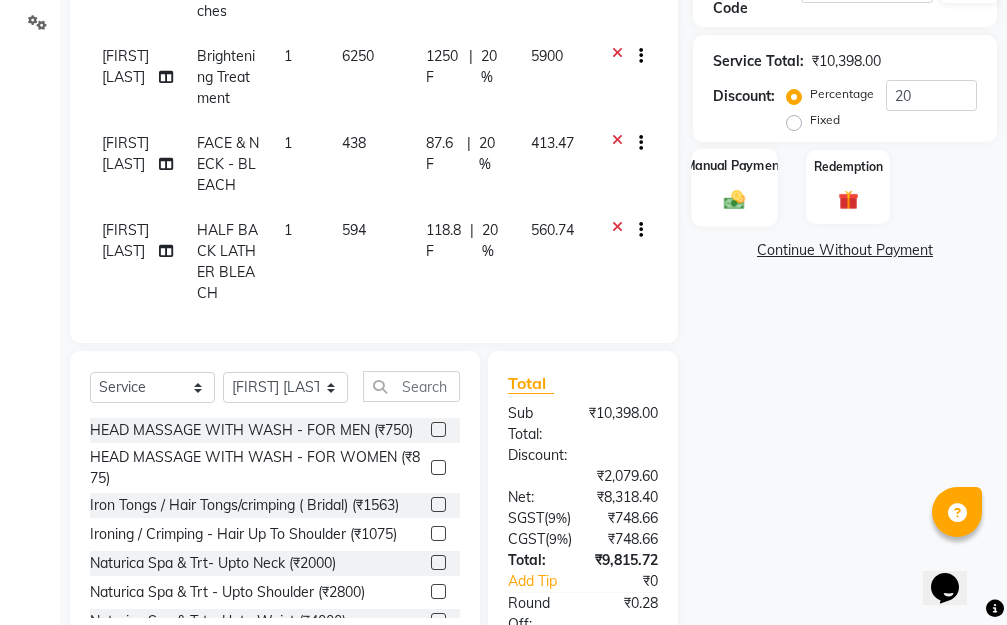 click 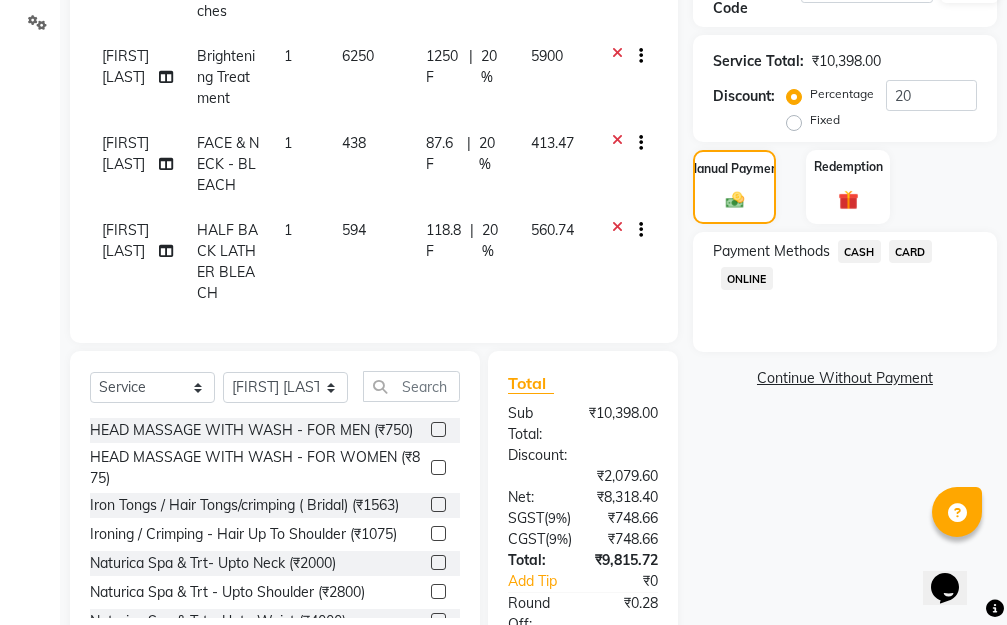 scroll, scrollTop: 711, scrollLeft: 0, axis: vertical 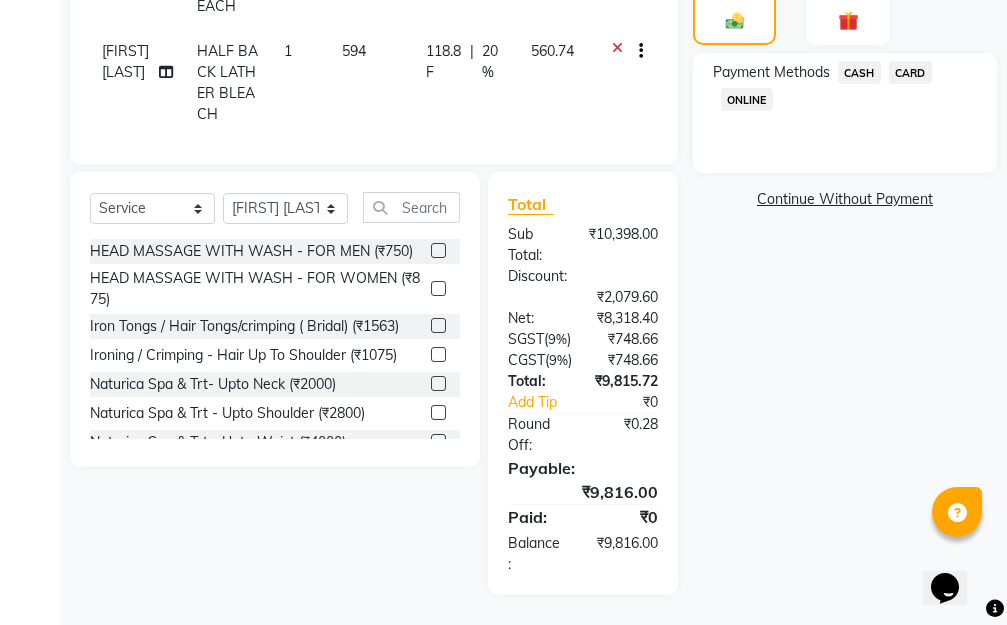 click on "Pay" 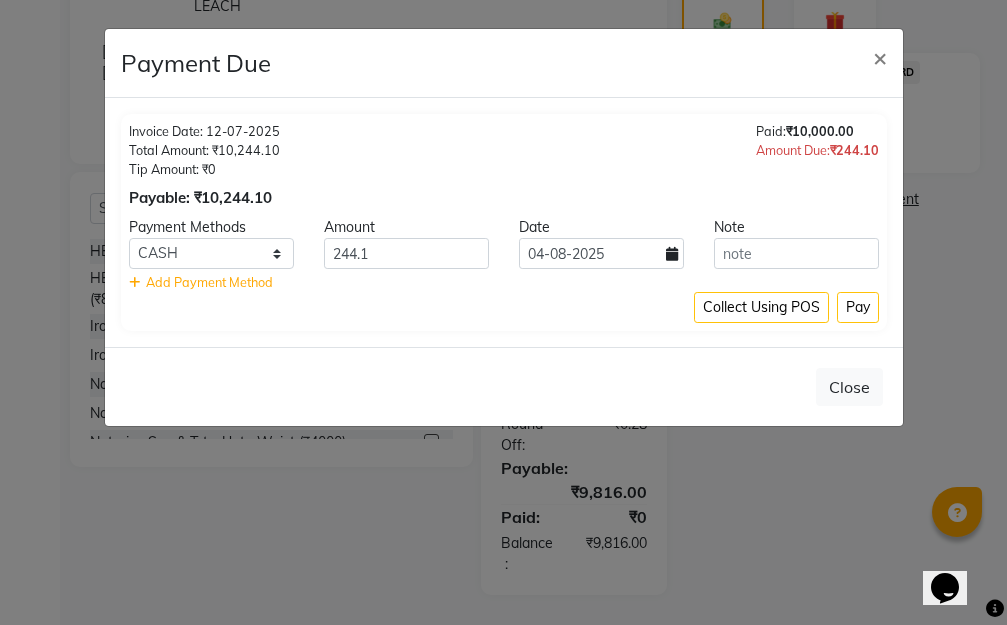 select on "1" 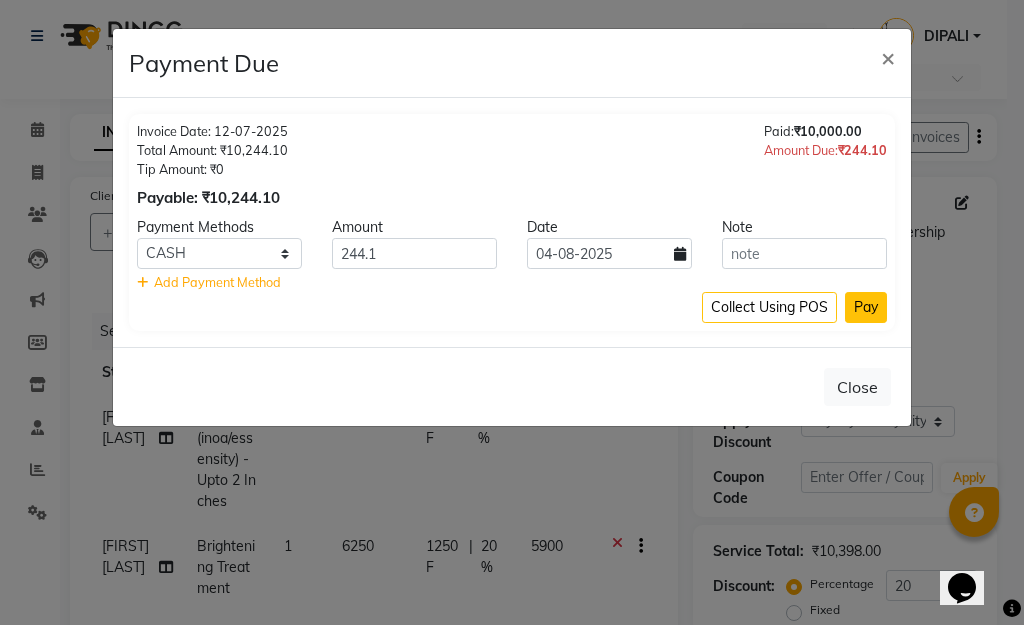 click on "Pay" 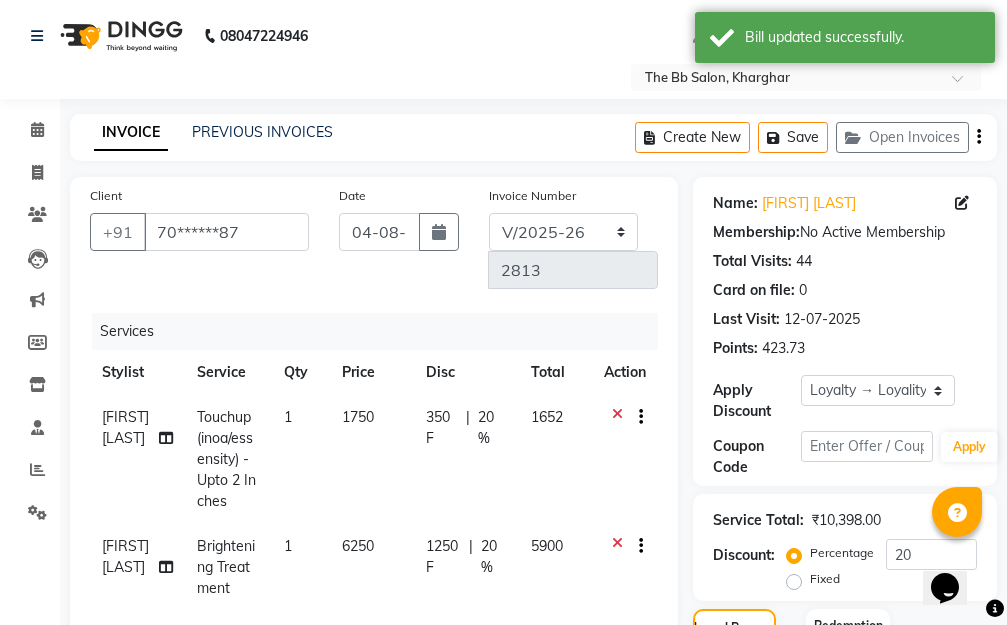 scroll, scrollTop: 100, scrollLeft: 0, axis: vertical 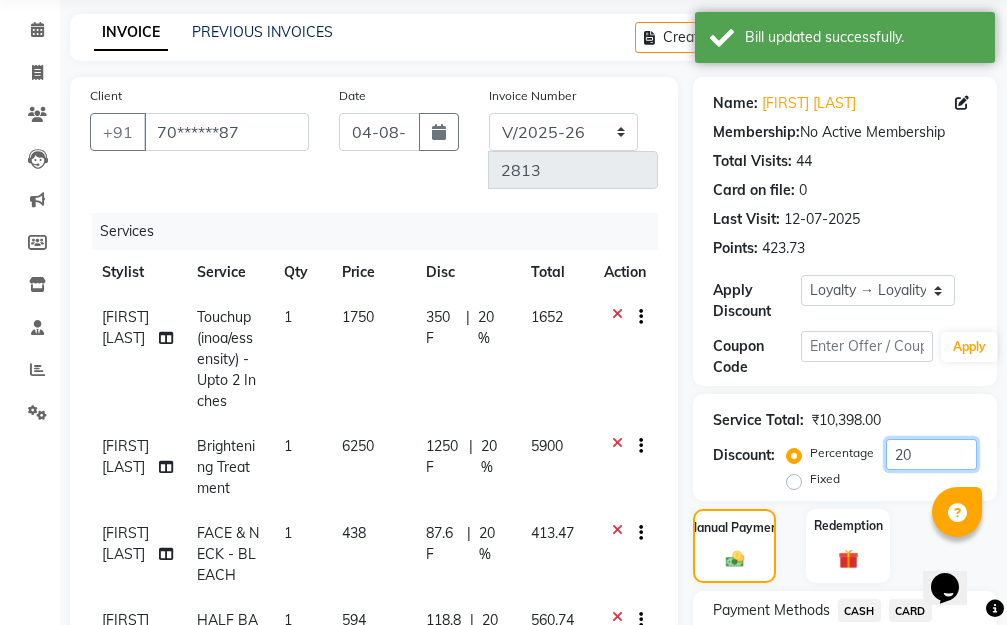 drag, startPoint x: 919, startPoint y: 459, endPoint x: 914, endPoint y: 448, distance: 12.083046 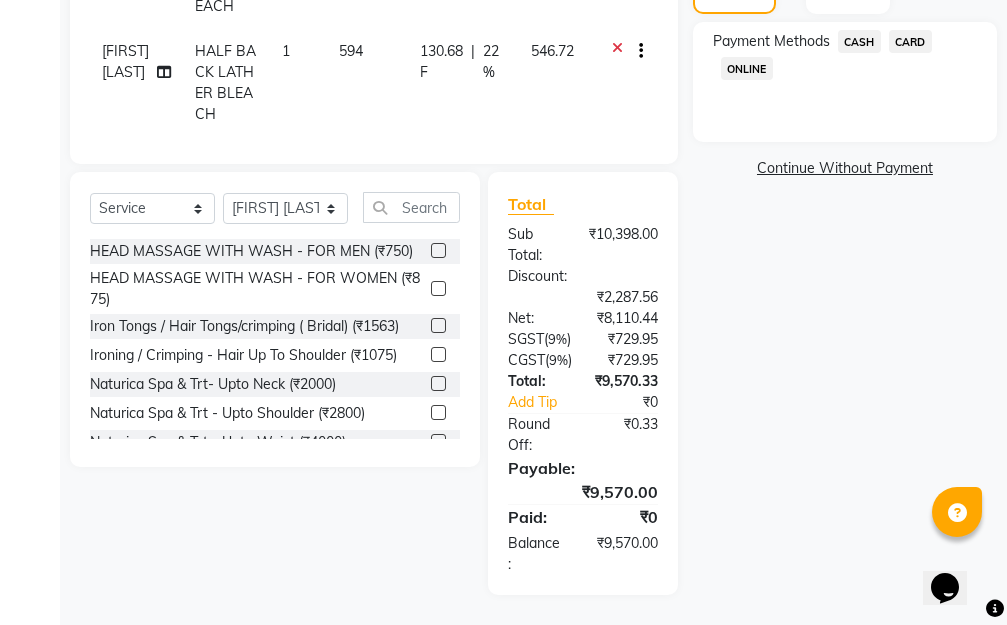 scroll, scrollTop: 400, scrollLeft: 0, axis: vertical 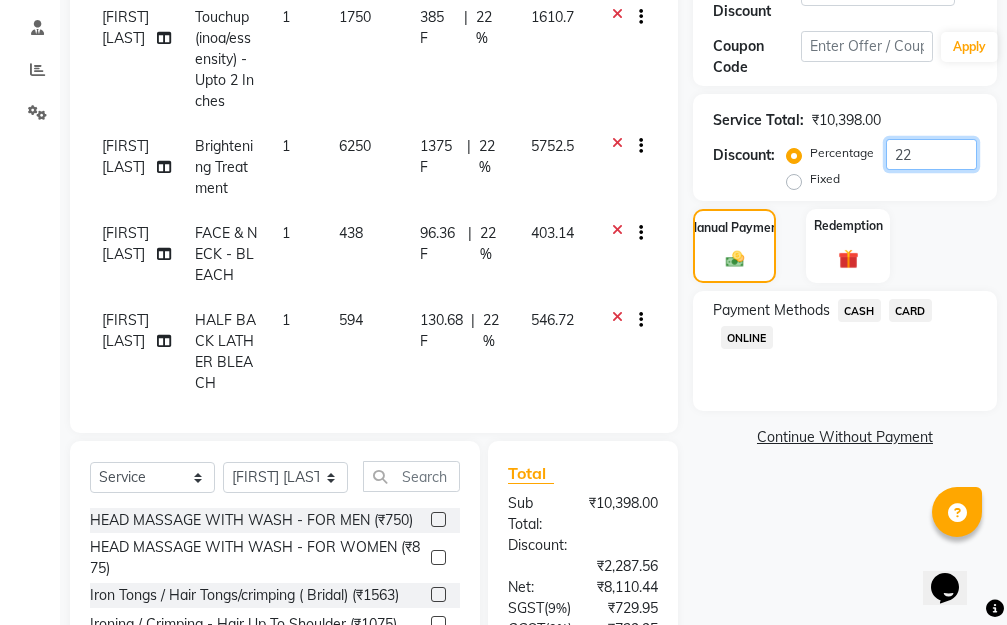type on "22" 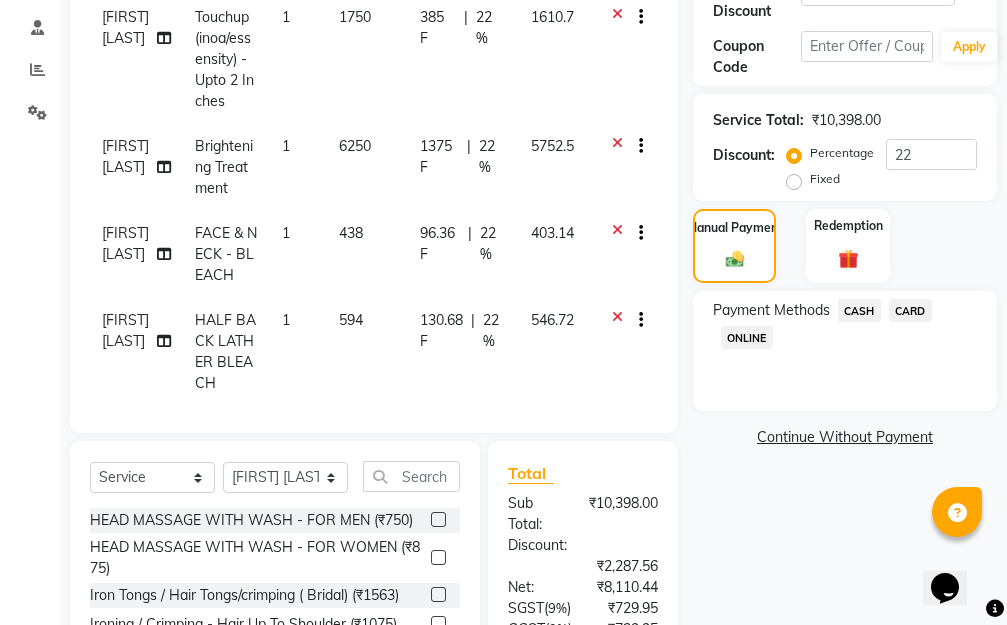 drag, startPoint x: 855, startPoint y: 312, endPoint x: 862, endPoint y: 321, distance: 11.401754 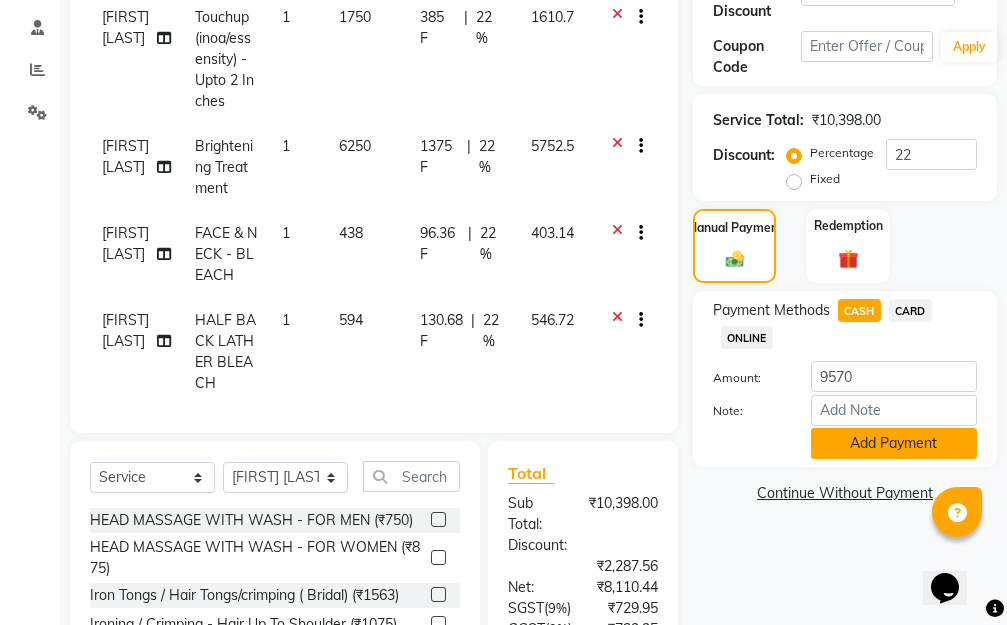 click on "Add Payment" 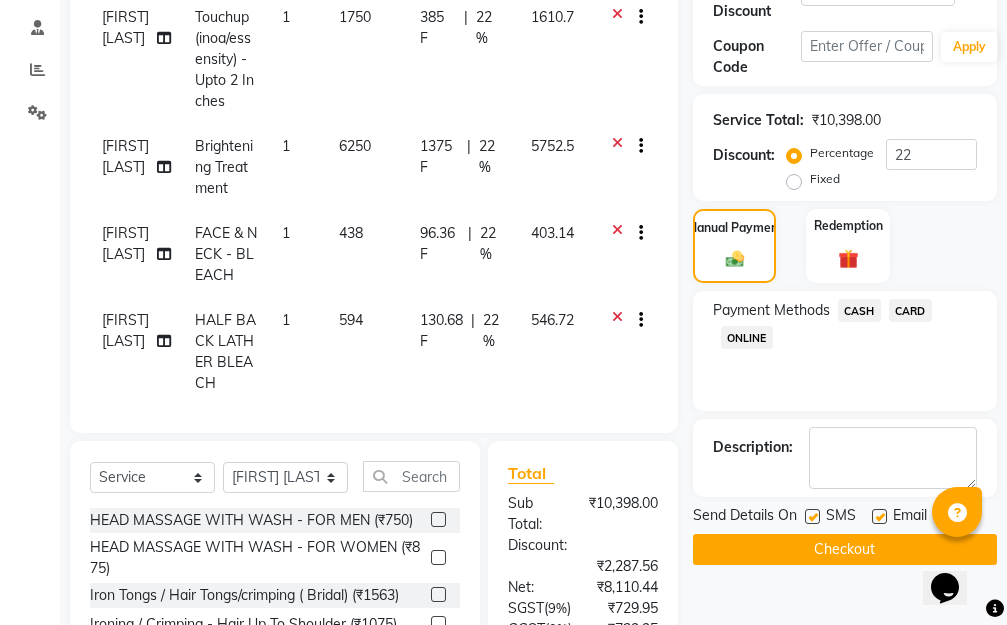 click on "Checkout" 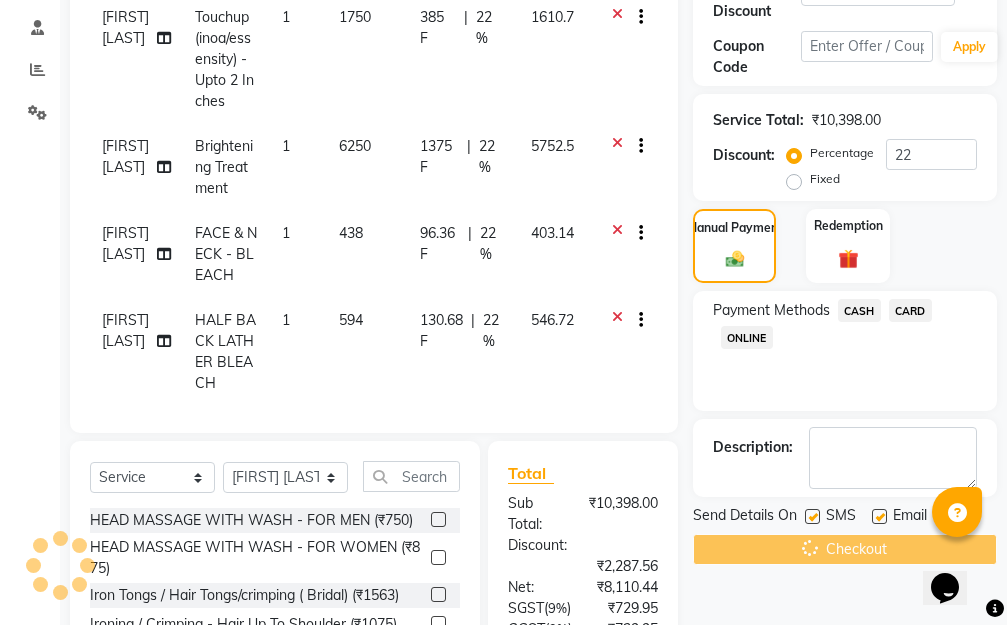 scroll, scrollTop: 800, scrollLeft: 0, axis: vertical 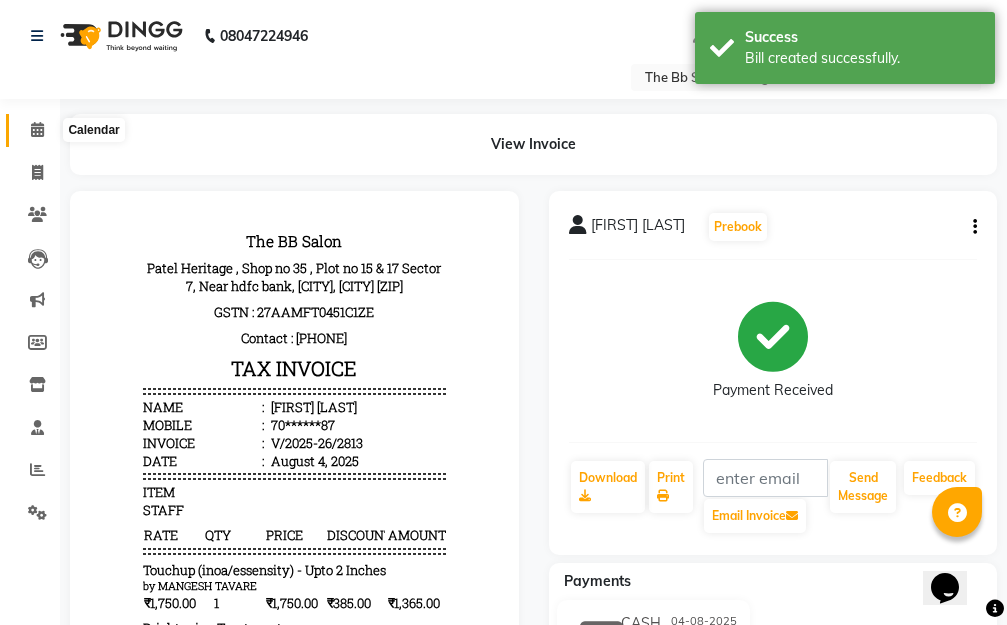 click 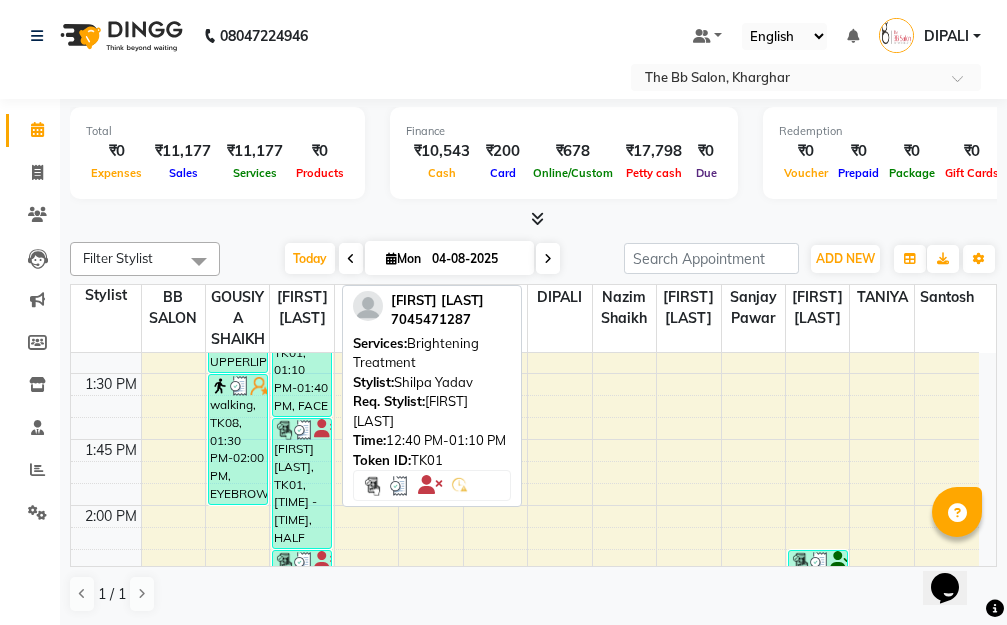 scroll, scrollTop: 1200, scrollLeft: 0, axis: vertical 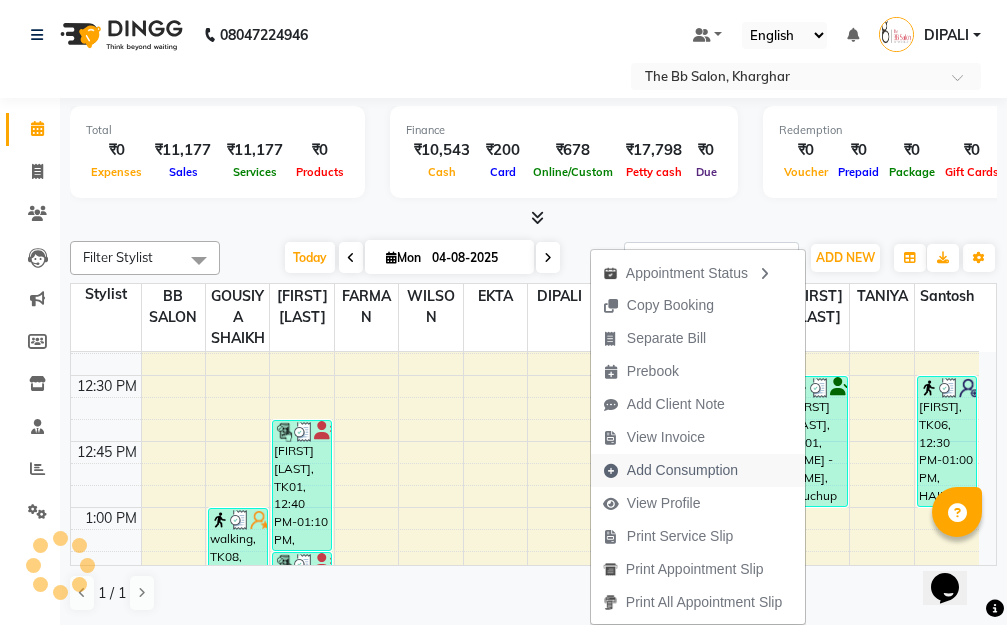 click on "Add Consumption" at bounding box center (682, 470) 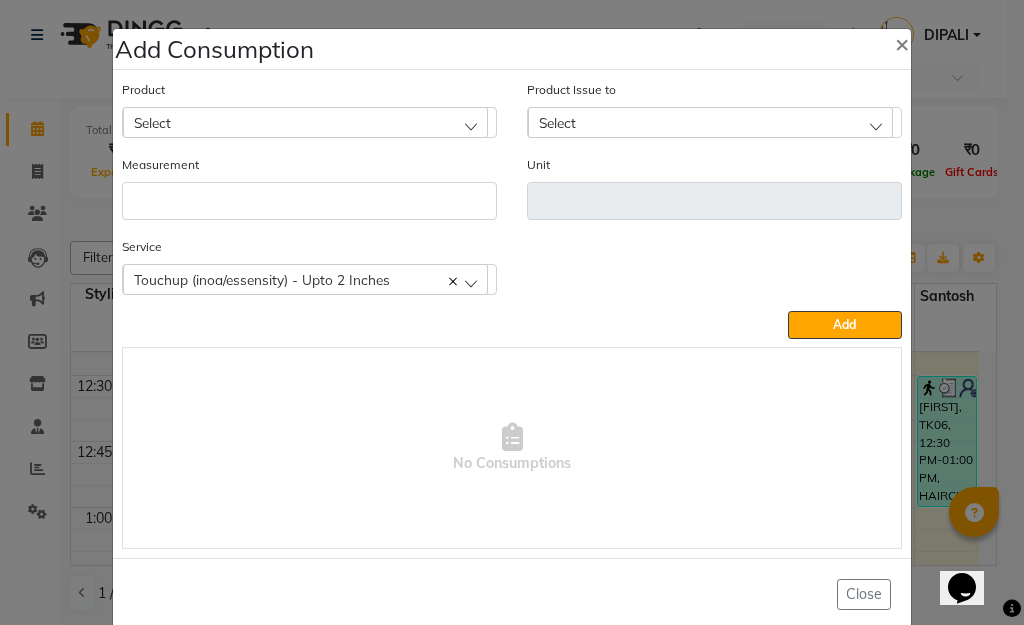 click on "Select" 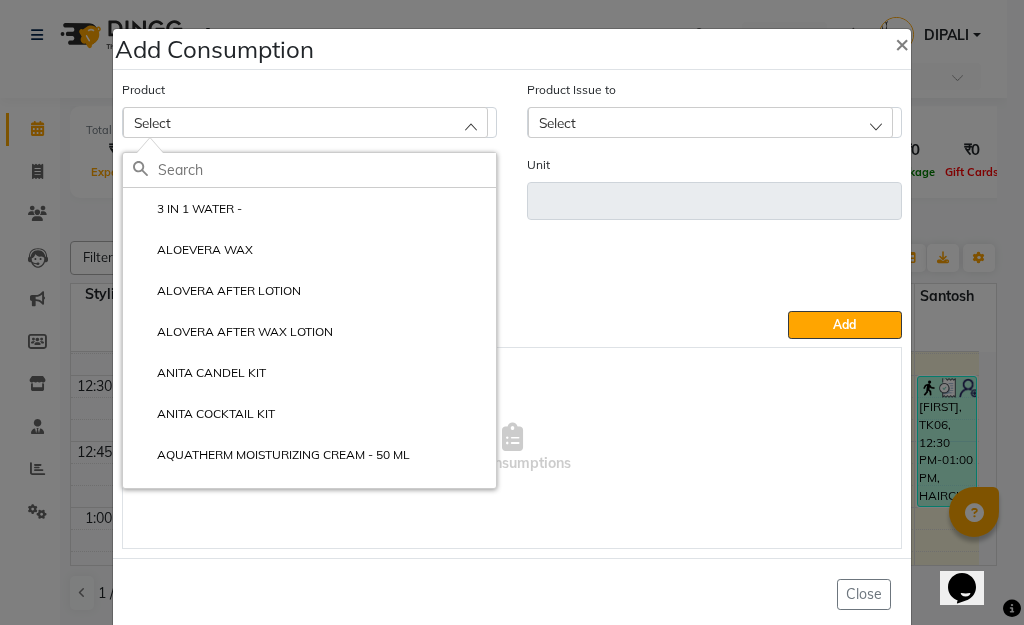 click 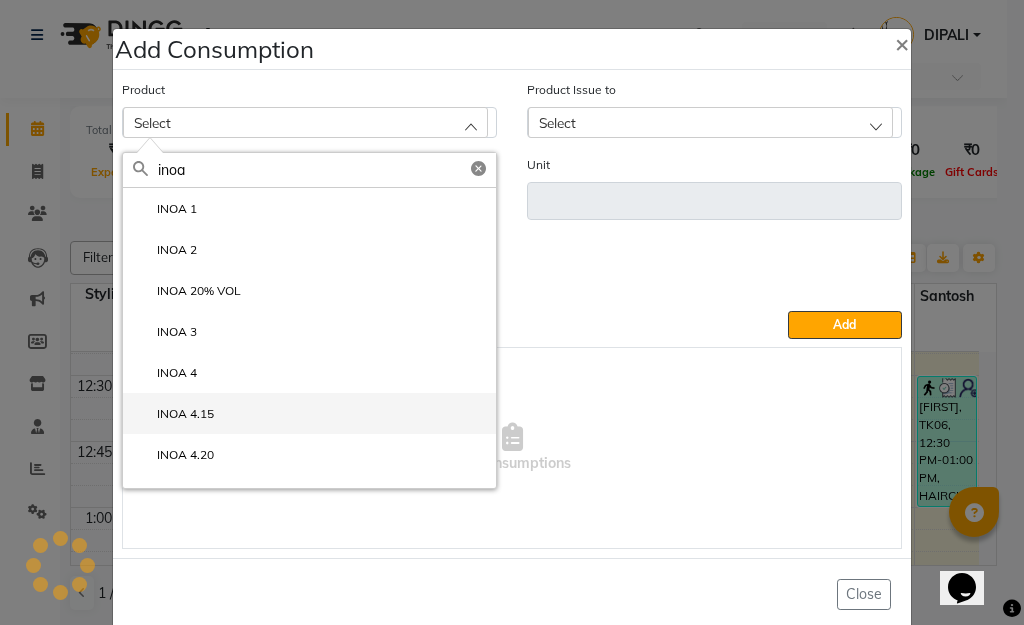 type on "inoa" 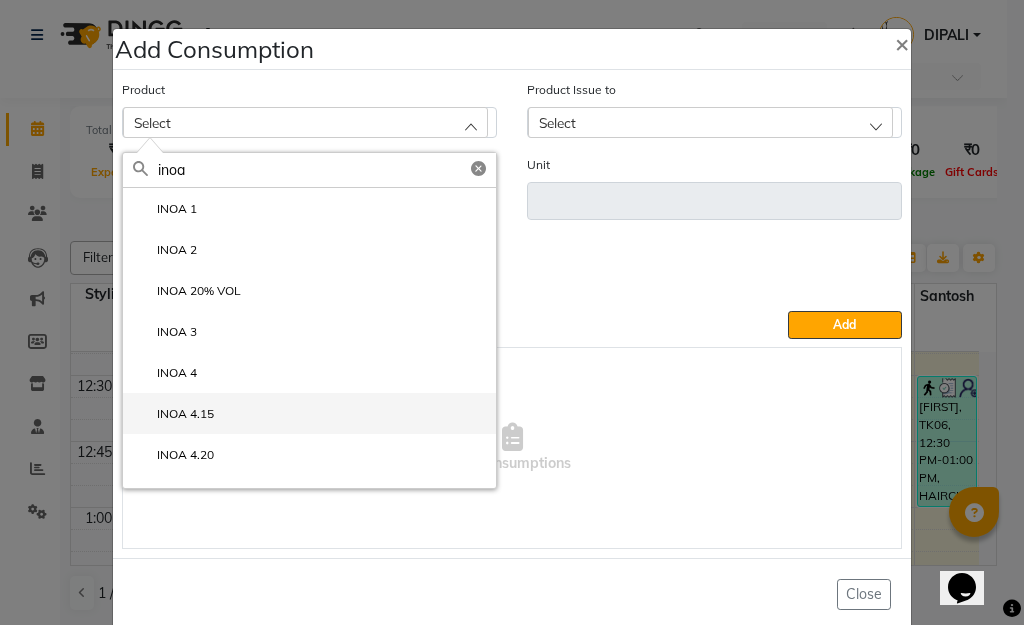 click on "INOA 4.15" 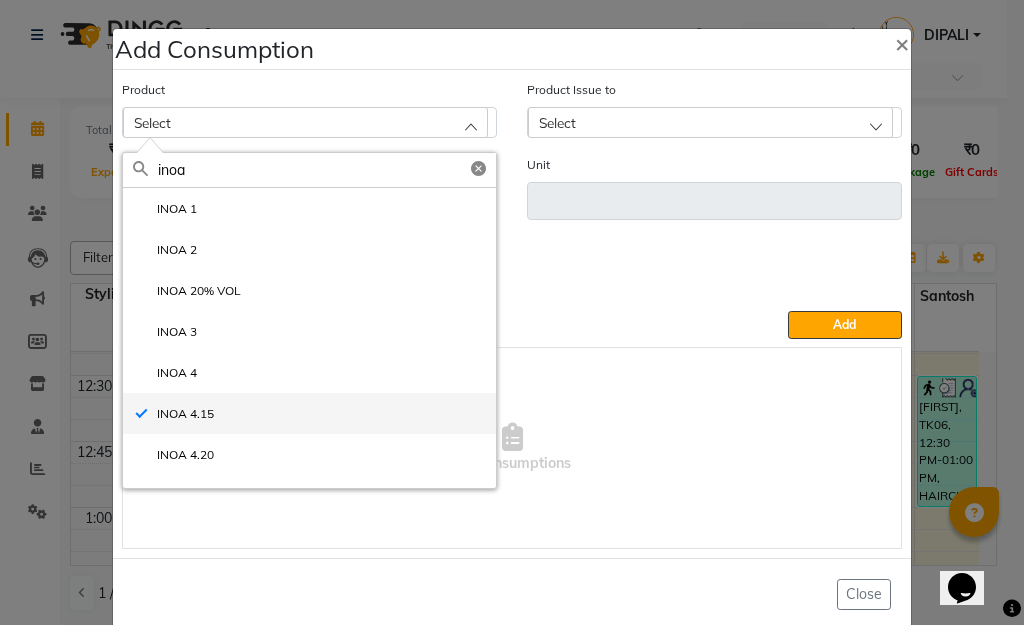 type on "ML" 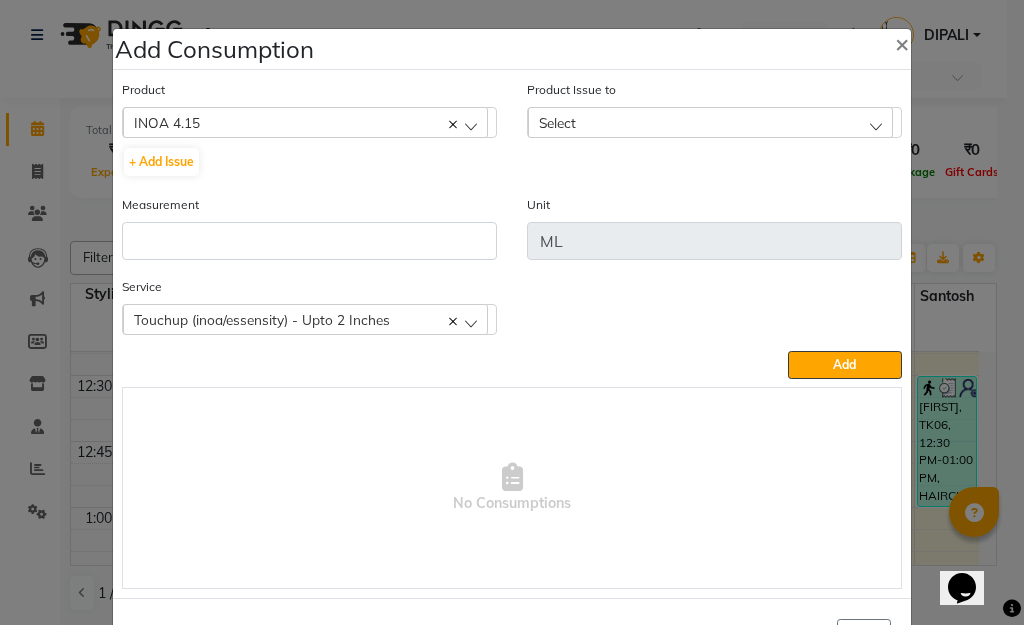 click on "Select" 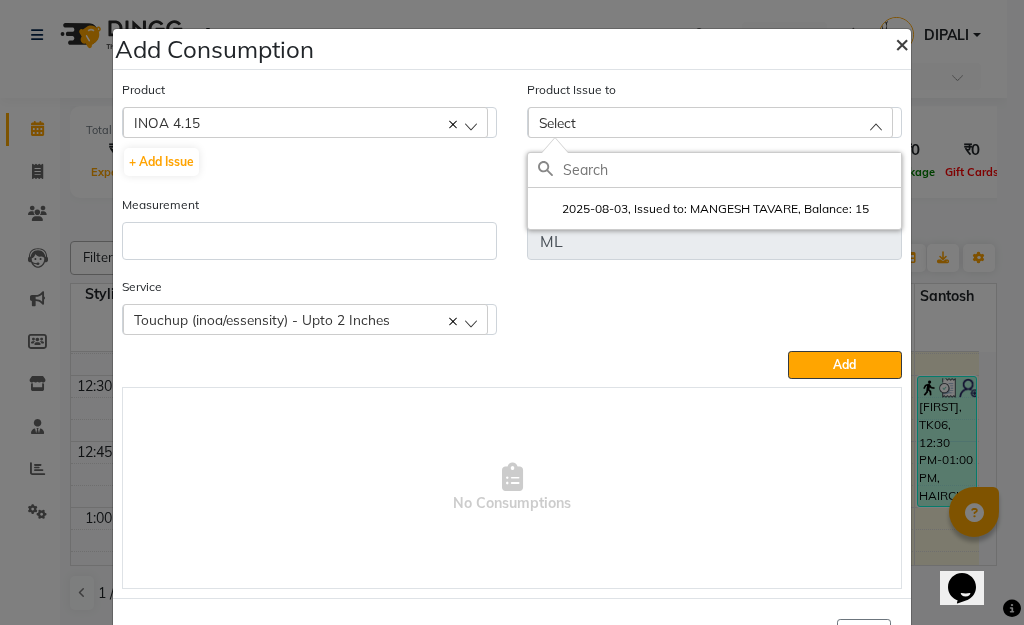 click on "×" 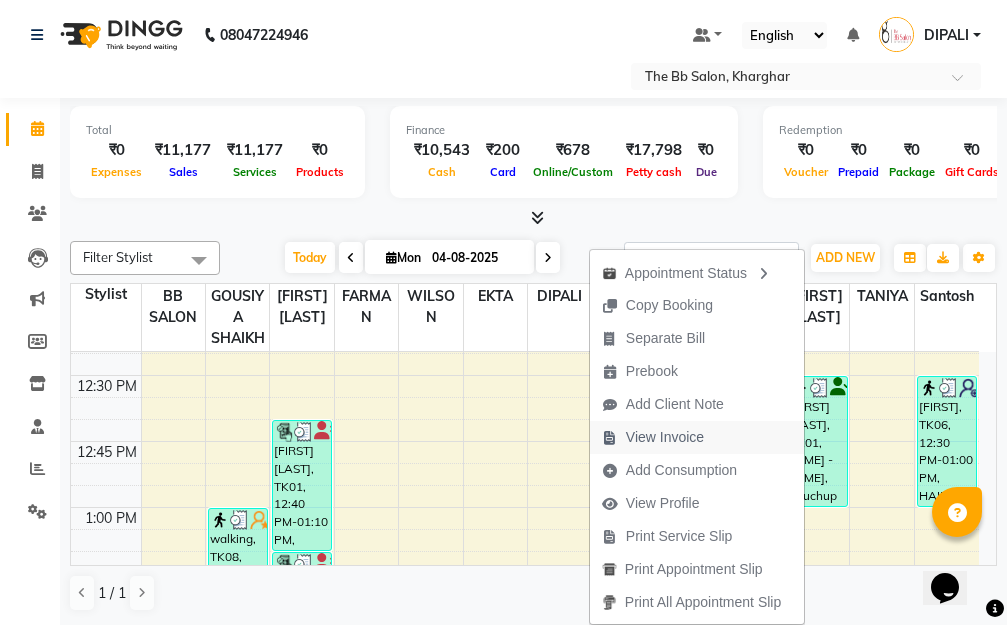 click on "View Invoice" at bounding box center (665, 437) 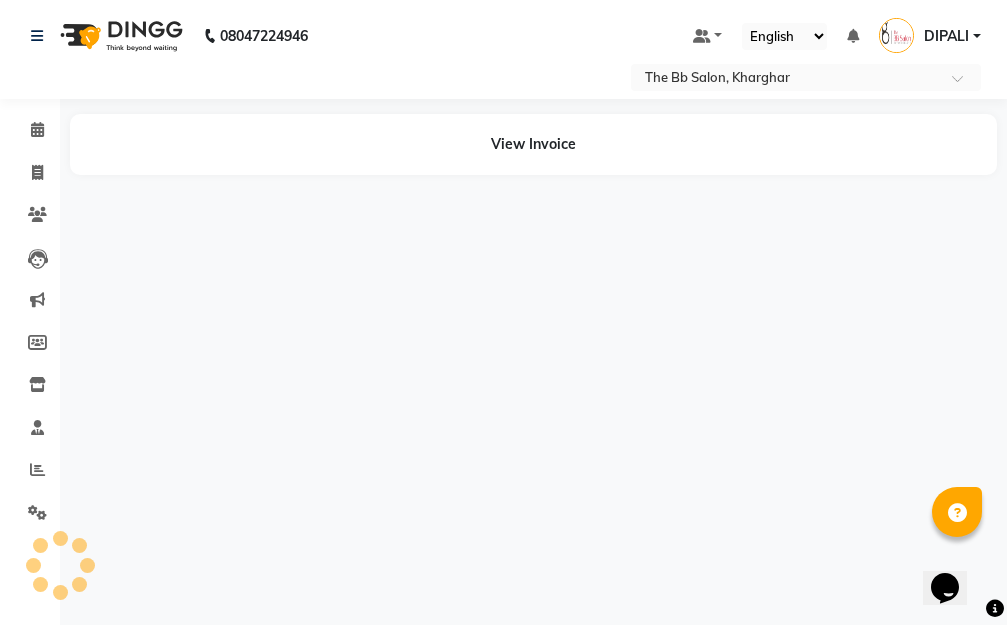 scroll, scrollTop: 0, scrollLeft: 0, axis: both 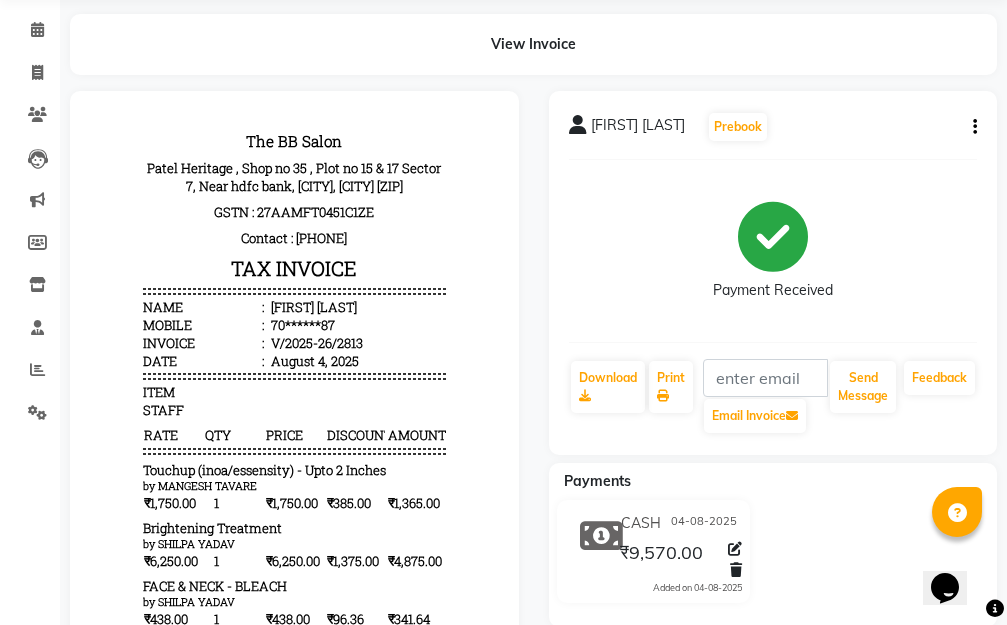 click 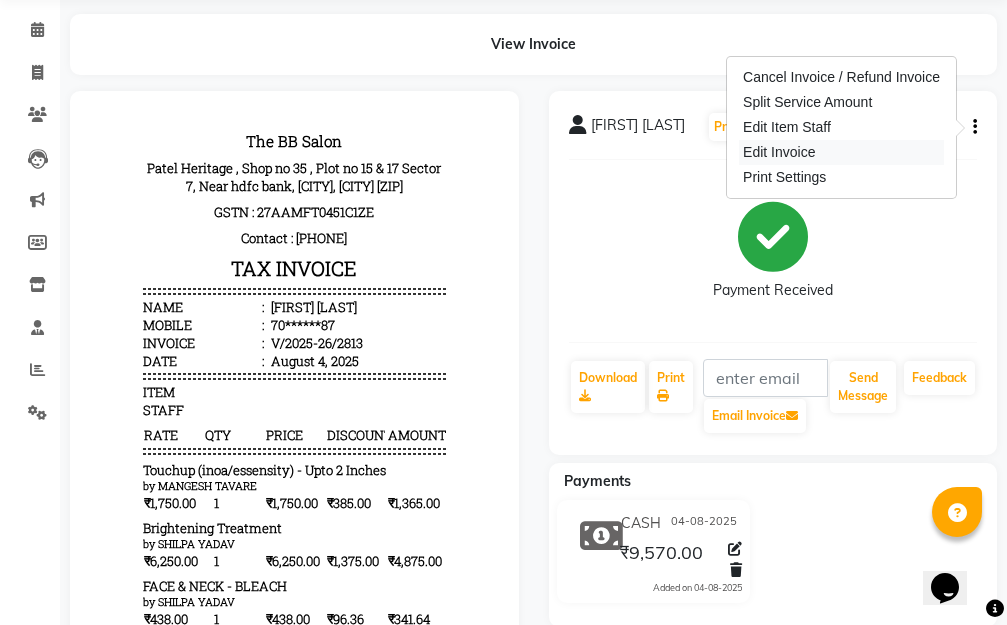 click on "Edit Invoice" at bounding box center [841, 152] 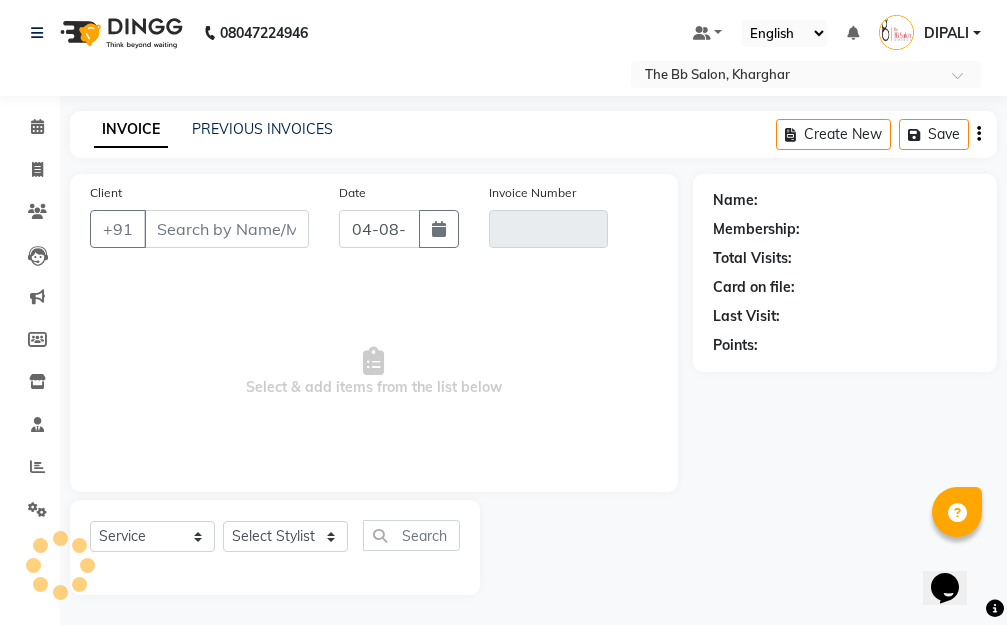scroll, scrollTop: 3, scrollLeft: 0, axis: vertical 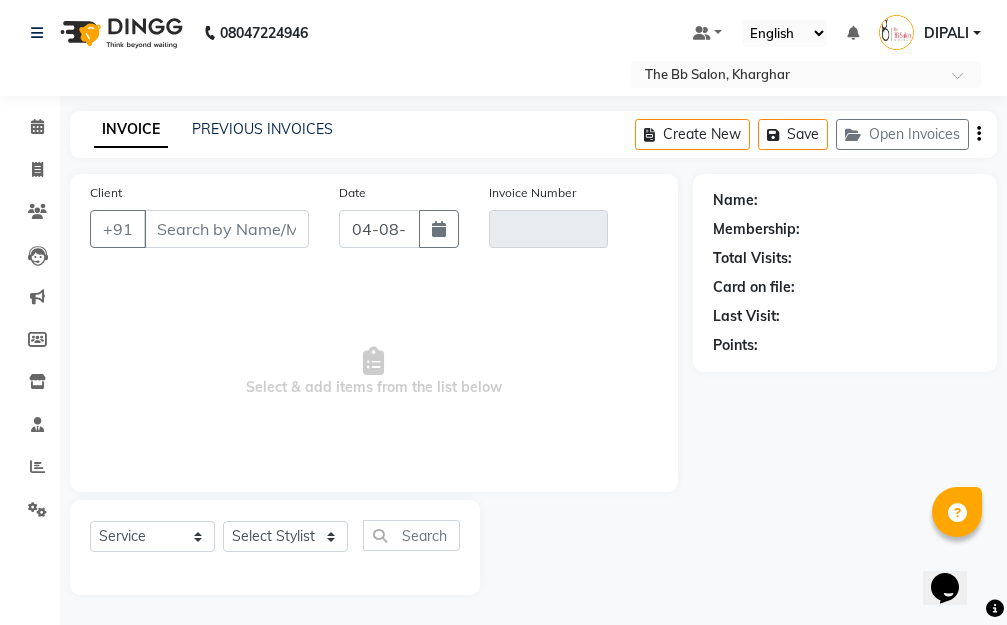 type on "70******87" 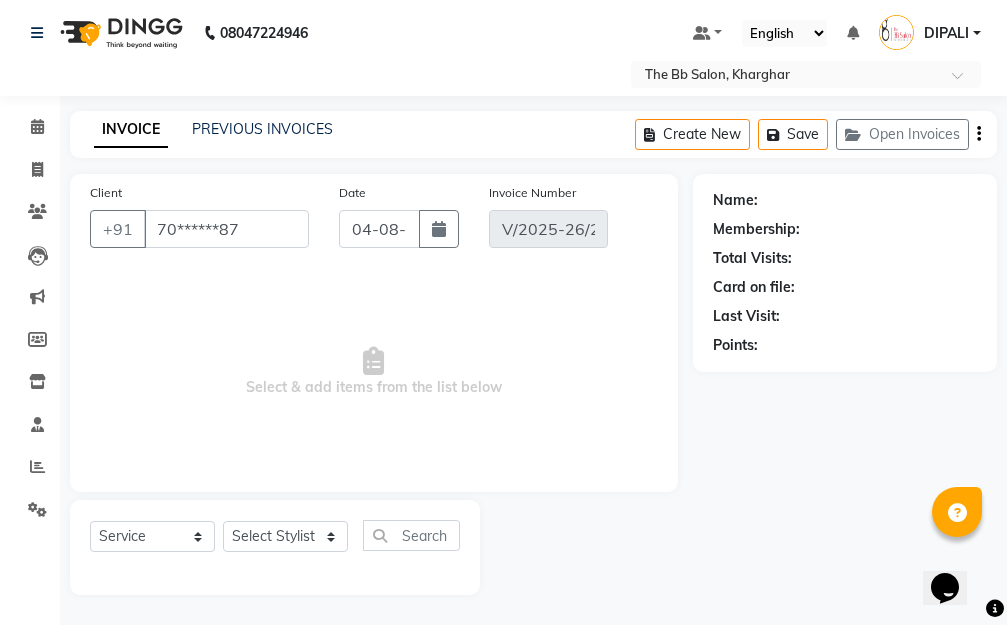select on "1: Object" 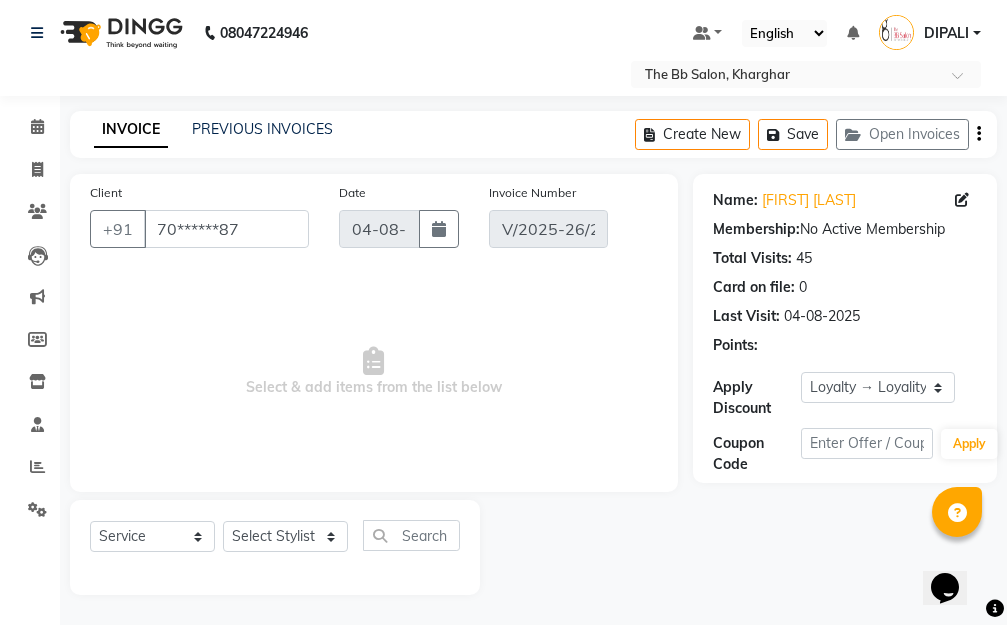 select on "select" 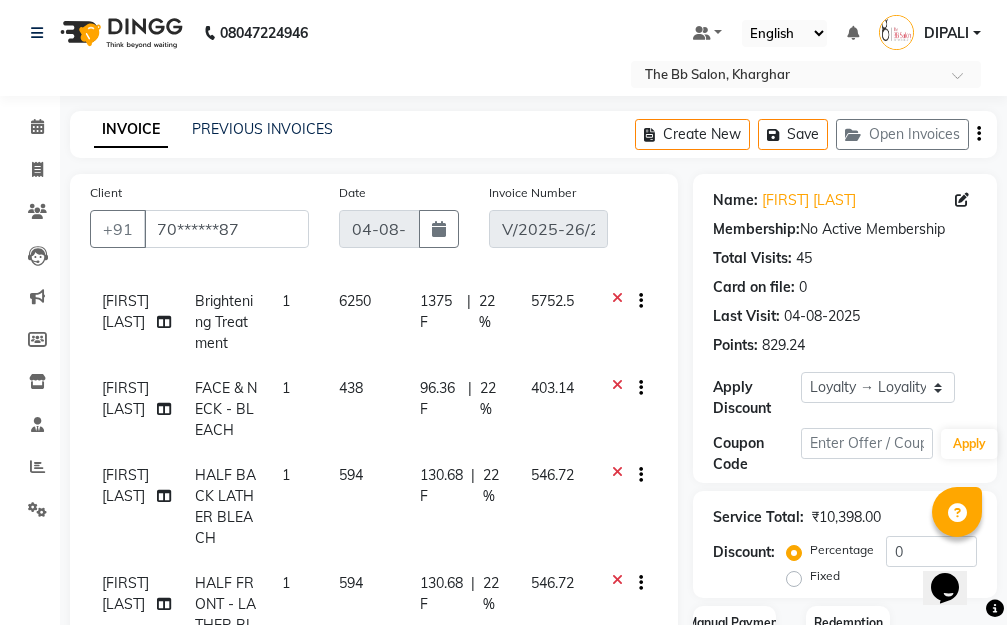 scroll, scrollTop: 221, scrollLeft: 0, axis: vertical 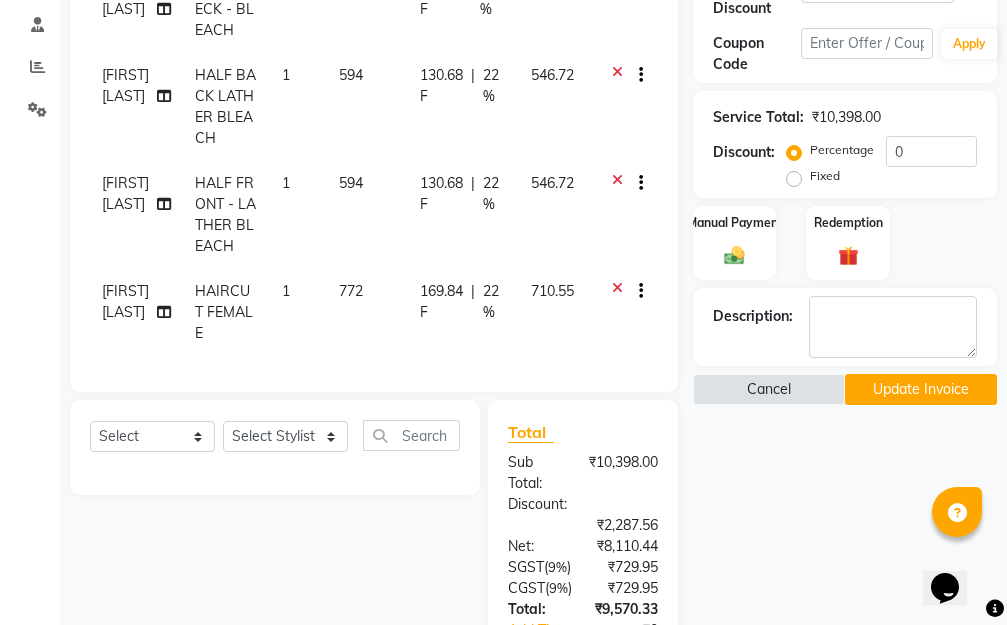 click 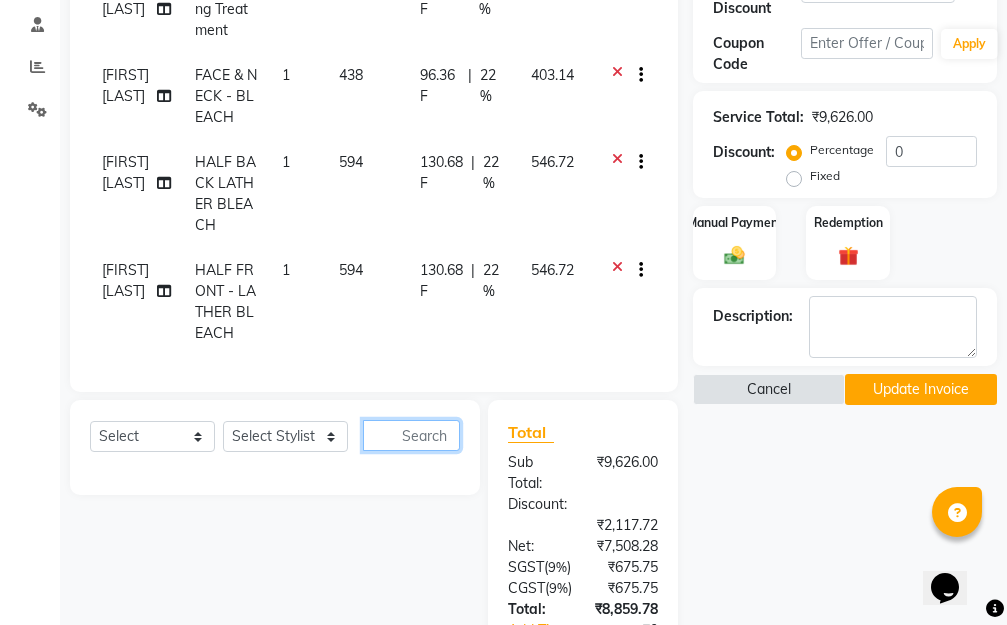 click 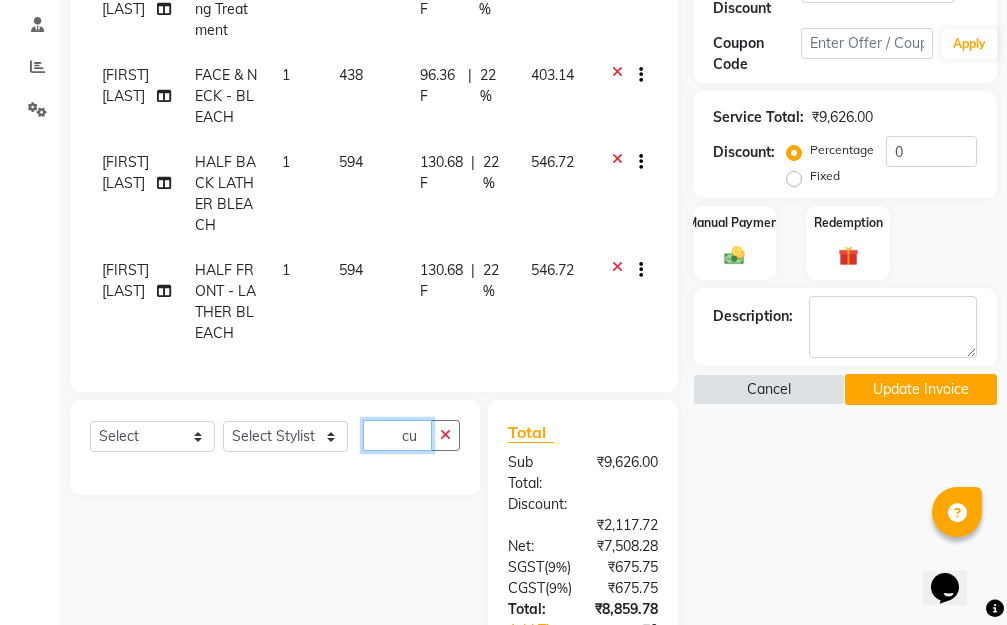 type on "cut" 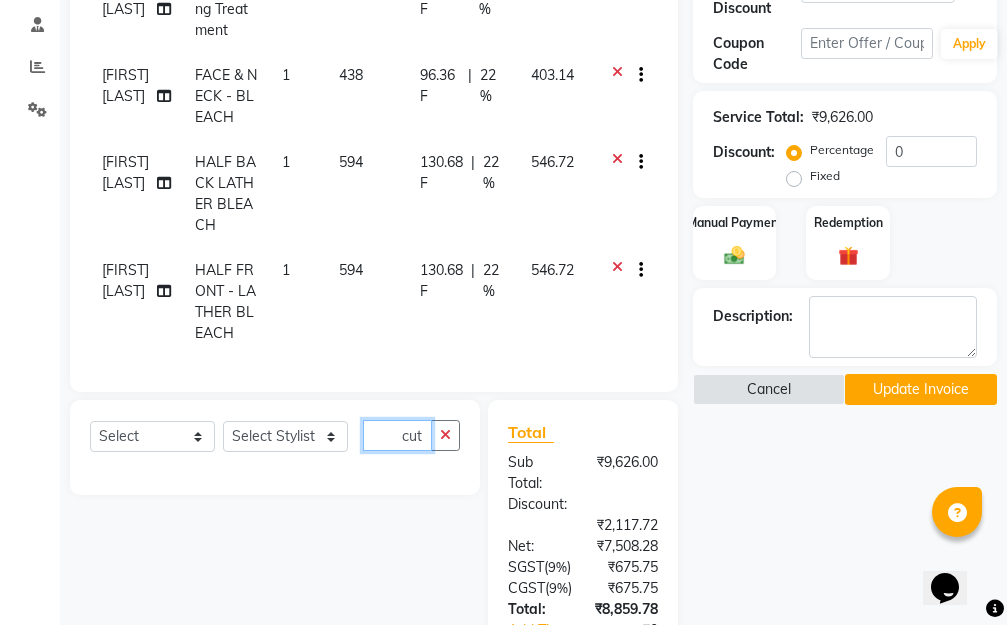 drag, startPoint x: 426, startPoint y: 432, endPoint x: 363, endPoint y: 430, distance: 63.03174 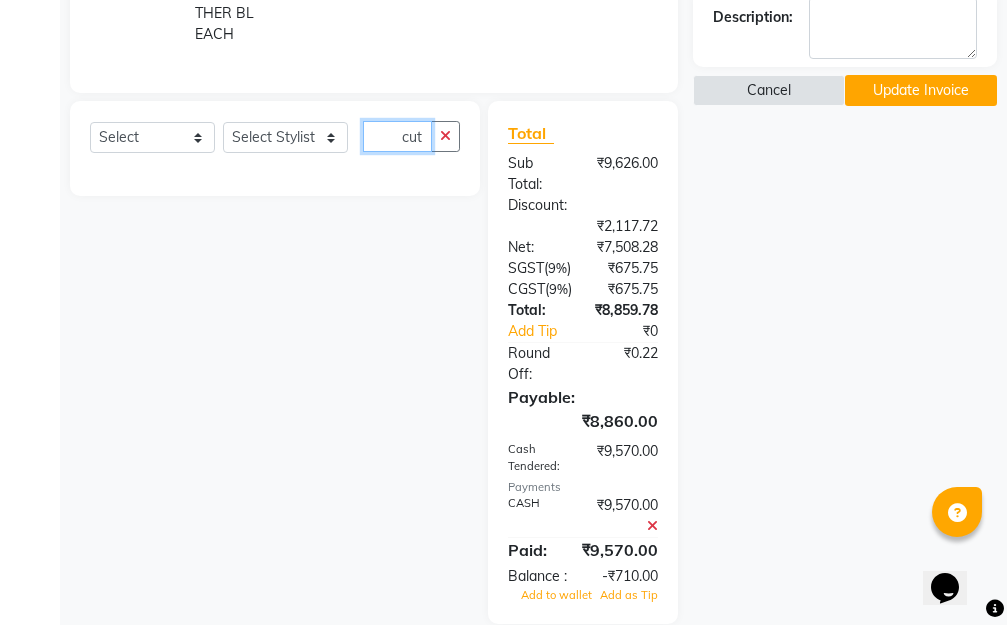 scroll, scrollTop: 603, scrollLeft: 0, axis: vertical 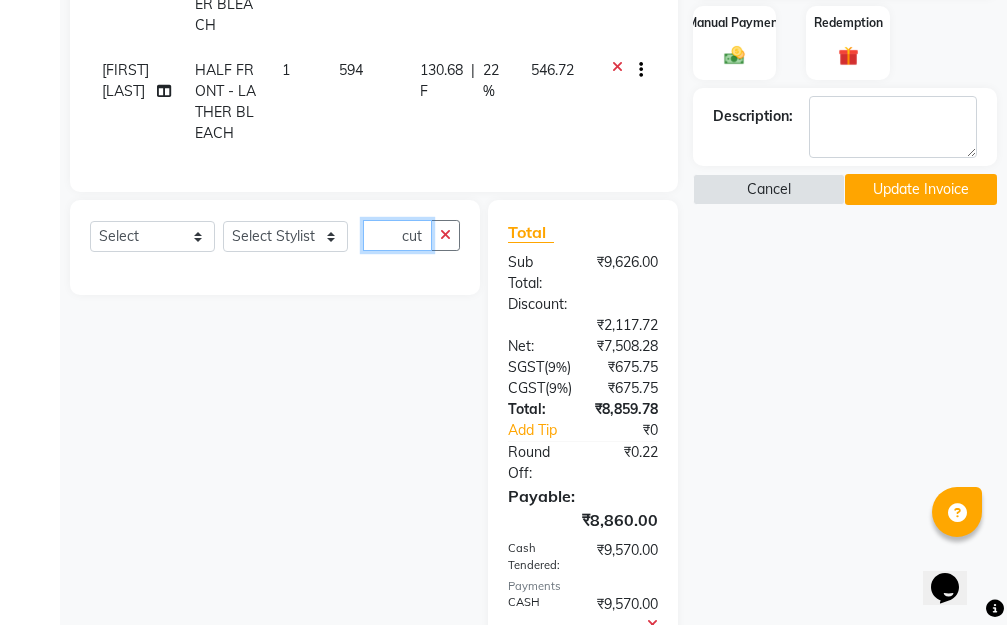 type on "cut" 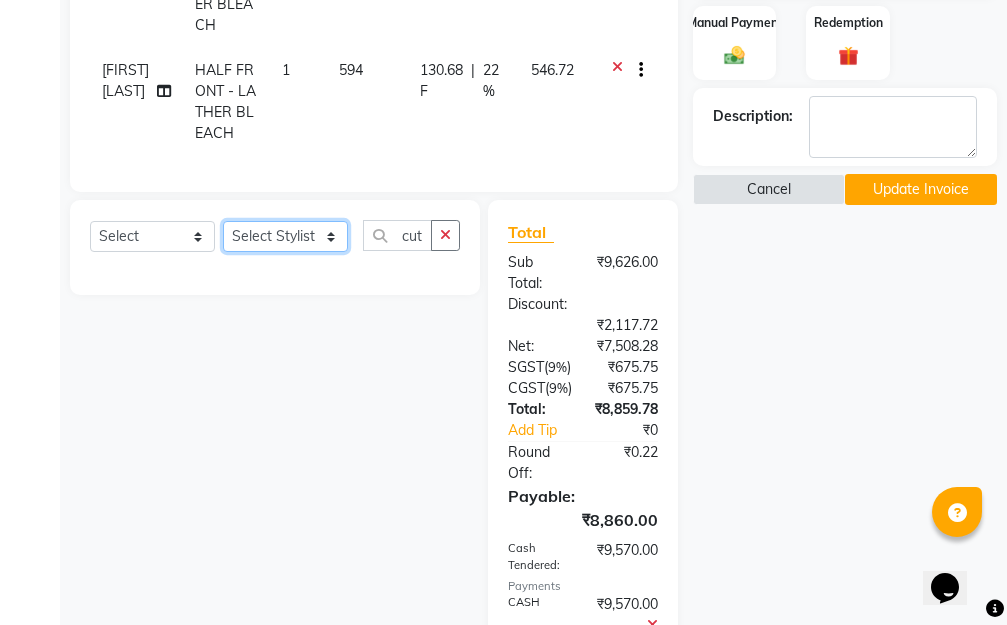click on "Select Stylist BB SALON DIPALI EKTA FARMAN GOPAL GOUSIYA SHAIKH MANGESH TAVARE Nazim Shaikh ROHAN  Rupesh Chavan Sanjay Pawar santosh SANTOSH SHILPA YADAV TANIYA [FIRST] [LAST] WILSON" 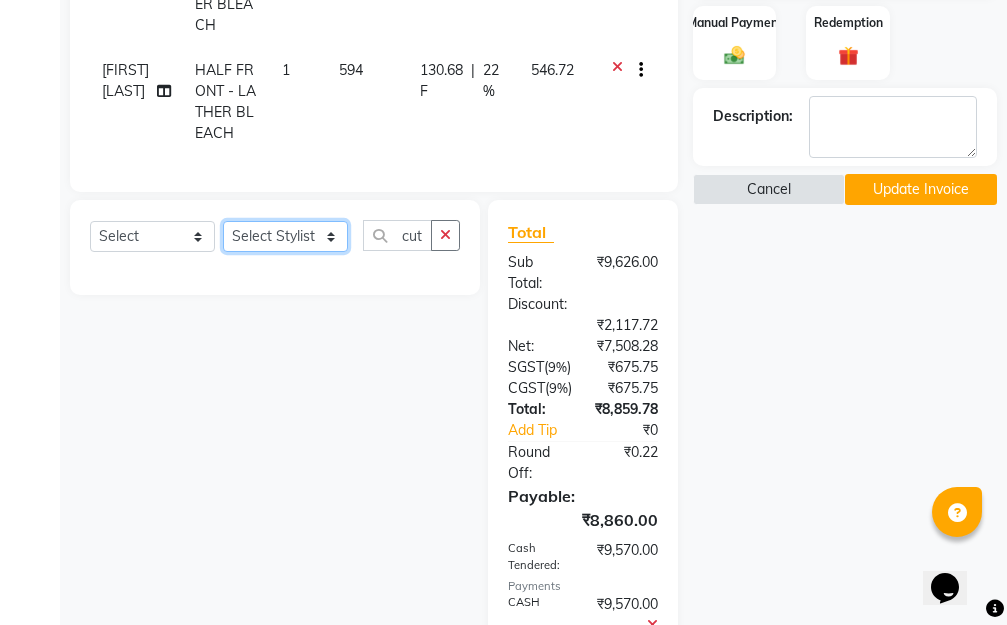 select on "84071" 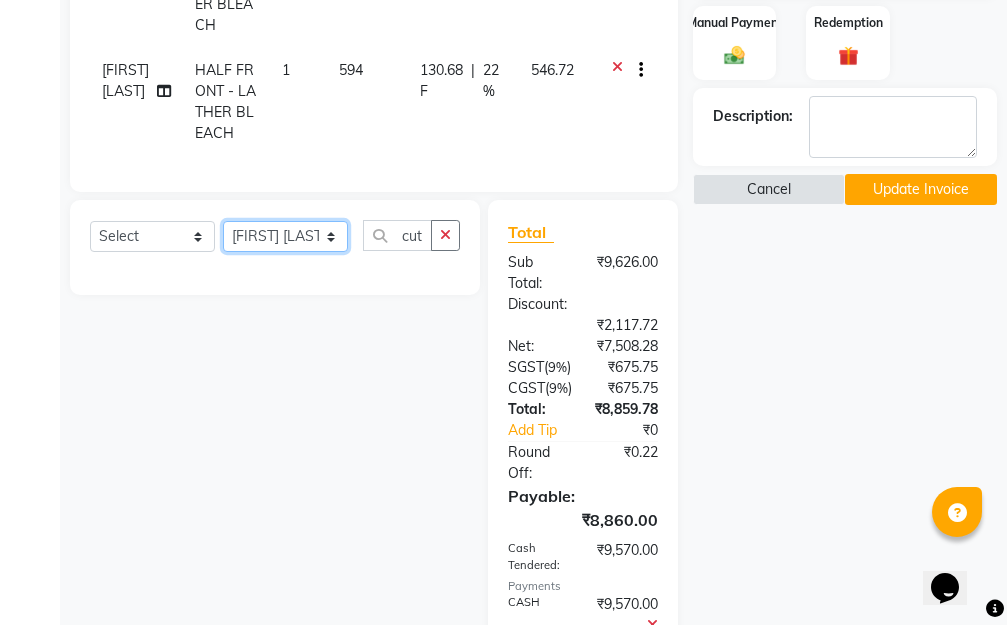 click on "Select Stylist BB SALON DIPALI EKTA FARMAN GOPAL GOUSIYA SHAIKH MANGESH TAVARE Nazim Shaikh ROHAN  Rupesh Chavan Sanjay Pawar santosh SANTOSH SHILPA YADAV TANIYA [FIRST] [LAST] WILSON" 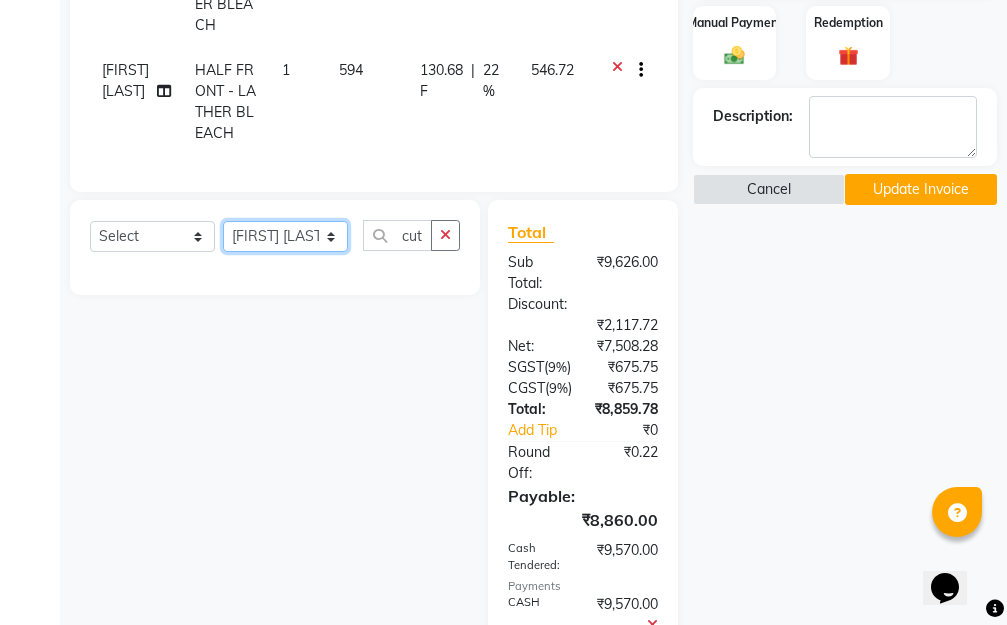 scroll, scrollTop: 203, scrollLeft: 0, axis: vertical 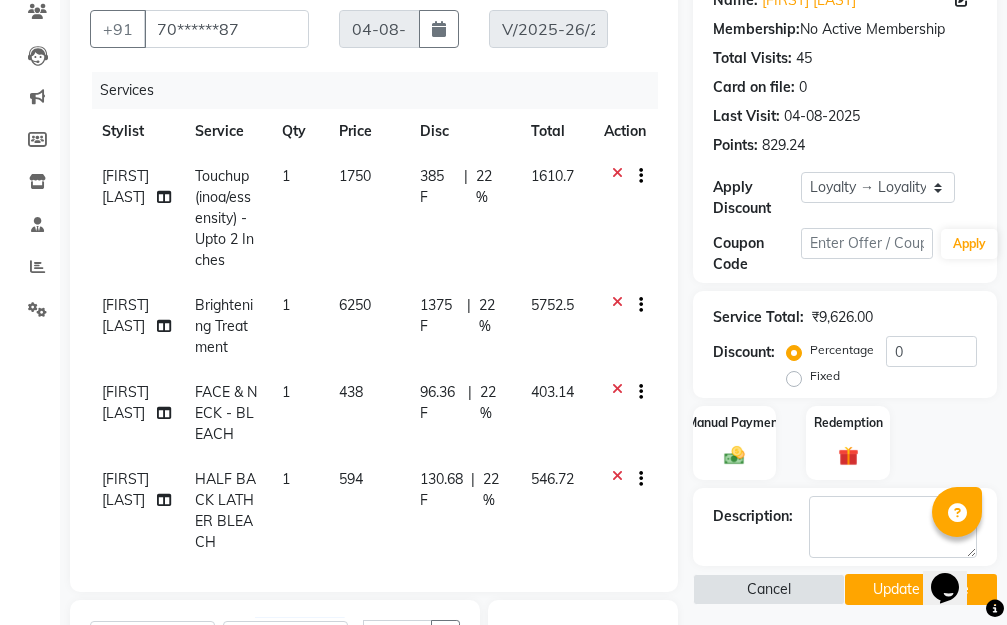 click on "Client +91 70******87 Date 04-08-2025 Invoice Number V/2025-26/2813 Services Stylist Service Qty Price Disc Total Action MANGESH TAVARE Touchup (inoa/essensity) - Upto 2 Inches 1 1750 385 F | 22 % 1610.7 SHILPA YADAV Brightening Treatment 1 6250 1375 F | 22 % 5752.5 SHILPA YADAV FACE & NECK - BLEACH 1 438 96.36 F | 22 % 403.14 SHILPA YADAV HALF BACK LATHER BLEACH 1 594 130.68 F | 22 % 546.72 SHILPA YADAV HALF FRONT - LATHER BLEACH 1 594 130.68 F | 22 % 546.72" 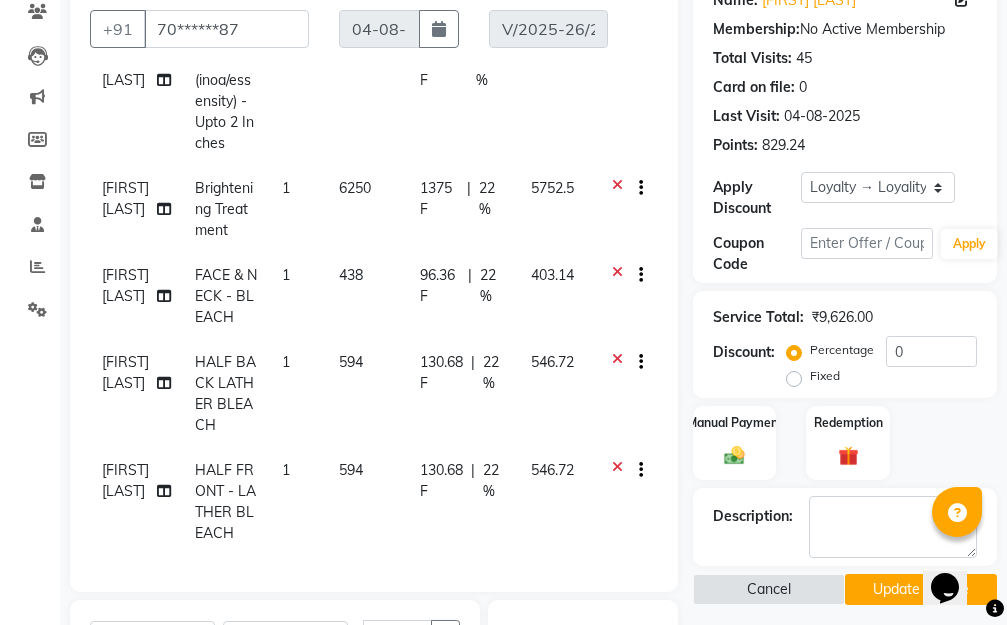 scroll, scrollTop: 134, scrollLeft: 0, axis: vertical 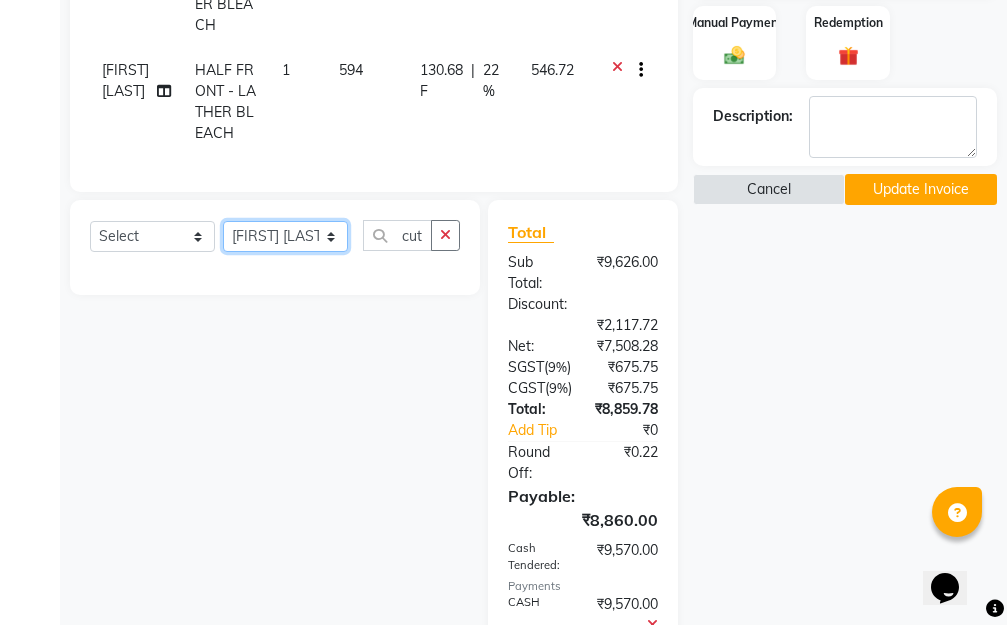 click on "Select Stylist BB SALON DIPALI EKTA FARMAN GOPAL GOUSIYA SHAIKH MANGESH TAVARE Nazim Shaikh ROHAN  Rupesh Chavan Sanjay Pawar santosh SANTOSH SHILPA YADAV TANIYA [FIRST] [LAST] WILSON" 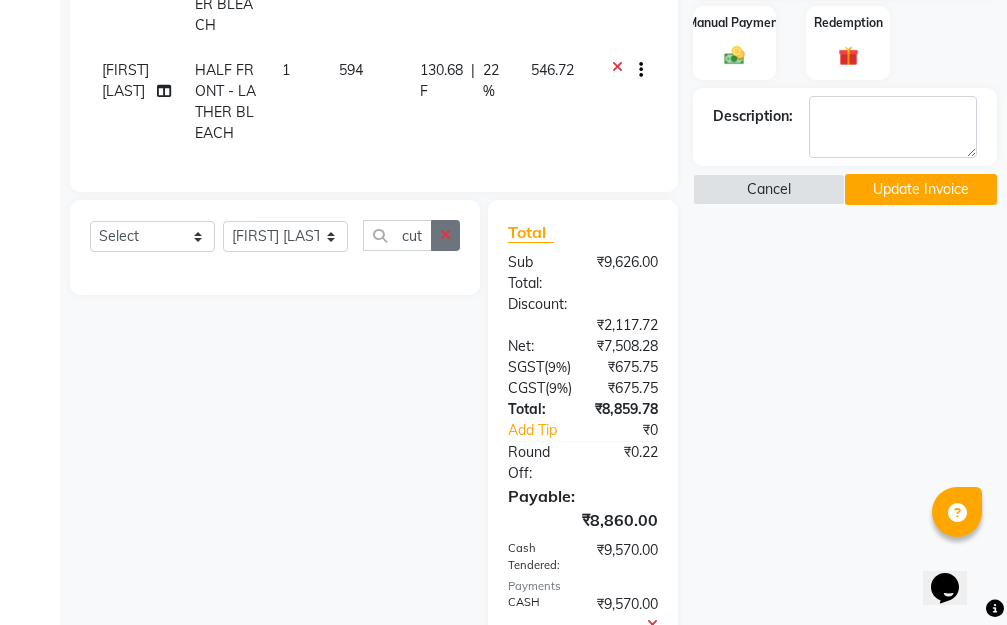 click 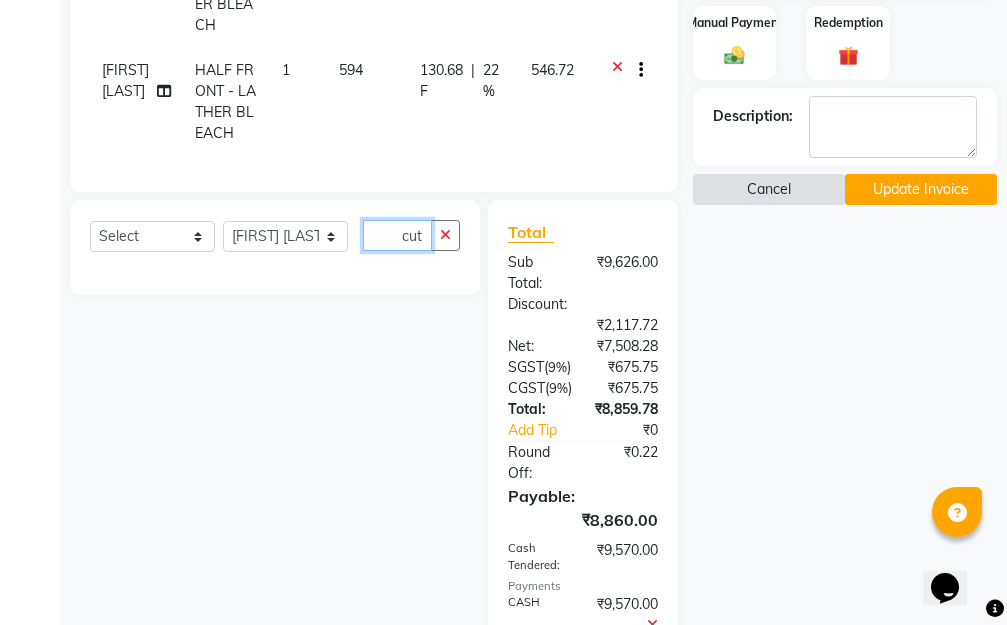 type on "cut" 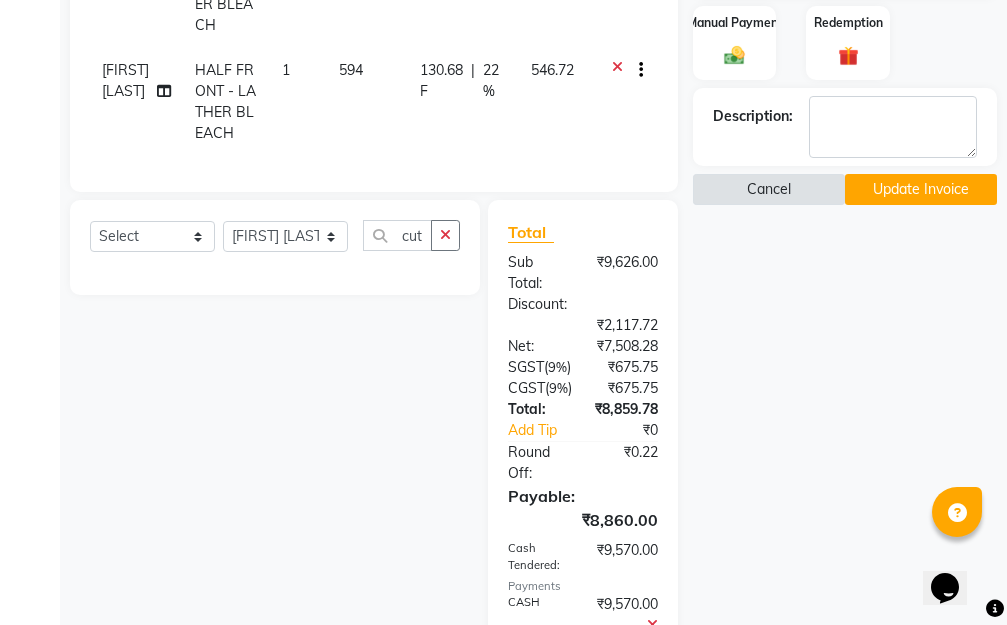 click on "Cancel" 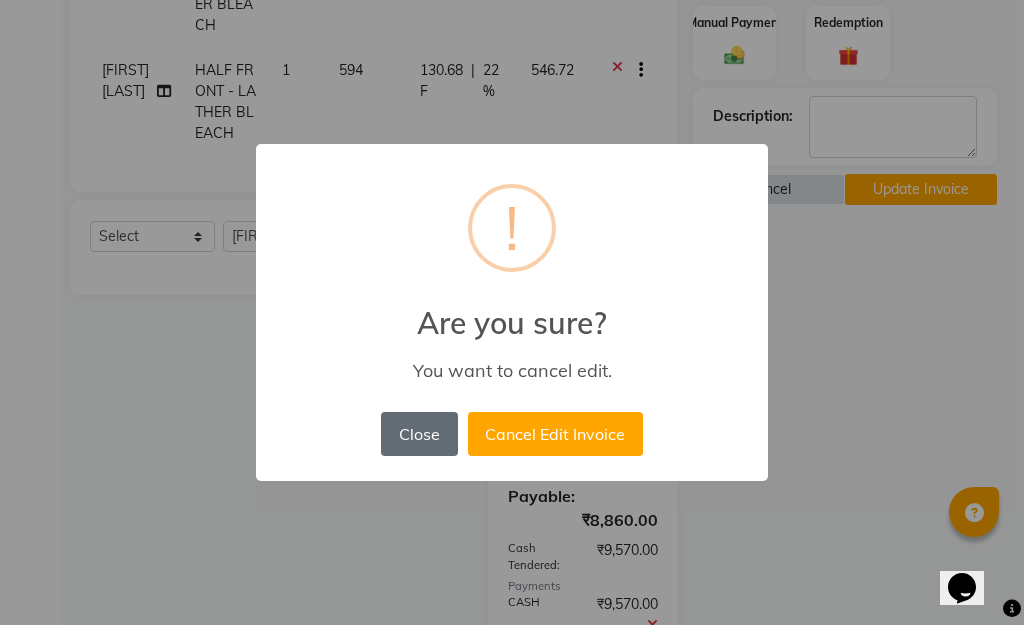 click on "Close" at bounding box center [419, 434] 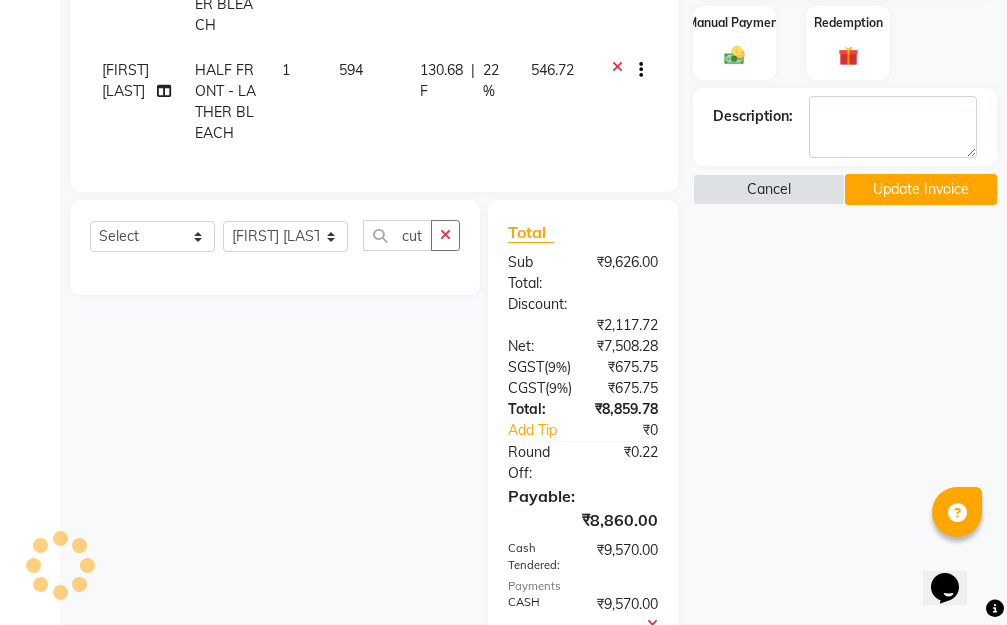 scroll, scrollTop: 355, scrollLeft: 0, axis: vertical 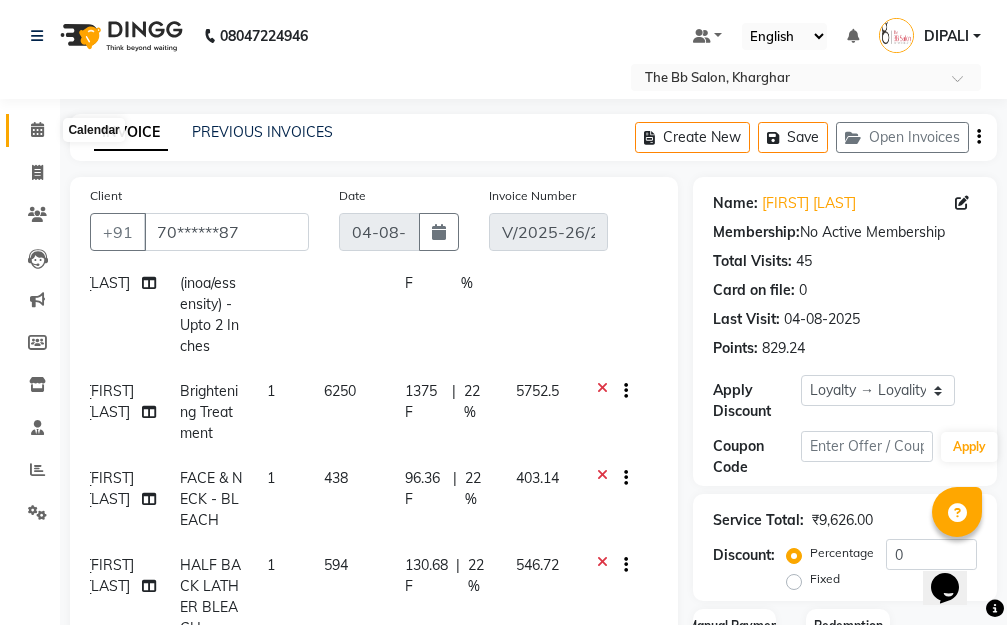 drag, startPoint x: 39, startPoint y: 133, endPoint x: 542, endPoint y: 3, distance: 519.52765 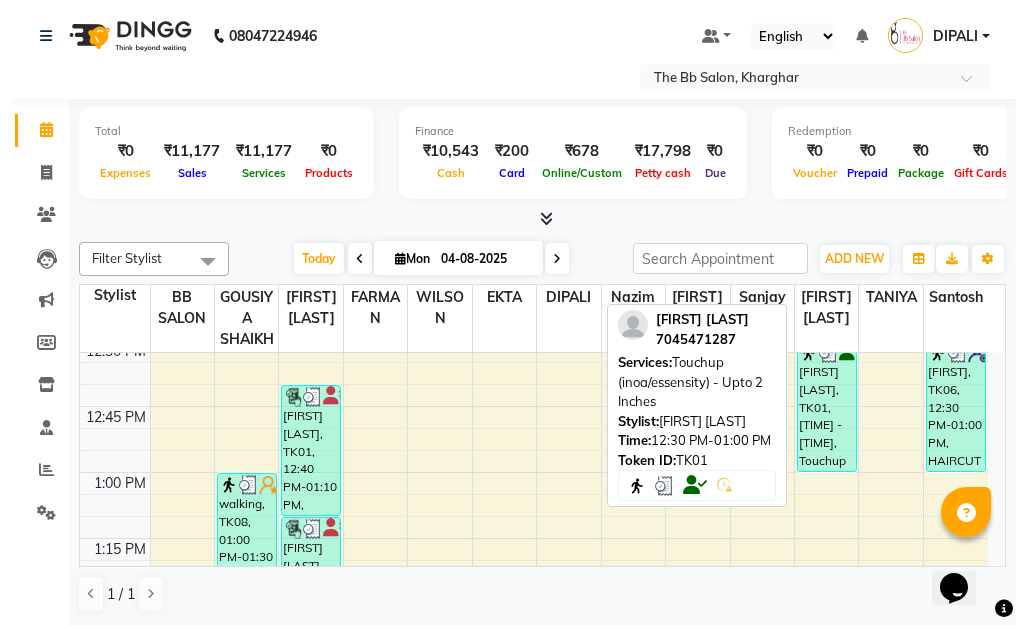 scroll, scrollTop: 900, scrollLeft: 0, axis: vertical 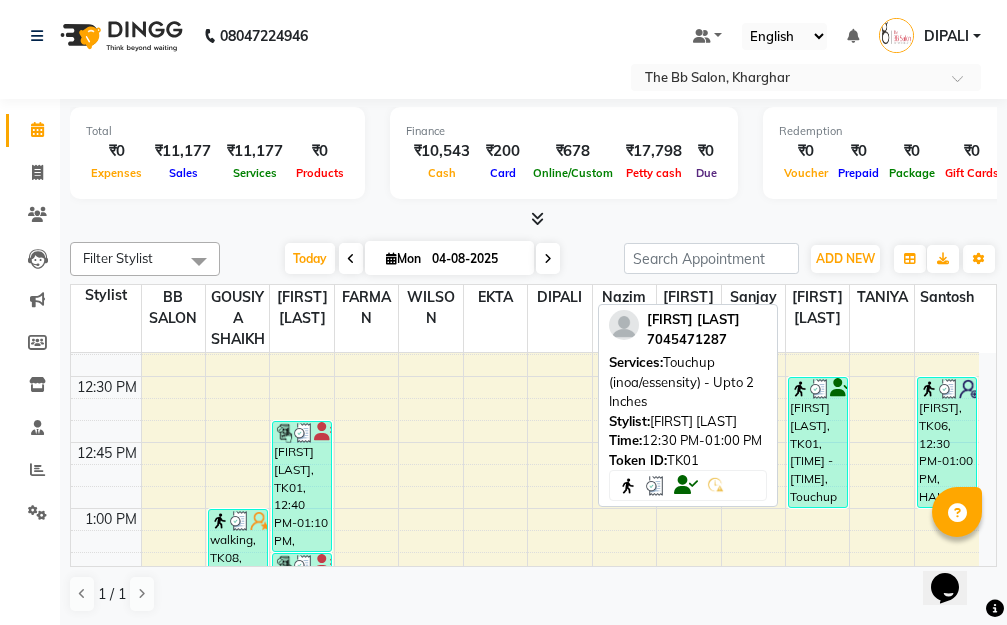 click on "[FIRST] [LAST], TK01, [TIME] - [TIME], Touchup (inoa/essensity) - Upto 2 Inches" at bounding box center (818, 442) 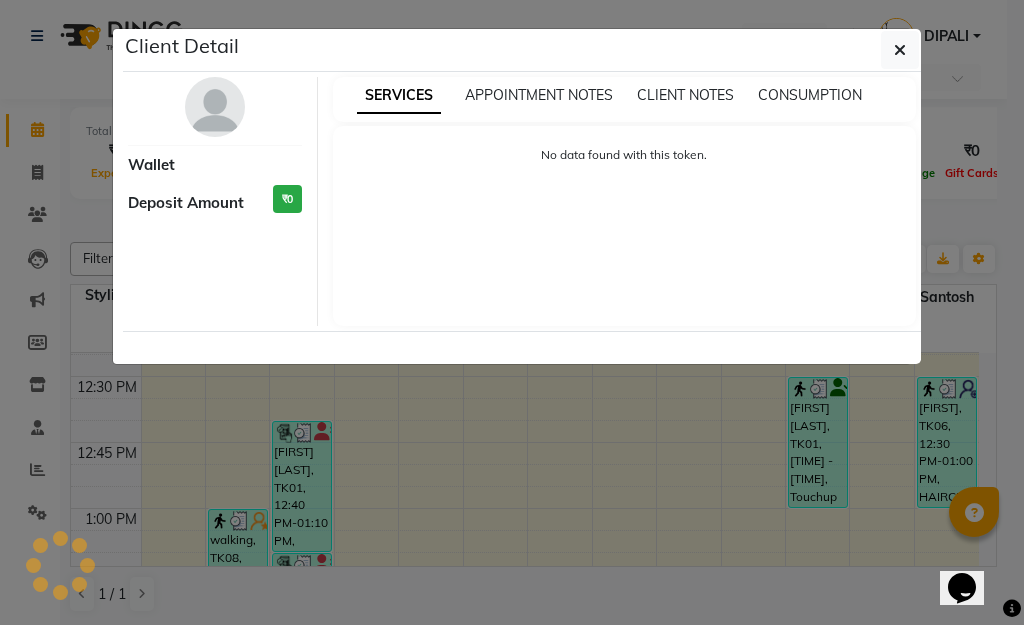 select on "3" 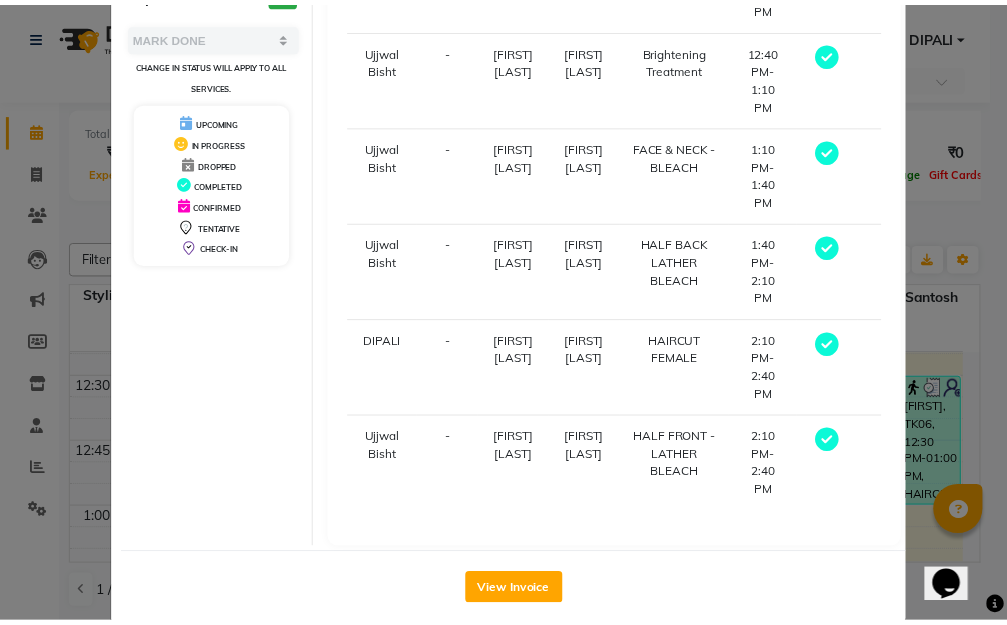 scroll, scrollTop: 306, scrollLeft: 0, axis: vertical 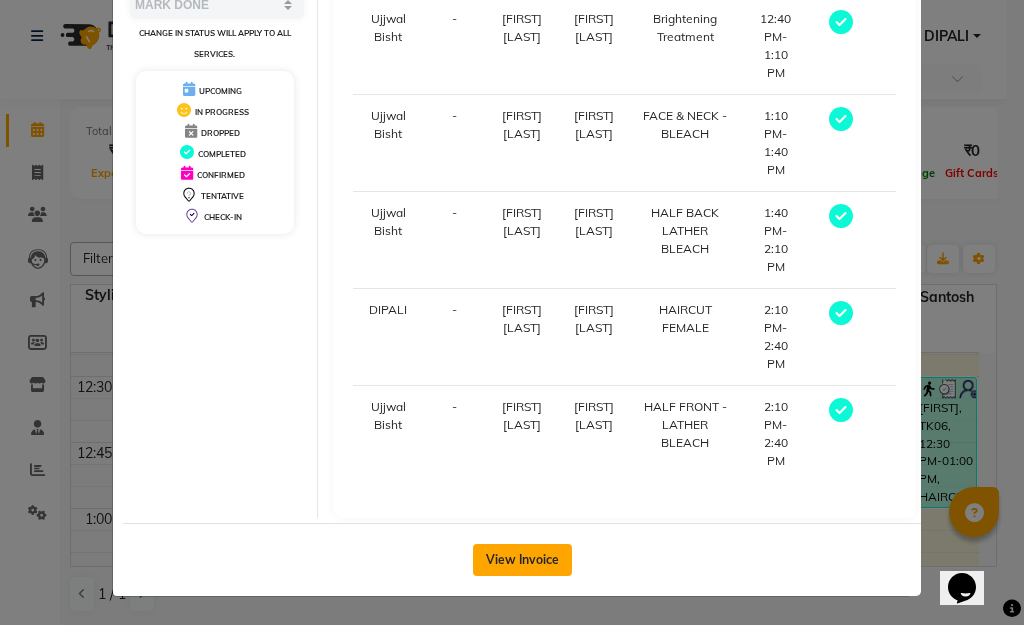 click on "View Invoice" 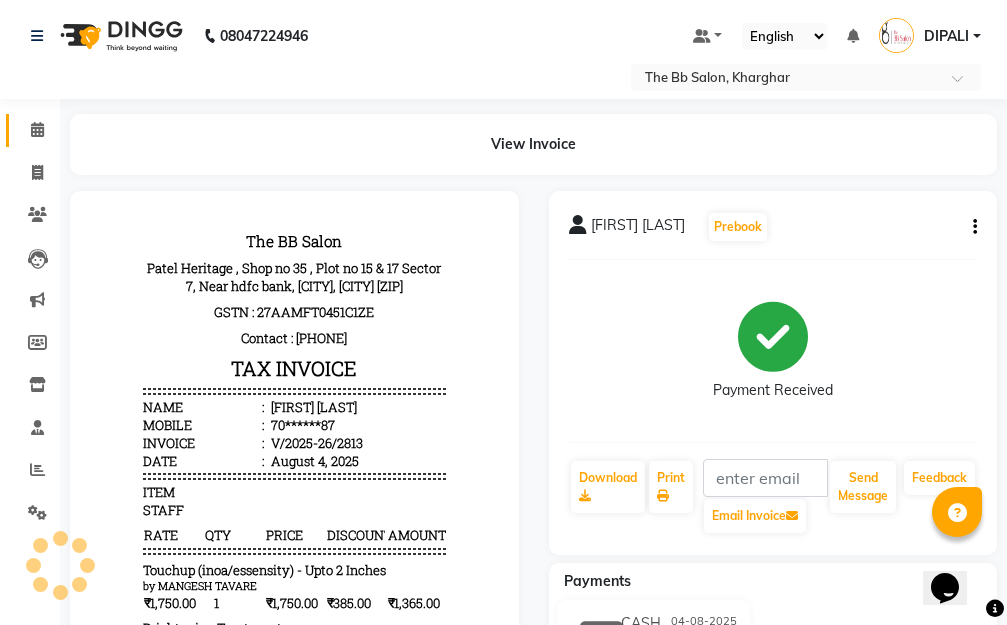 scroll, scrollTop: 0, scrollLeft: 0, axis: both 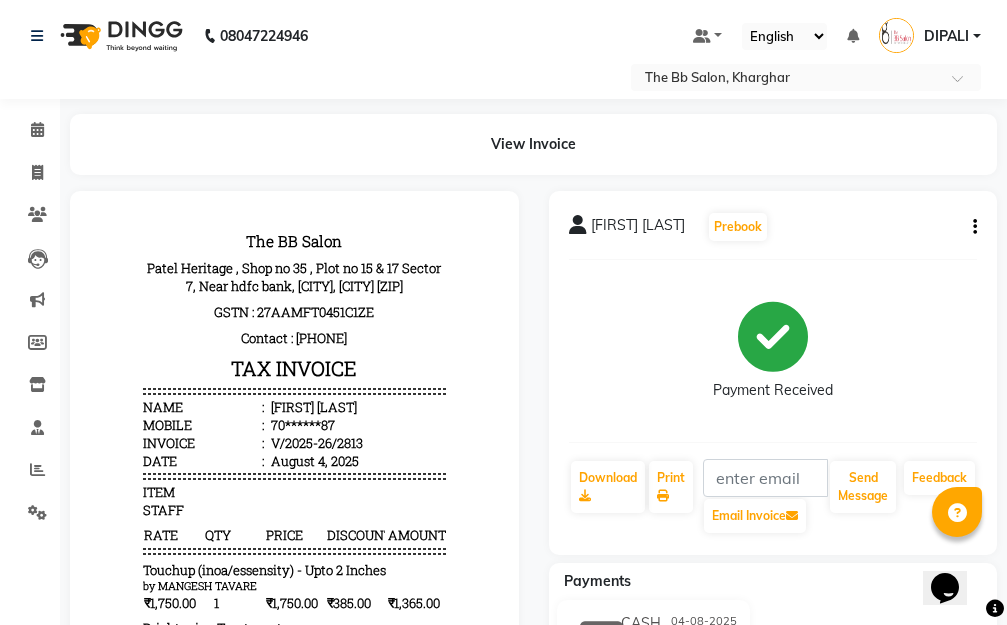 click 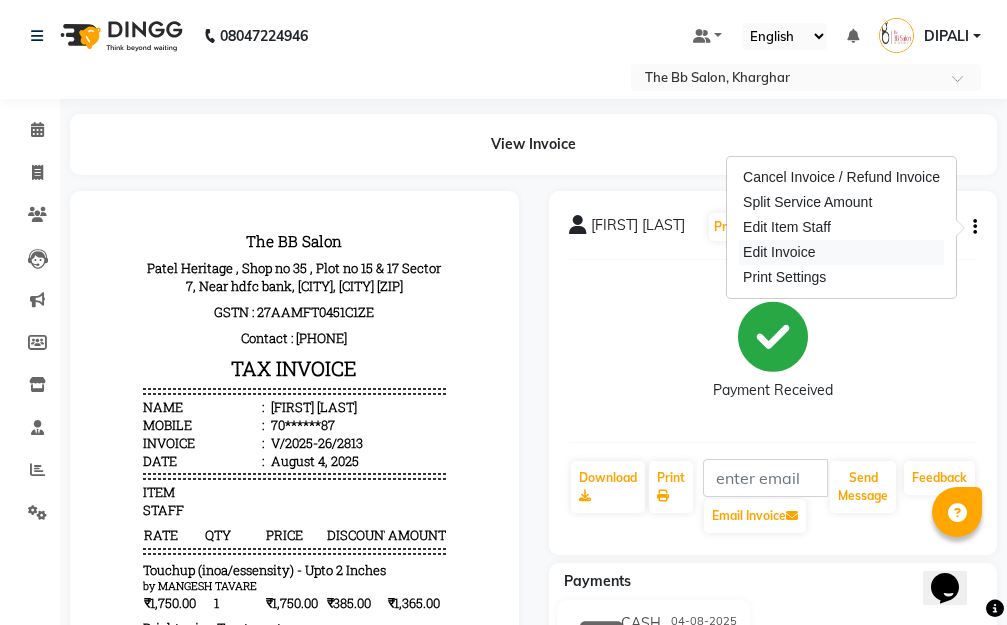 click on "Edit Invoice" at bounding box center [841, 252] 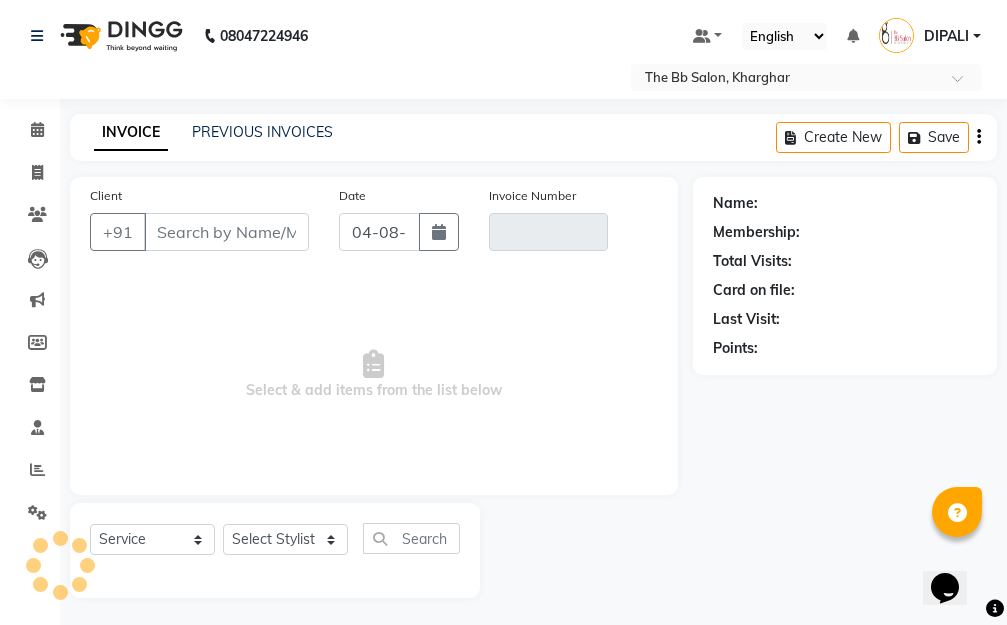 scroll, scrollTop: 3, scrollLeft: 0, axis: vertical 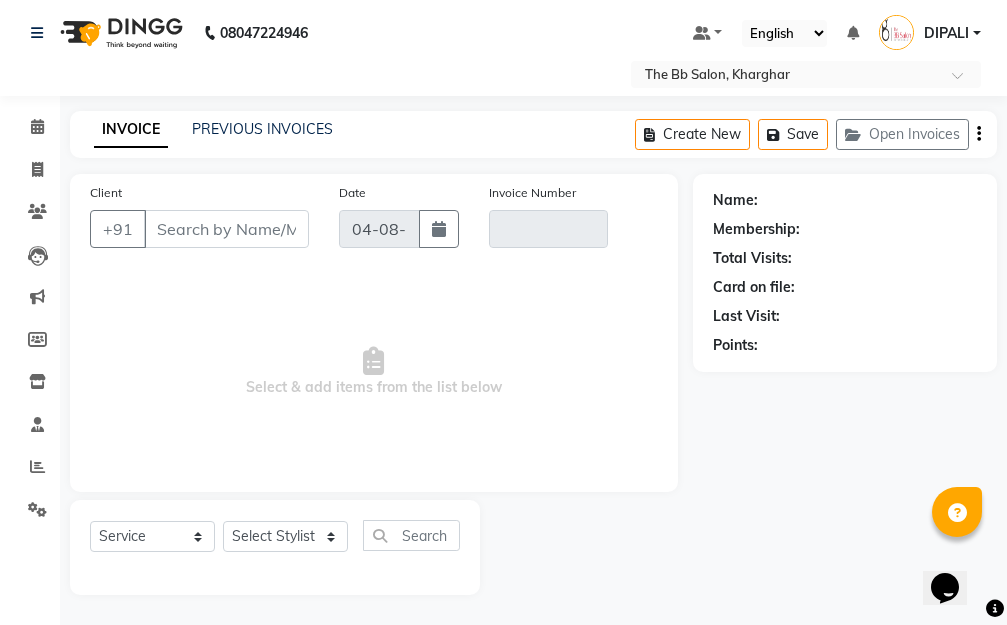 type on "70******87" 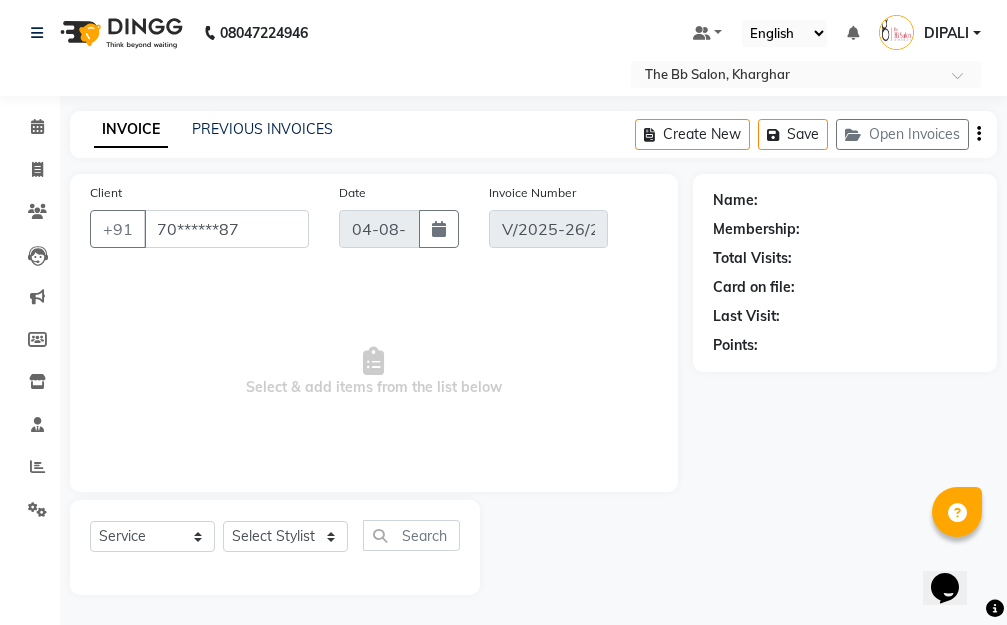 select on "select" 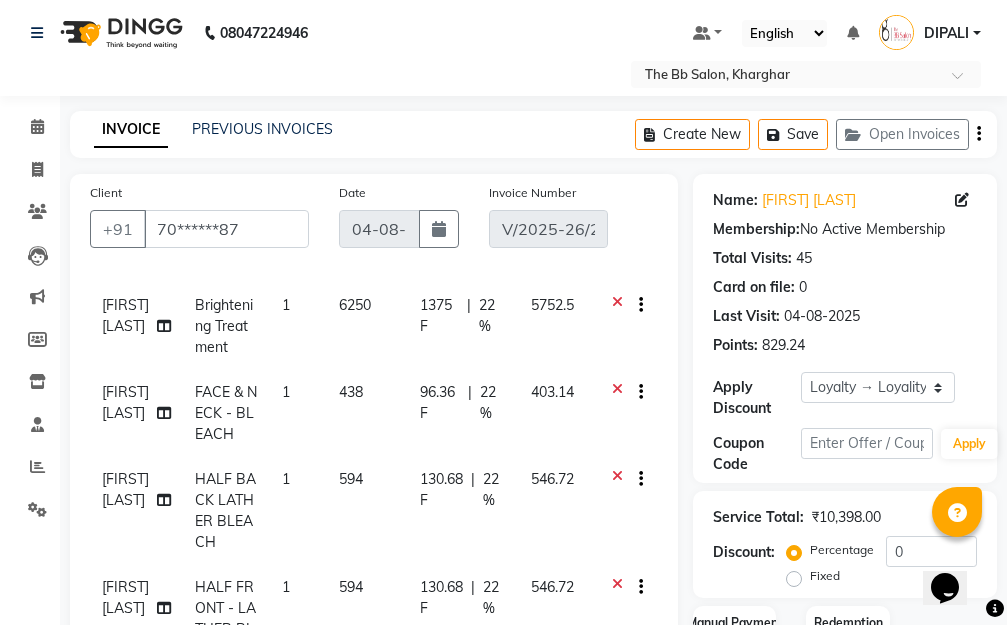 scroll, scrollTop: 221, scrollLeft: 0, axis: vertical 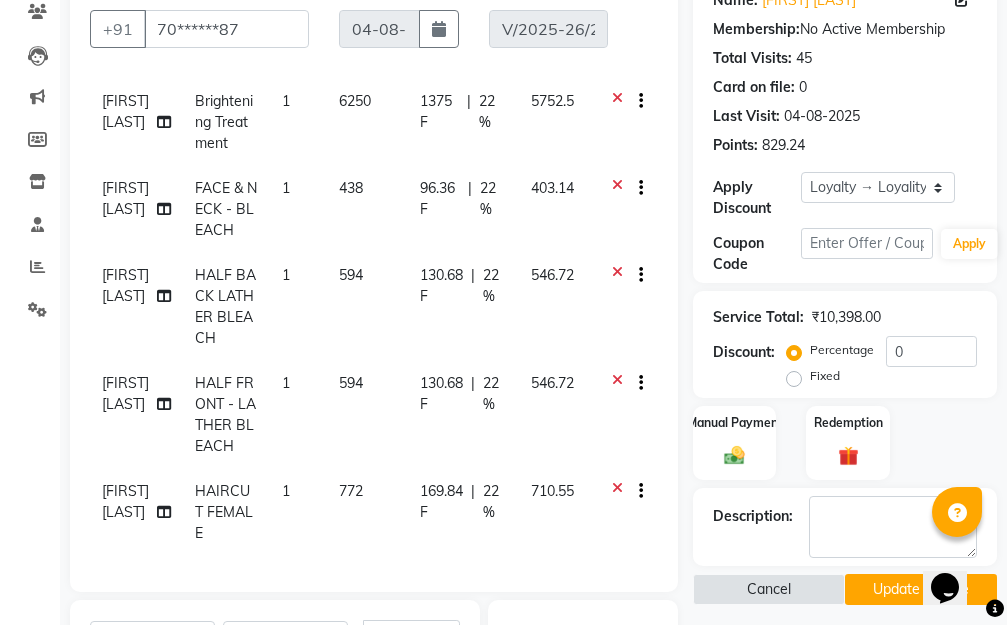 click on "772" 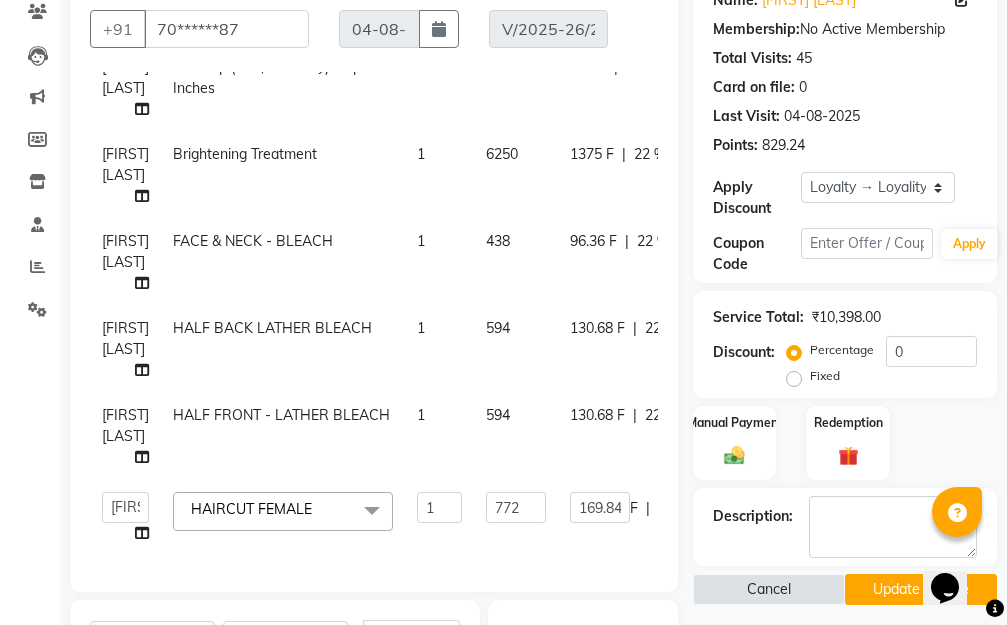 scroll, scrollTop: 21, scrollLeft: 0, axis: vertical 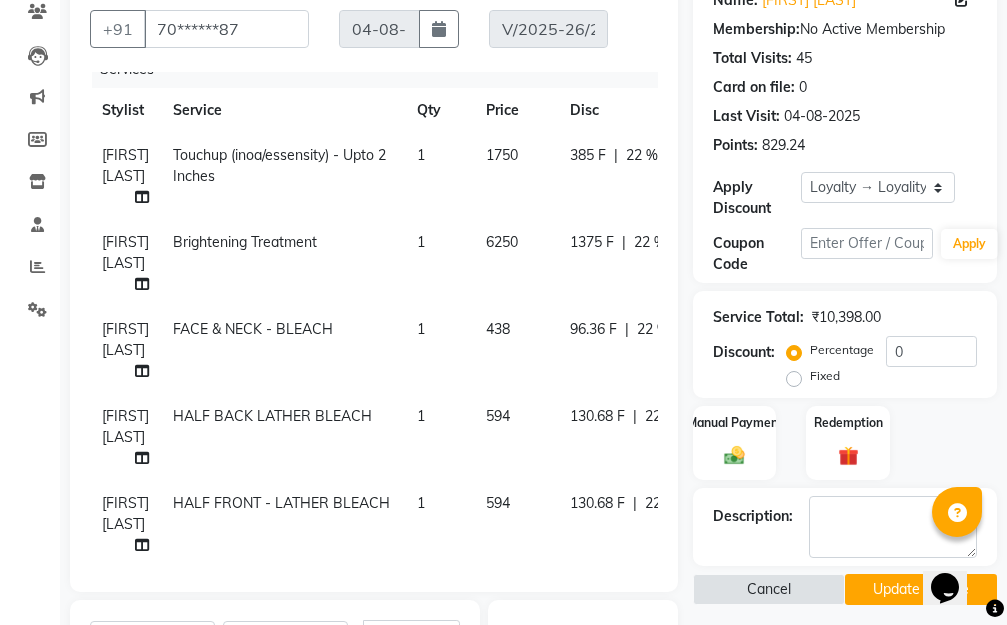 drag, startPoint x: 549, startPoint y: 492, endPoint x: 495, endPoint y: 491, distance: 54.00926 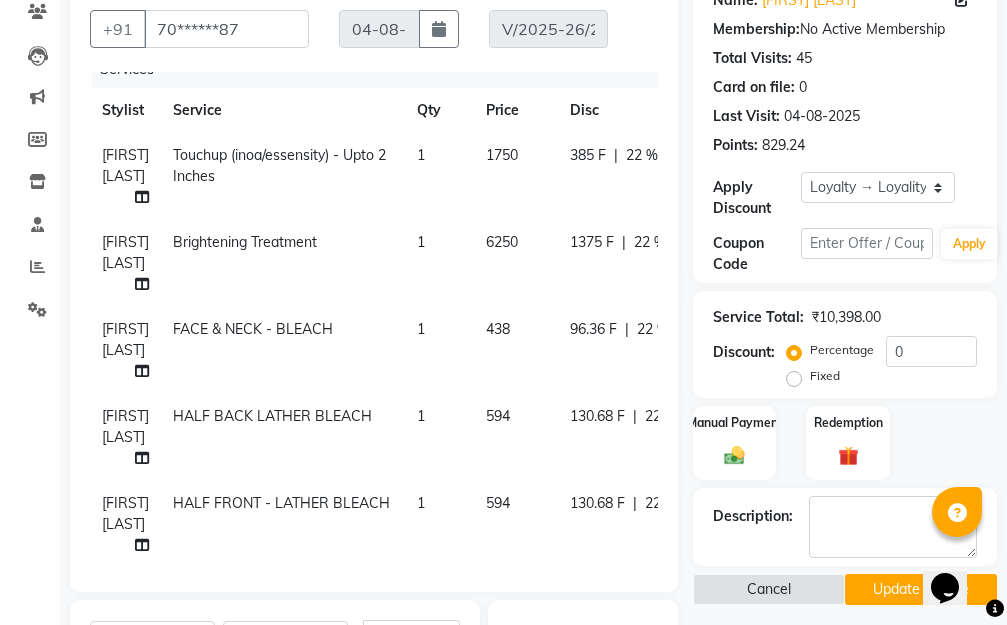 type on "500" 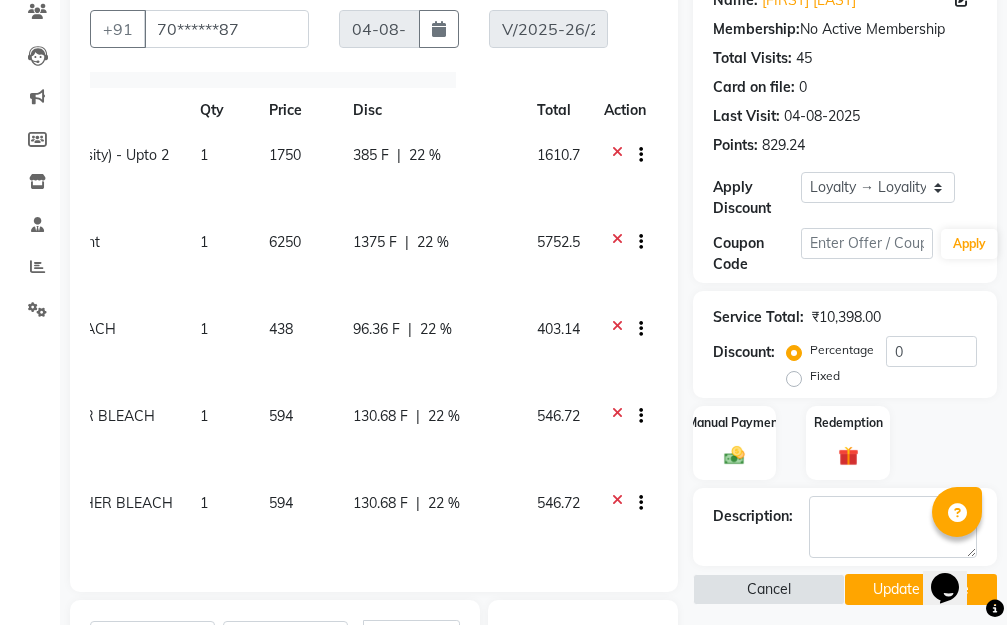 scroll, scrollTop: 21, scrollLeft: 257, axis: both 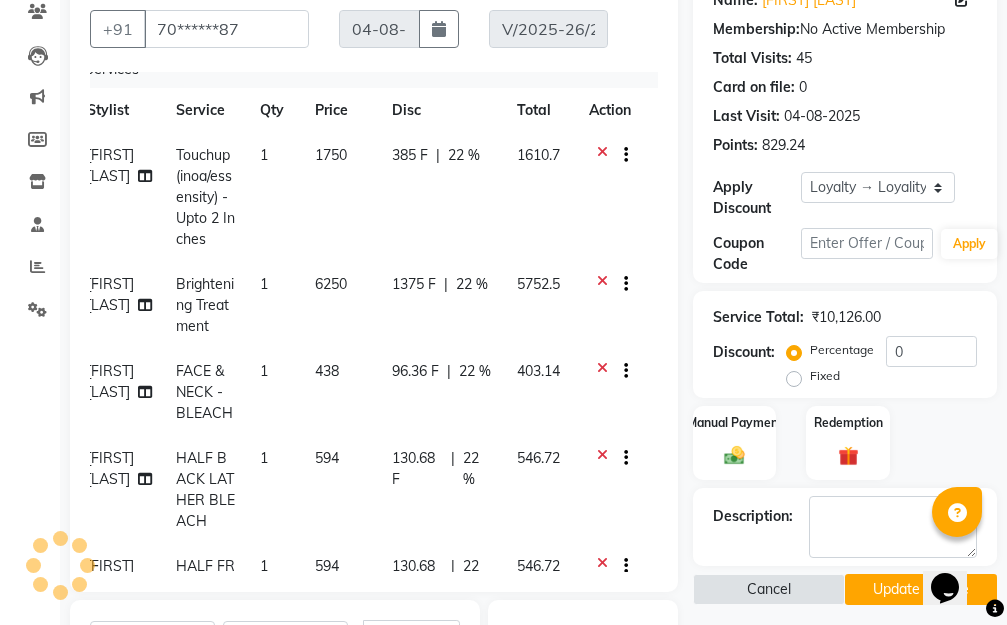 click on "Name: [FIRST] [LAST] Membership:  No Active Membership  Total Visits:  45 Card on file:  0 Last Visit:   04-08-2025 Points:   829.24  Apply Discount Select  Loyalty → Loyality level 1  Coupon Code Apply Service Total:  ₹10,126.00  Discount:  Percentage   Fixed  0 Manual Payment Redemption Description:                   Cancel   Update Invoice" 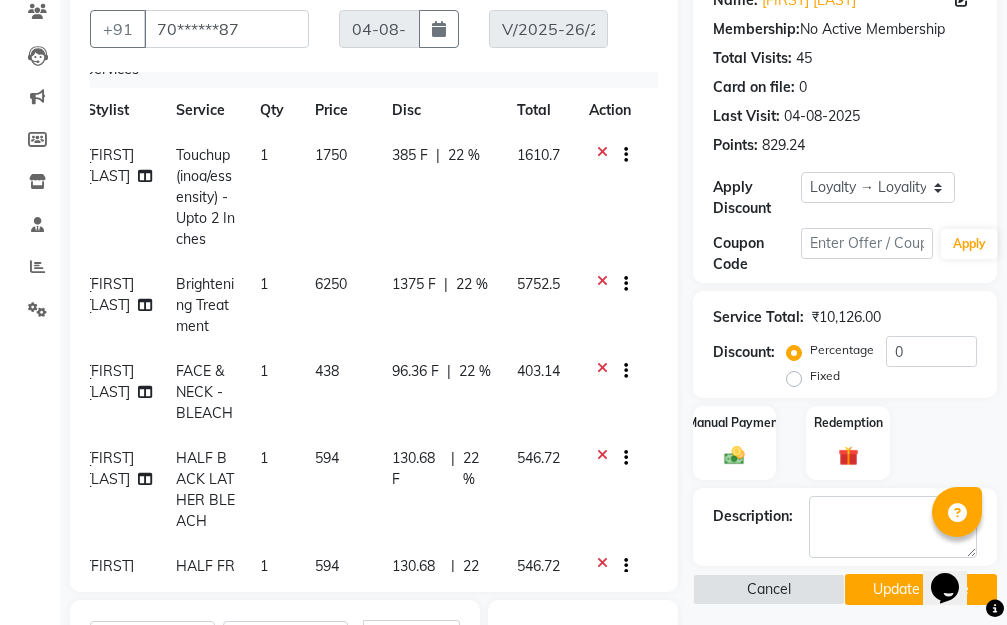 scroll, scrollTop: 403, scrollLeft: 0, axis: vertical 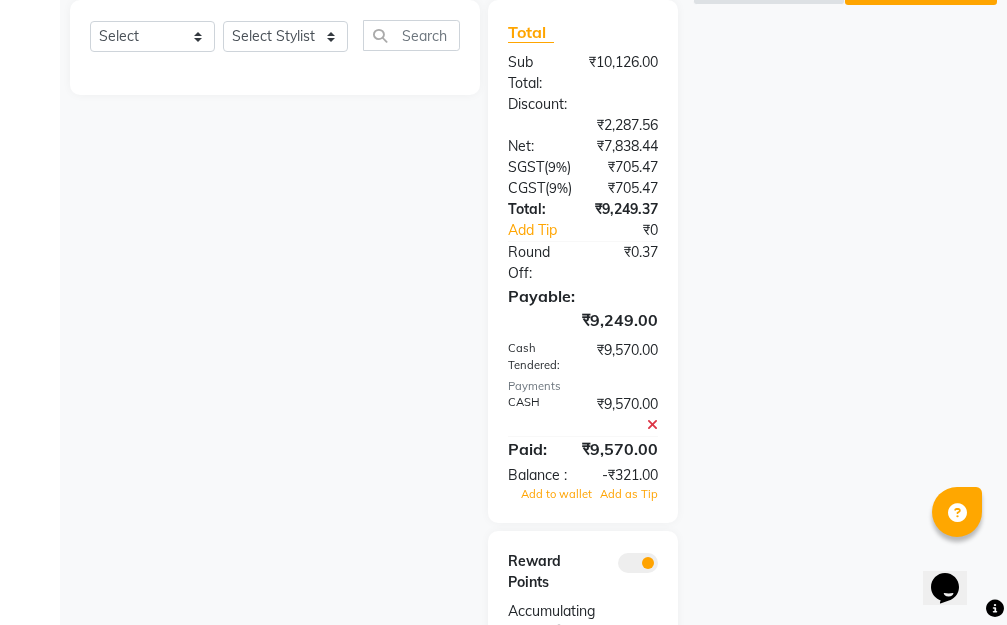 click 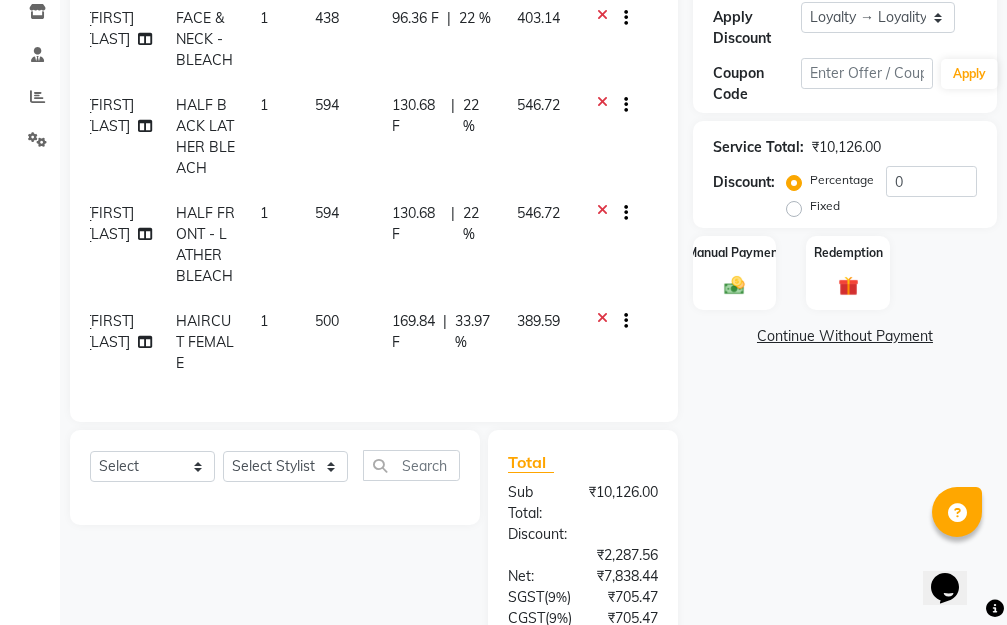 scroll, scrollTop: 273, scrollLeft: 0, axis: vertical 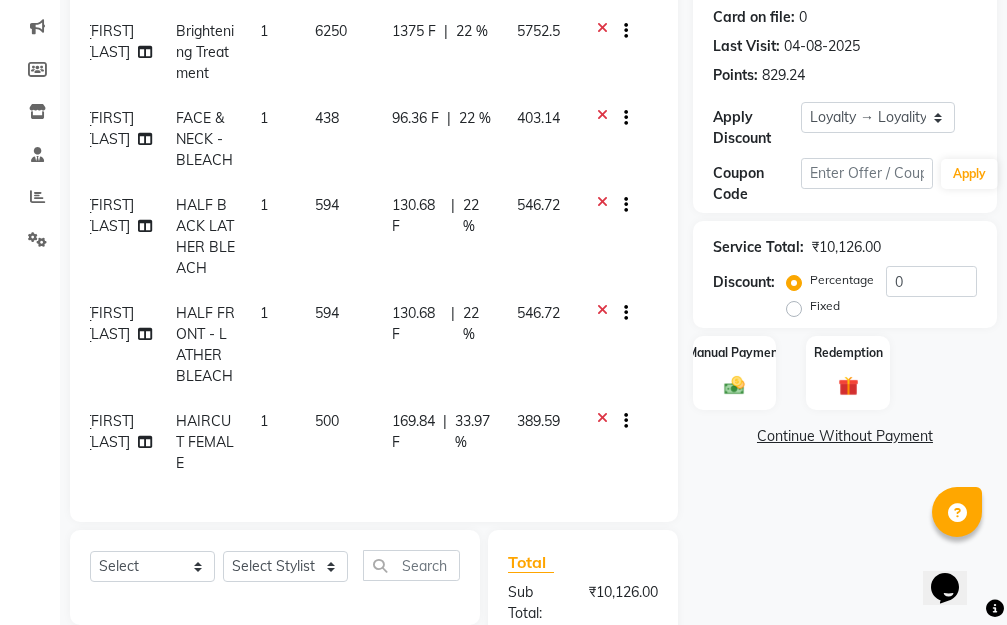 click on "500" 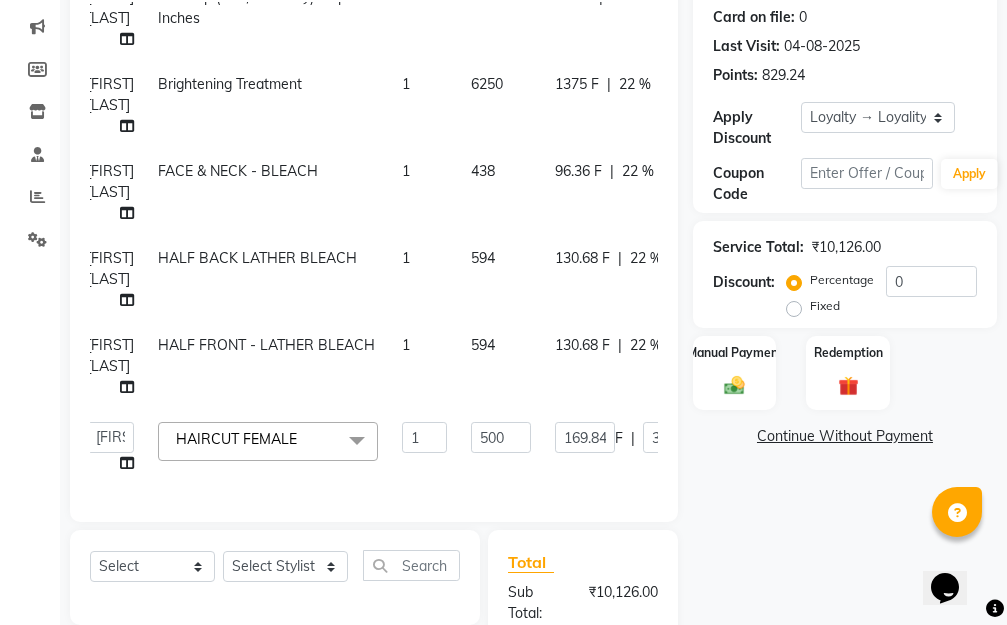 scroll, scrollTop: 21, scrollLeft: 15, axis: both 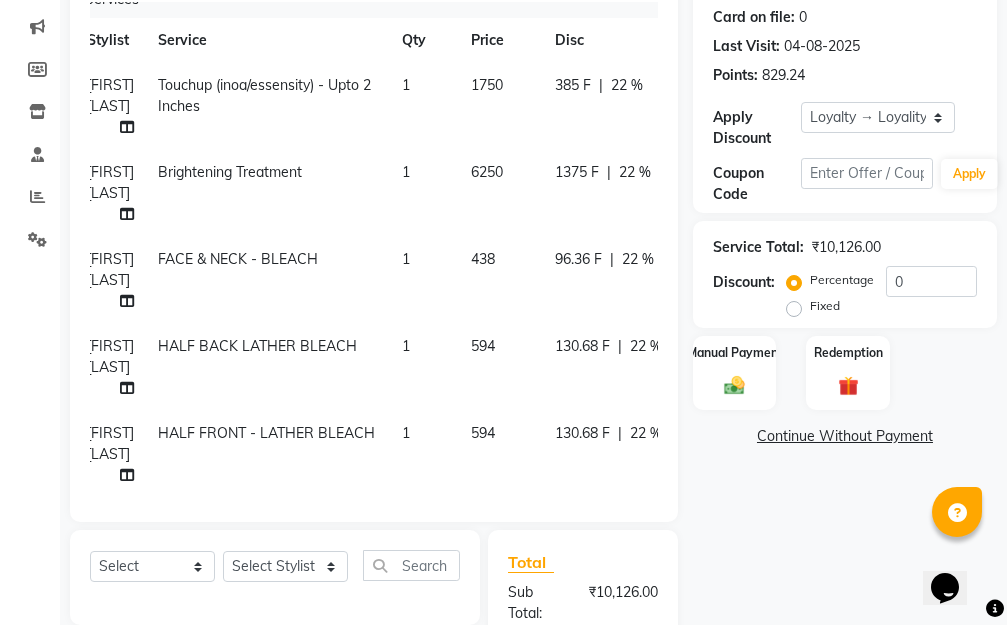 drag, startPoint x: 530, startPoint y: 420, endPoint x: 457, endPoint y: 415, distance: 73.171036 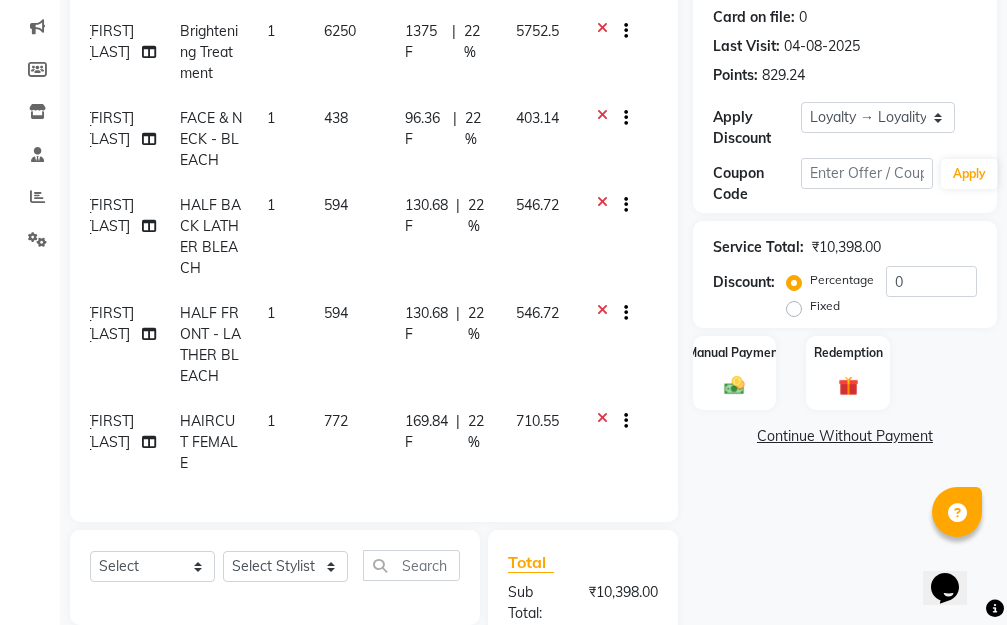 scroll, scrollTop: 221, scrollLeft: 15, axis: both 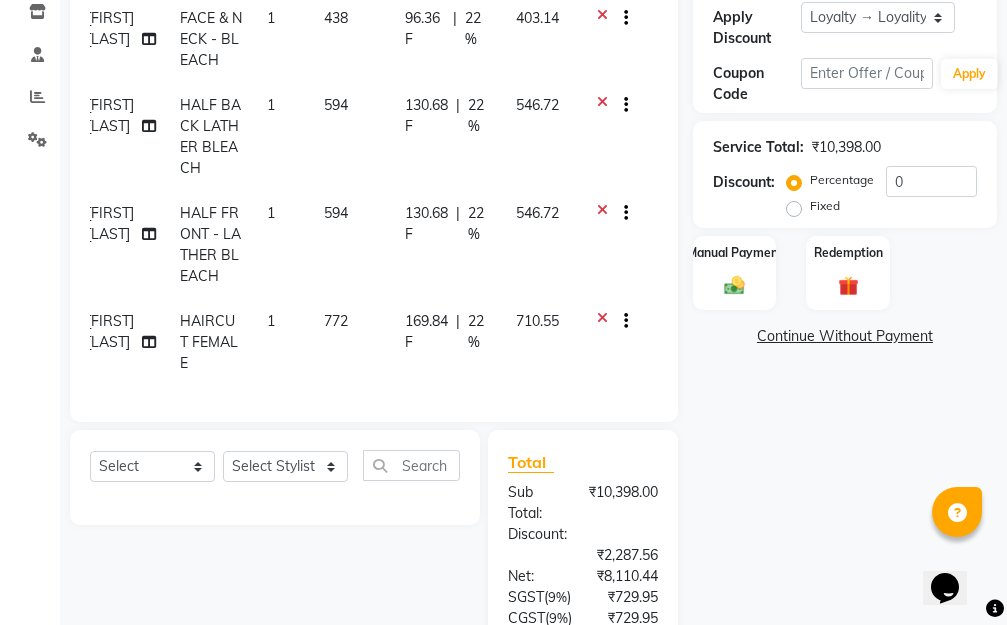 click on "HAIRCUT FEMALE" 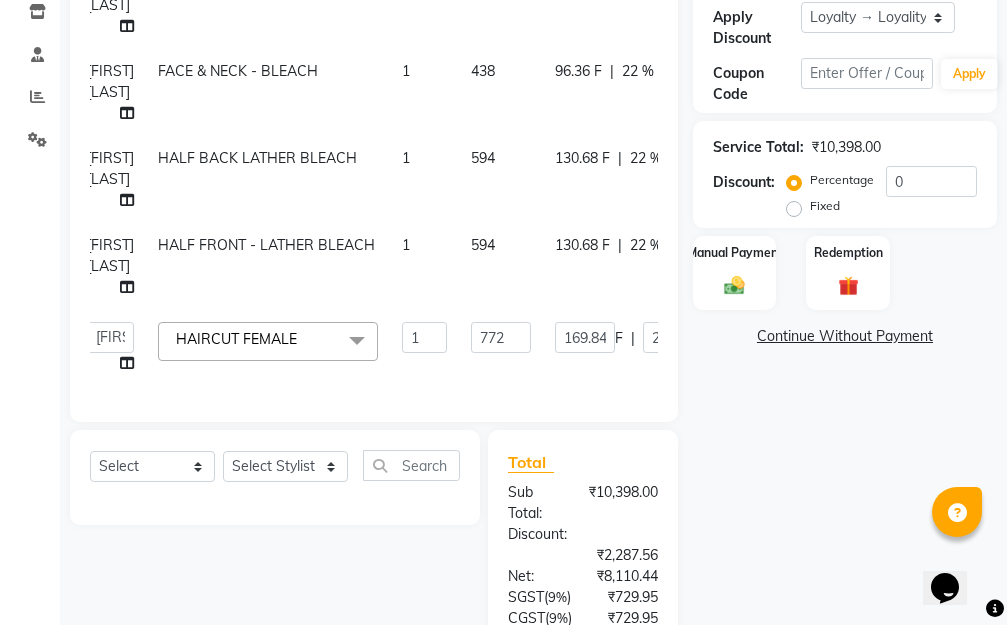 scroll, scrollTop: 21, scrollLeft: 15, axis: both 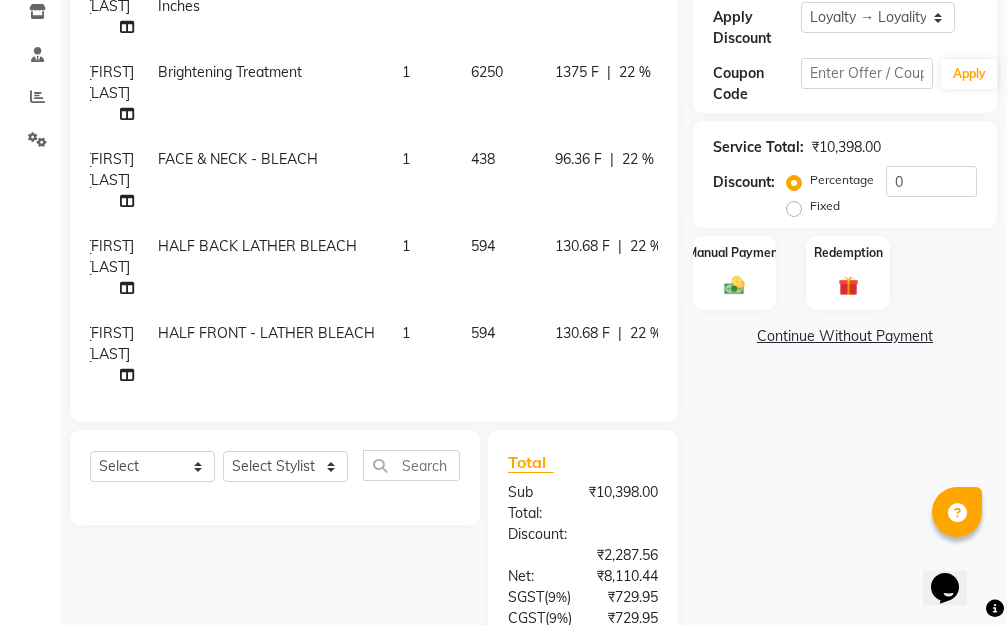 click 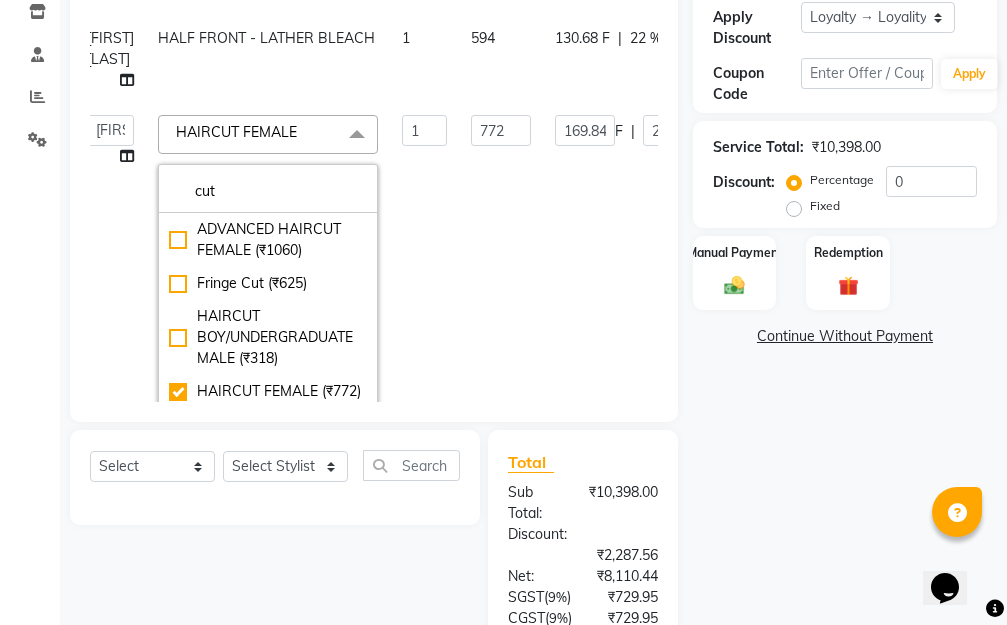 scroll, scrollTop: 327, scrollLeft: 15, axis: both 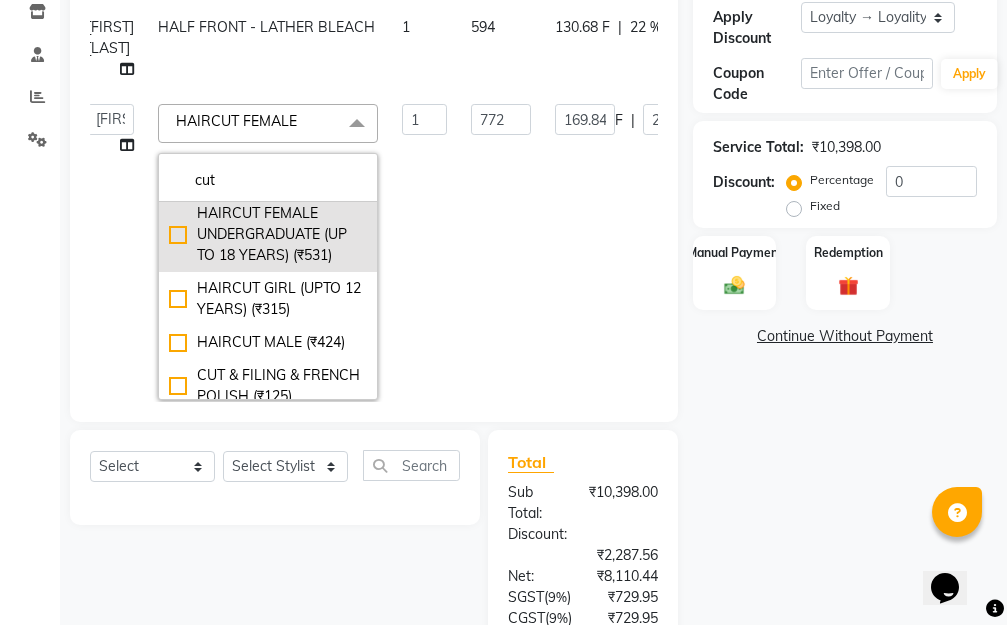 type on "cut" 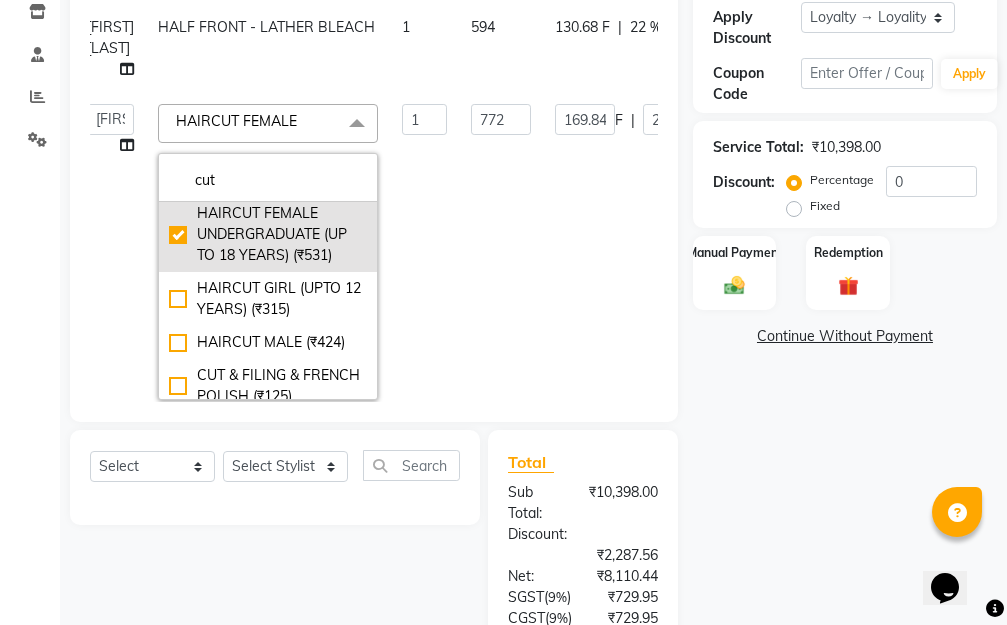 checkbox on "false" 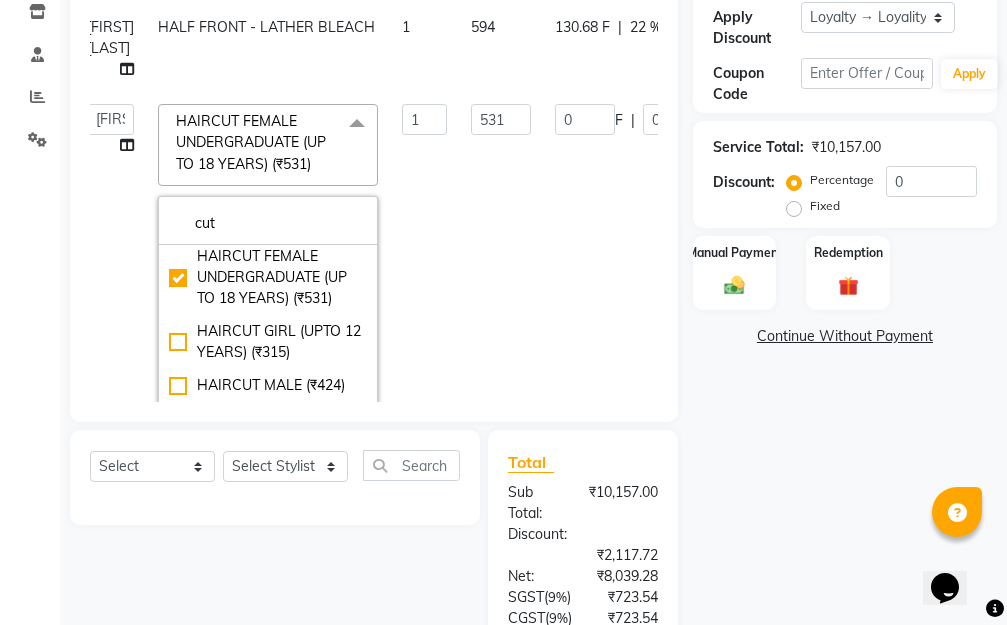 click on "531" 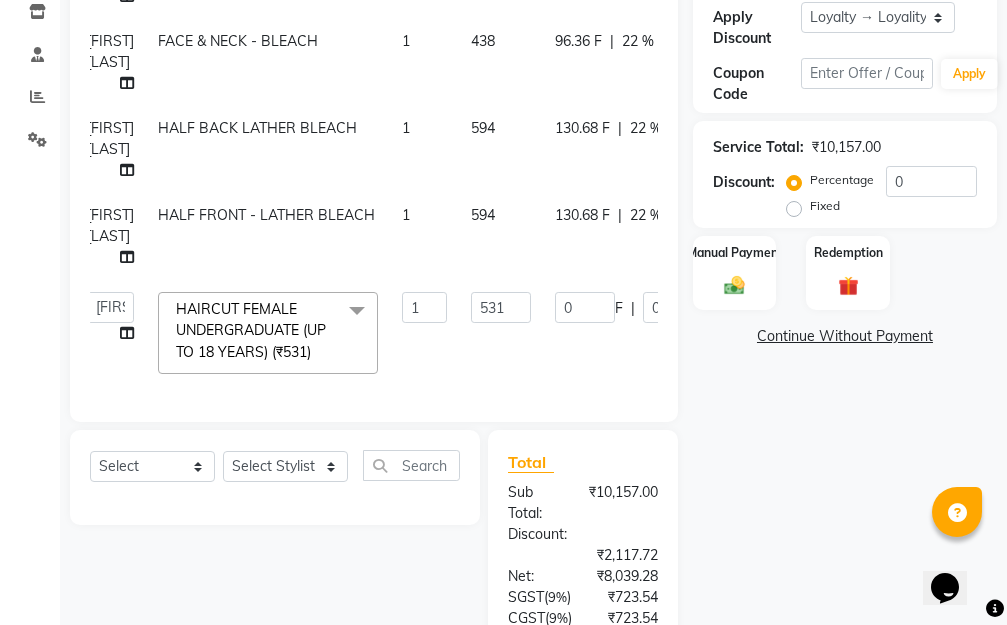 scroll, scrollTop: 51, scrollLeft: 15, axis: both 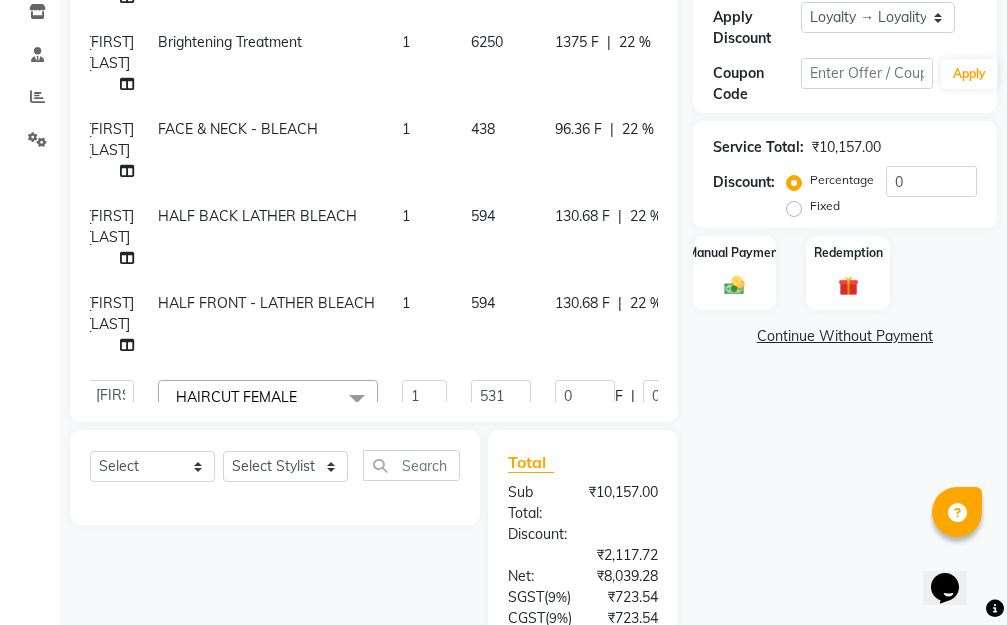 click on "531" 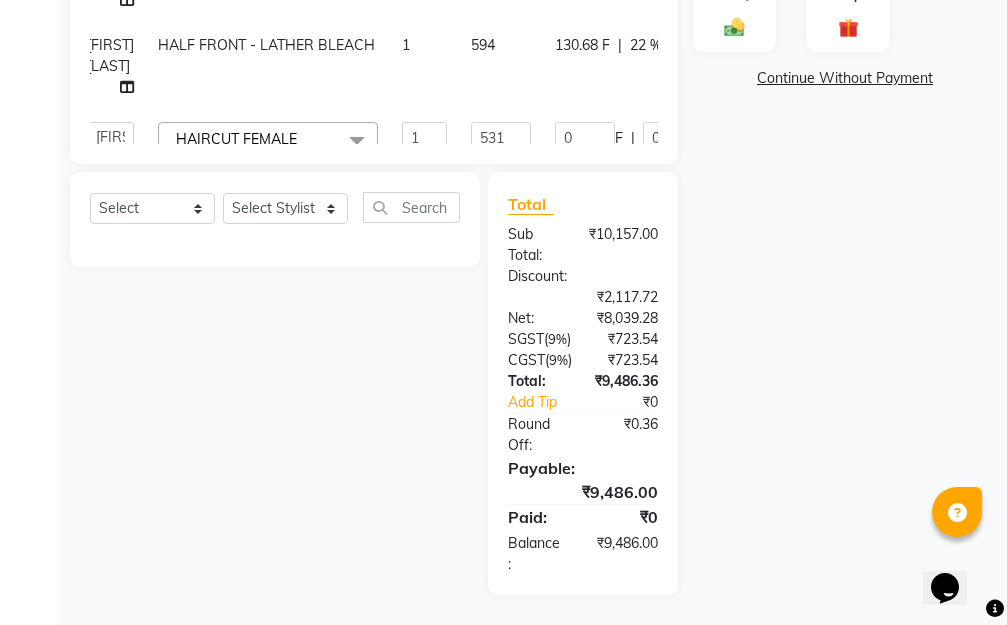 scroll, scrollTop: 473, scrollLeft: 0, axis: vertical 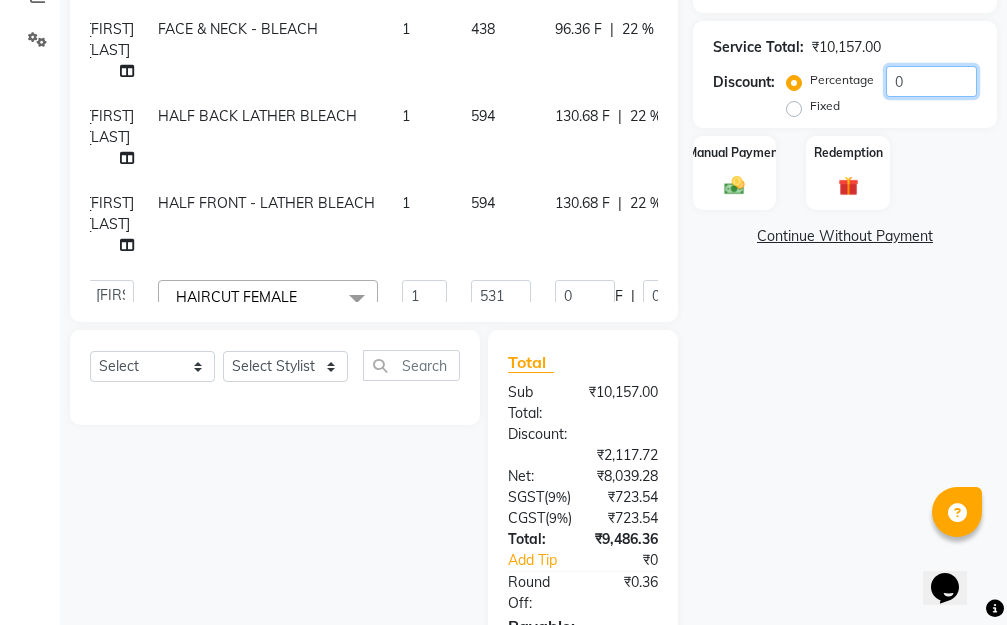 click on "0" 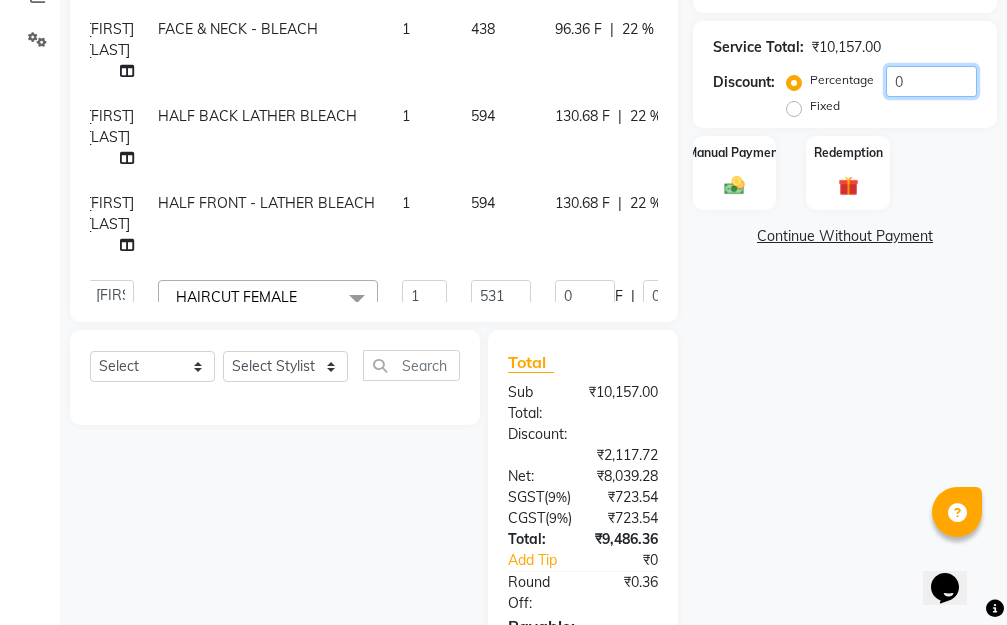type on "20" 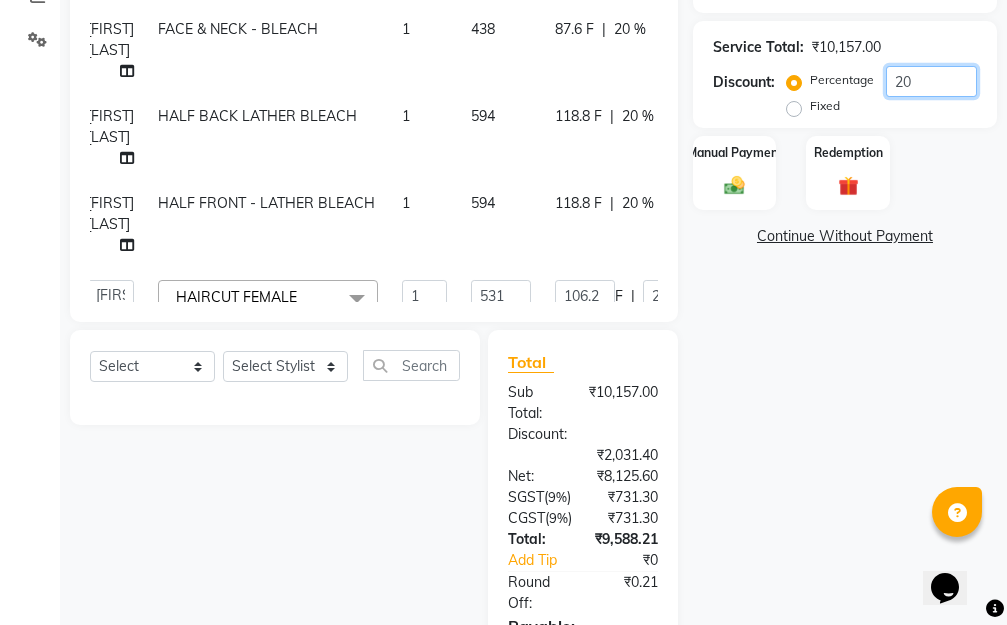 type on "2" 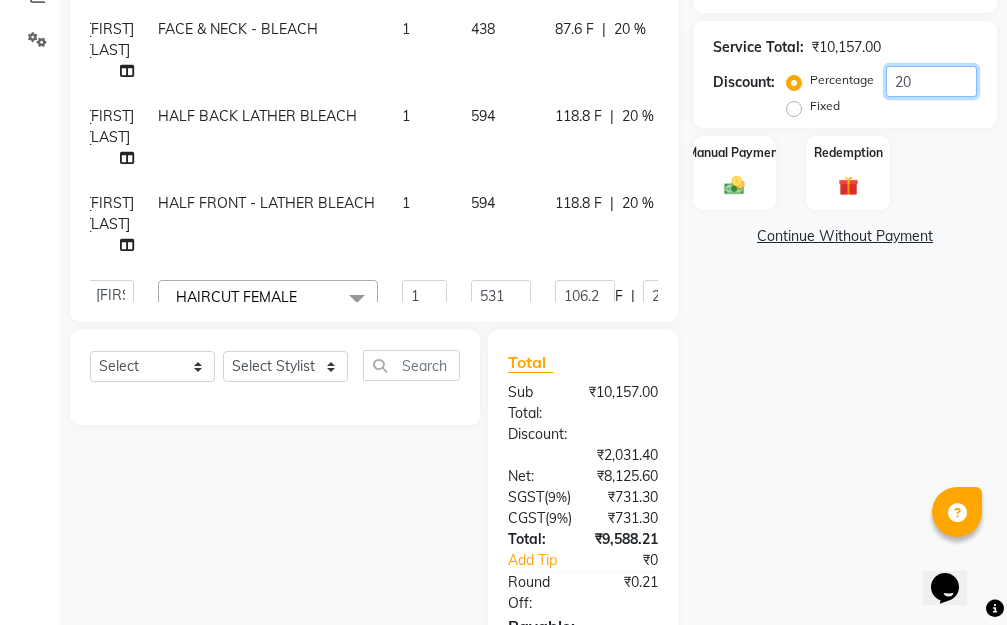 type on "10.62" 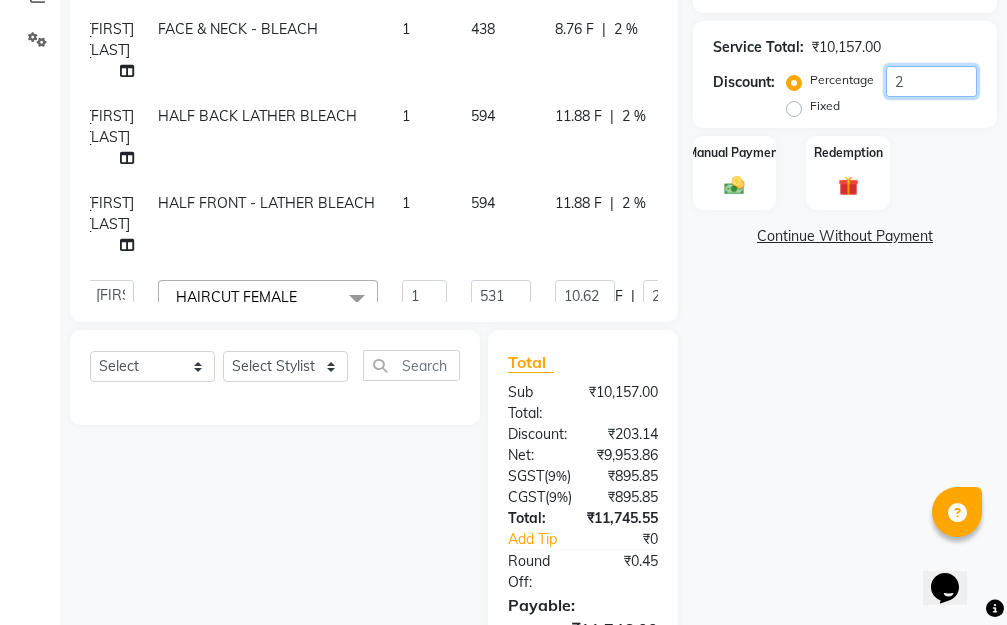 type on "22" 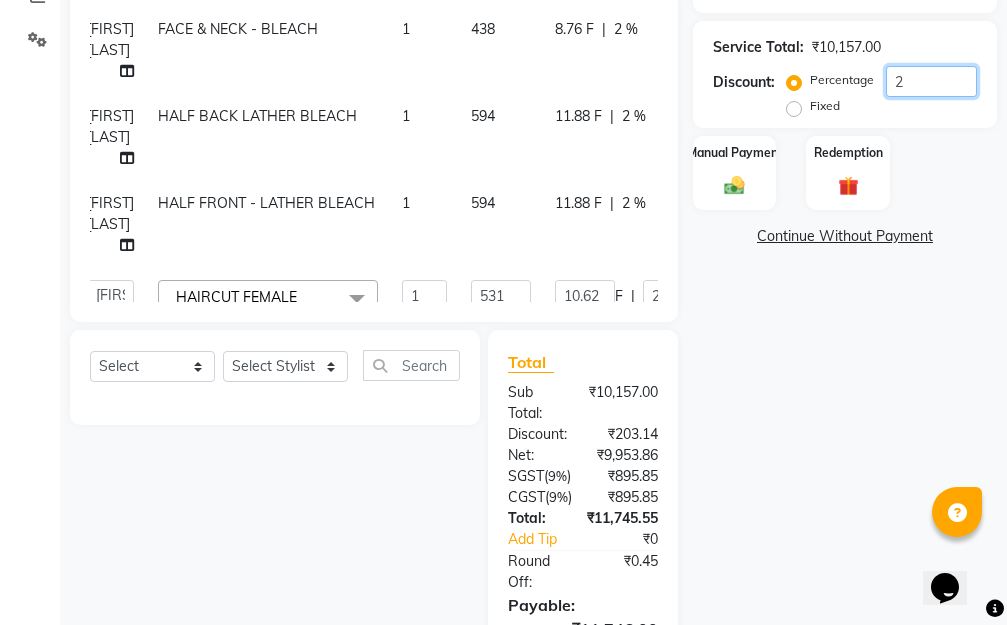 type on "116.82" 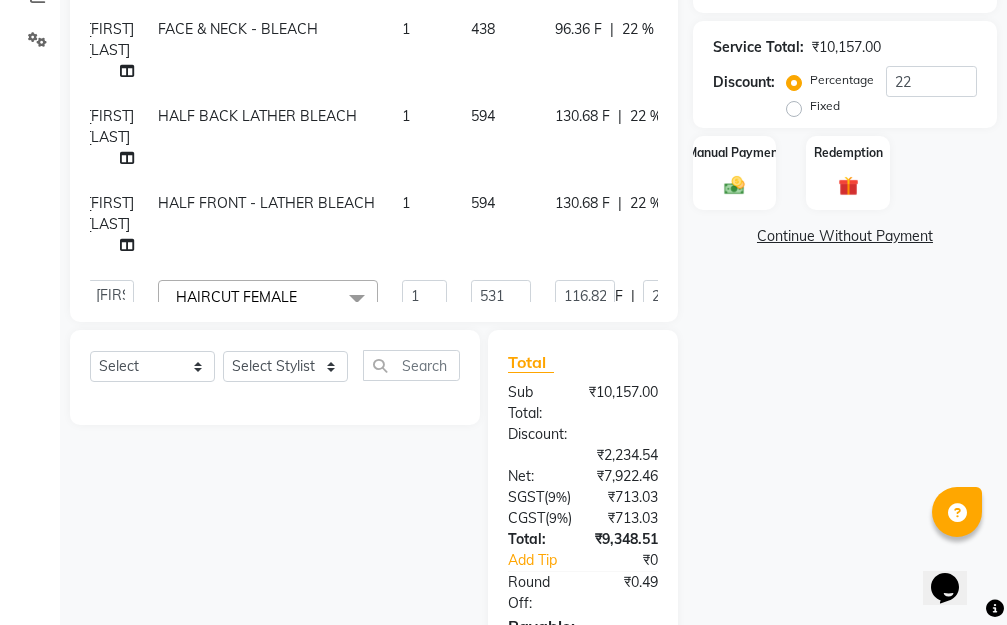 click on "Name: [FIRST] [LAST] Membership:  No Active Membership  Total Visits:  45 Card on file:  0 Last Visit:   04-08-2025 Points:   829.24  Apply Discount Select  Loyalty → Loyality level 1  Coupon Code Apply Service Total:  ₹10,157.00  Discount:  Percentage   Fixed  22 Manual Payment Redemption  Continue Without Payment" 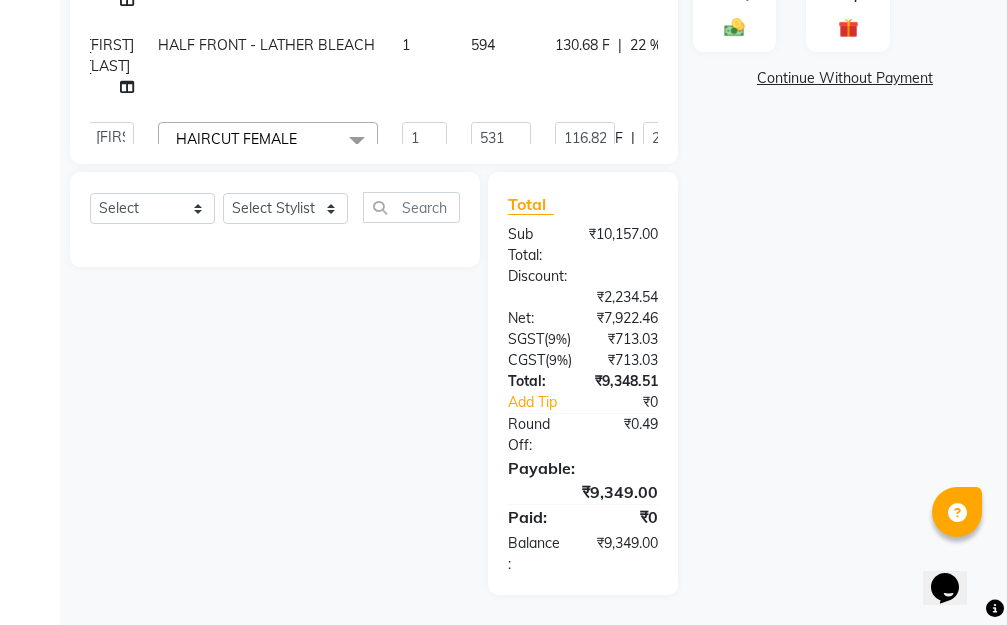 scroll, scrollTop: 373, scrollLeft: 0, axis: vertical 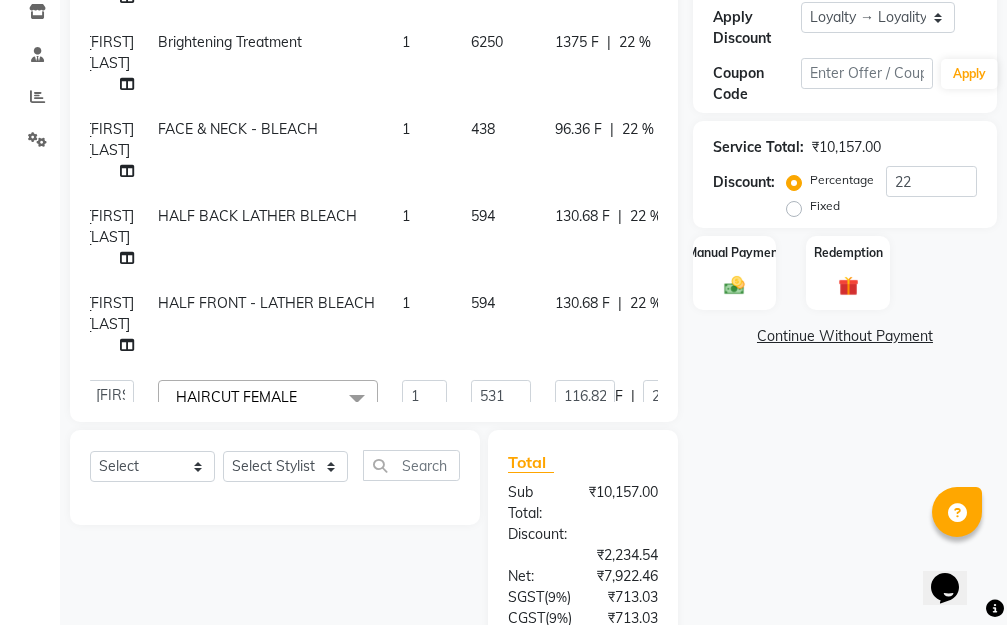 click on "531" 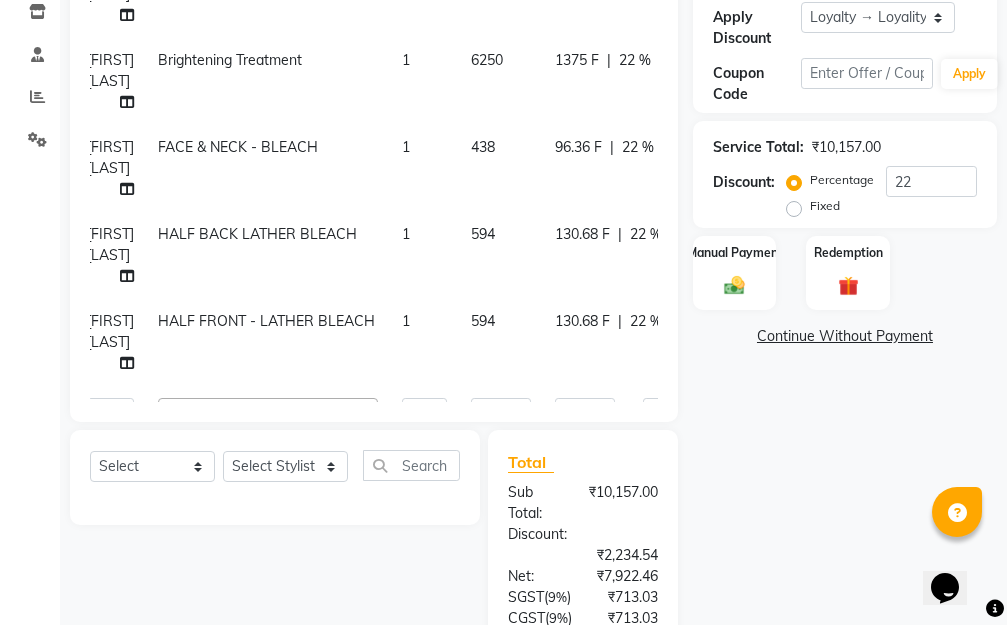 scroll, scrollTop: 51, scrollLeft: 15, axis: both 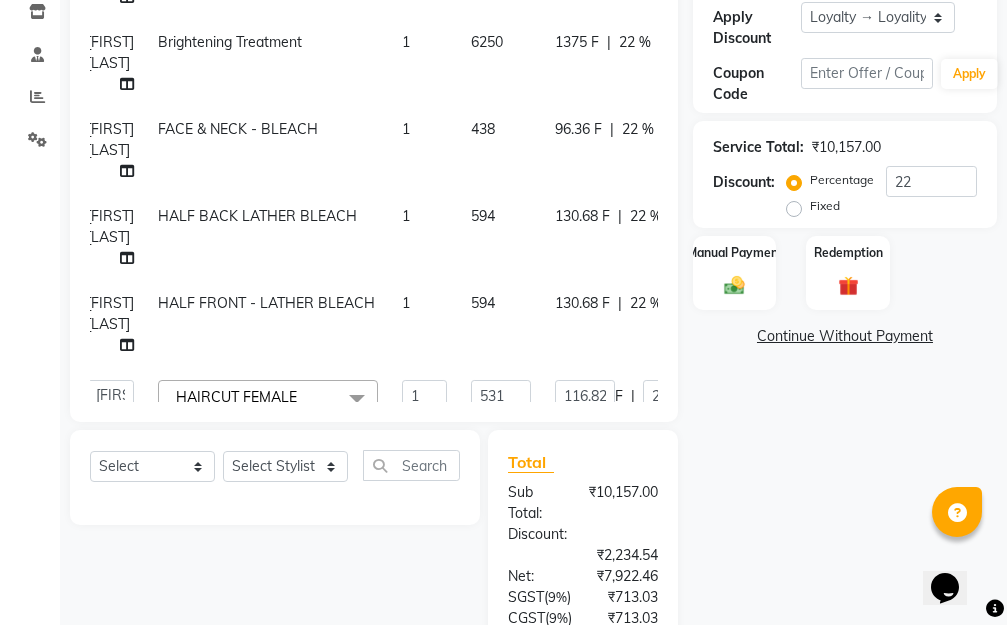 click on "531" 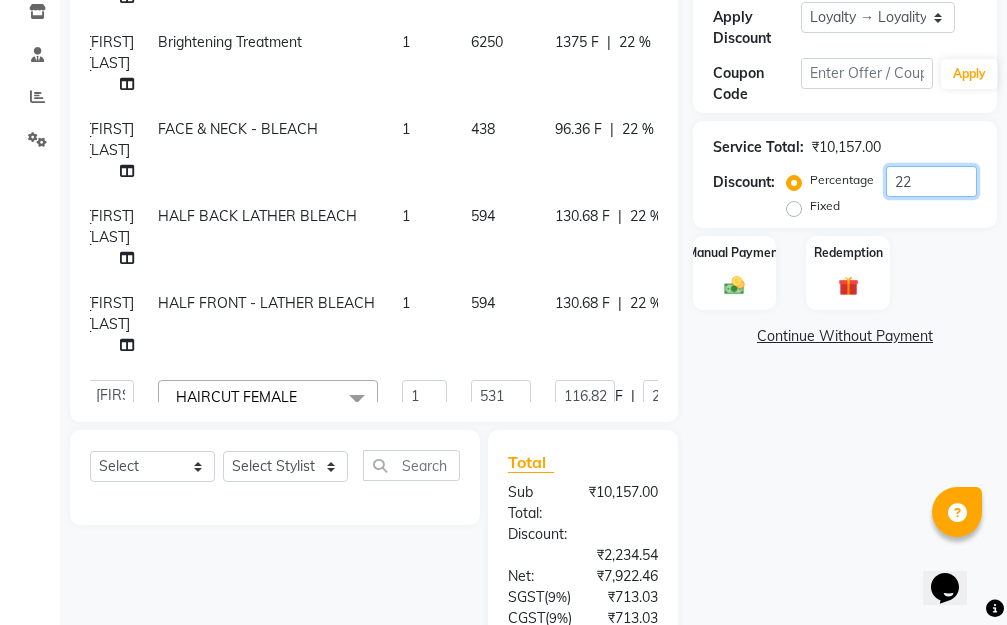 click on "22" 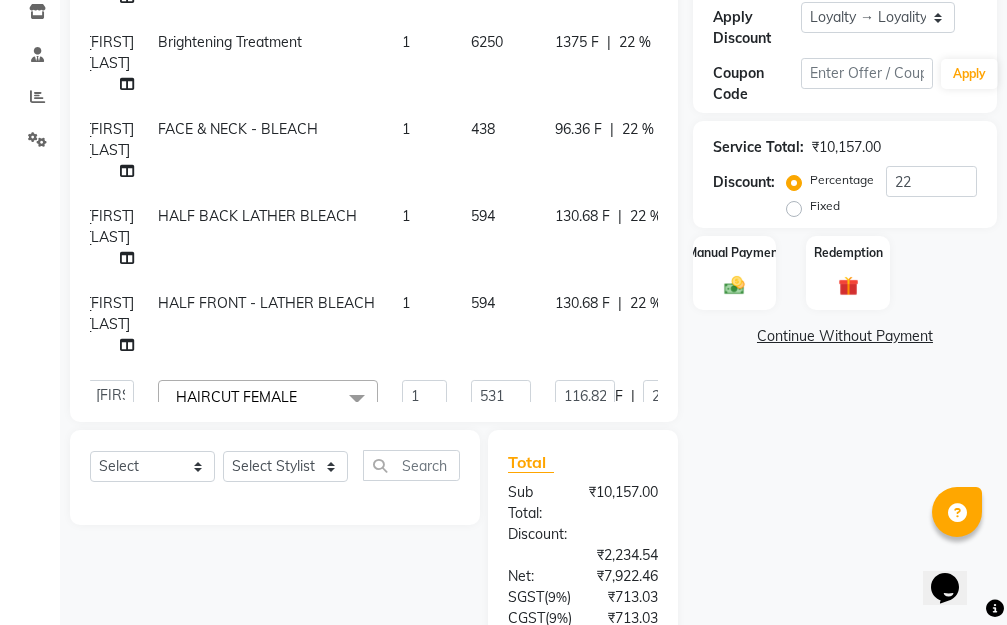 click on "Name: [FIRST] [LAST] Membership:  No Active Membership  Total Visits:  45 Card on file:  0 Last Visit:   04-08-2025 Points:   829.24  Apply Discount Select  Loyalty → Loyality level 1  Coupon Code Apply Service Total:  ₹10,157.00  Discount:  Percentage   Fixed  22 Manual Payment Redemption  Continue Without Payment" 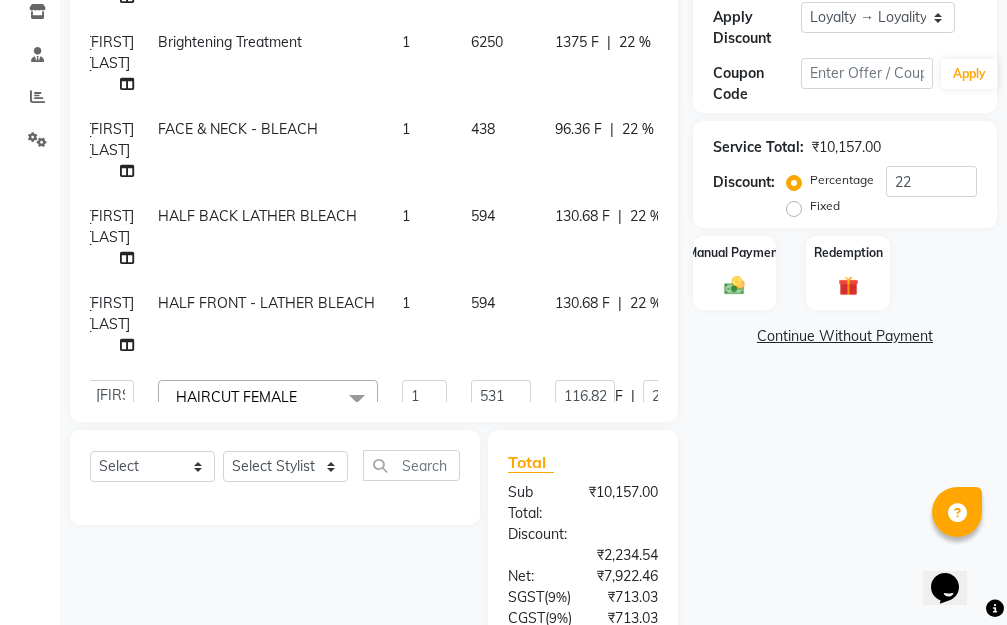 click on "531" 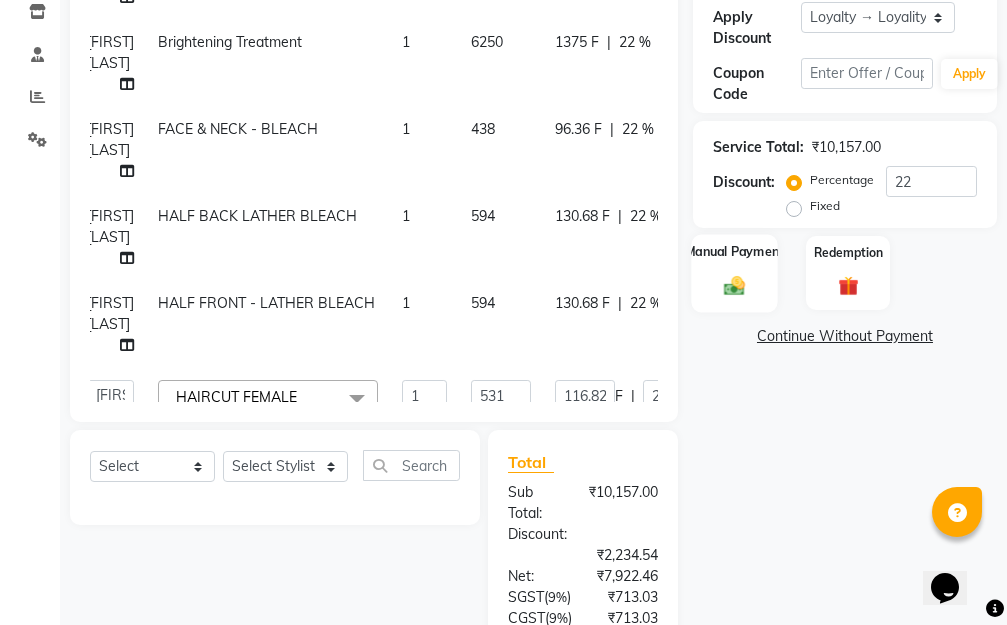 click 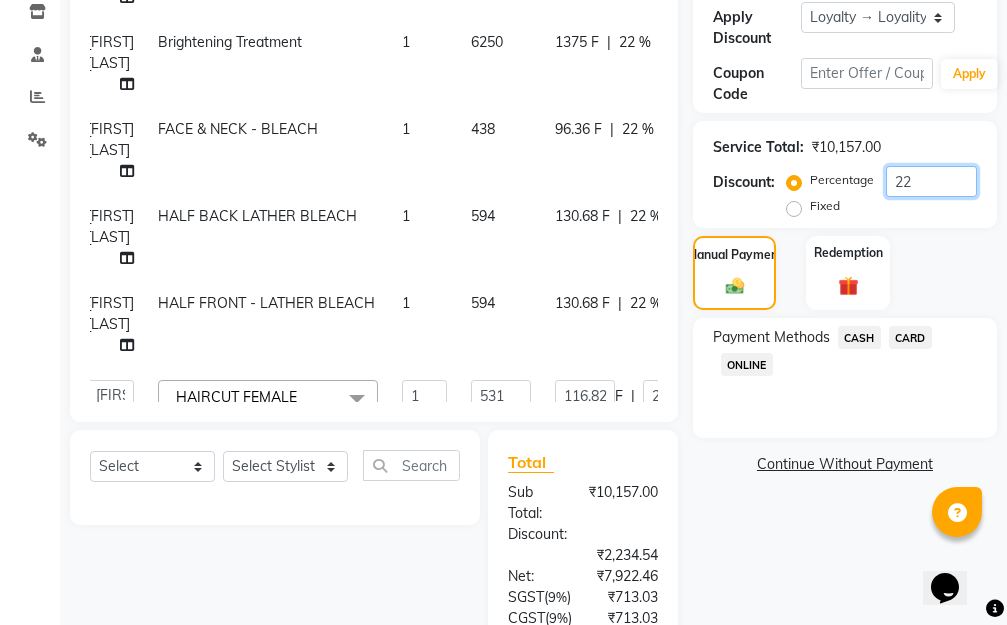 drag, startPoint x: 939, startPoint y: 179, endPoint x: 882, endPoint y: 179, distance: 57 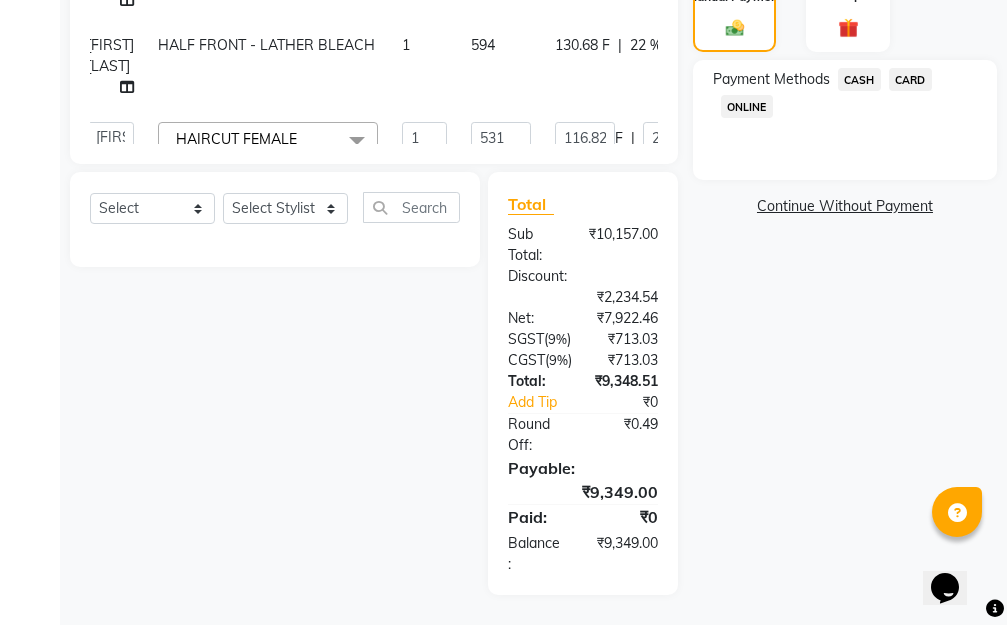 scroll, scrollTop: 373, scrollLeft: 0, axis: vertical 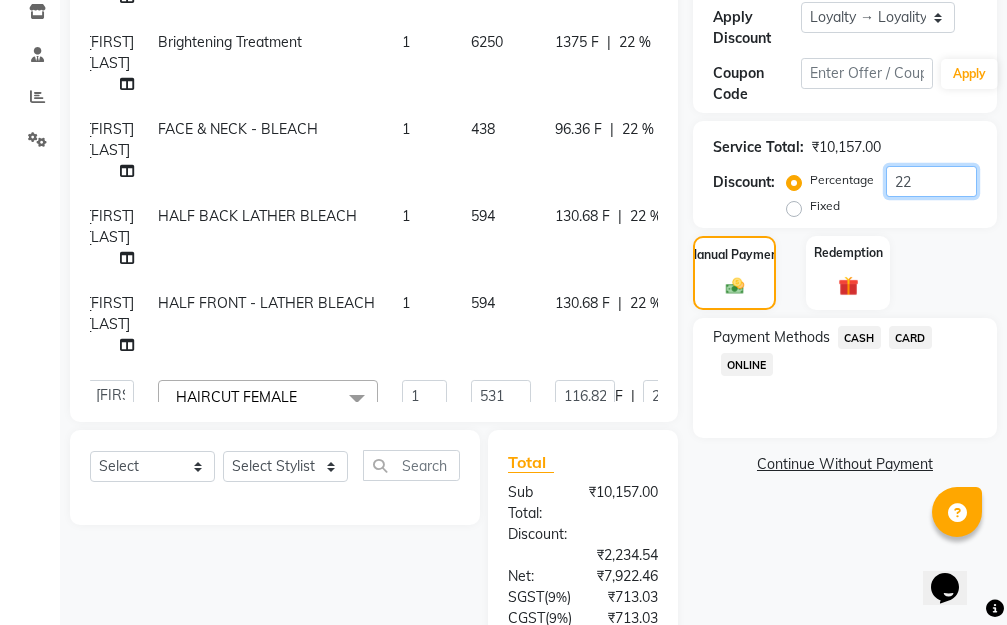 click on "22" 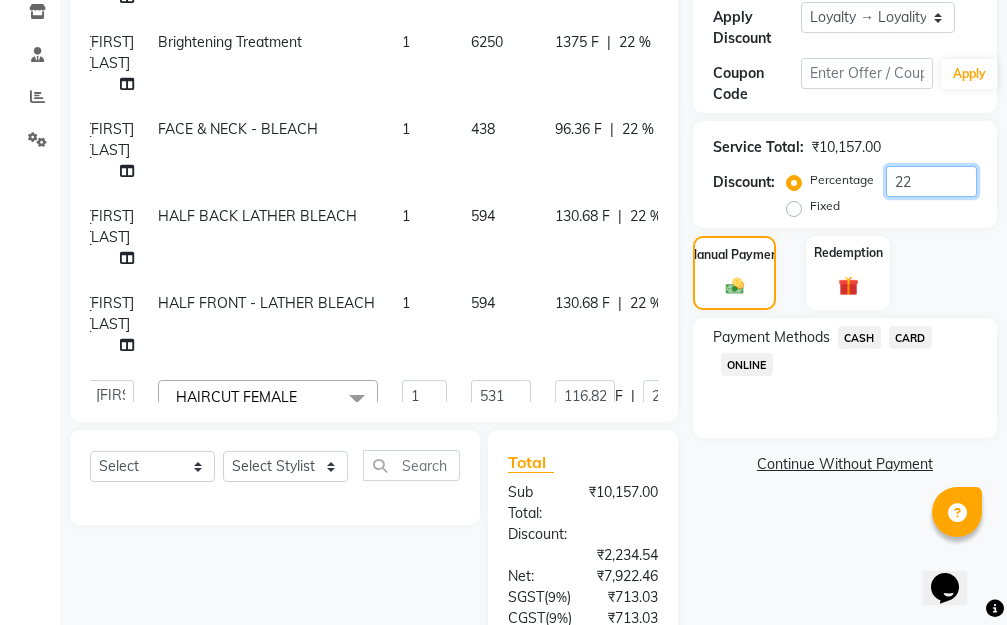 type on "100" 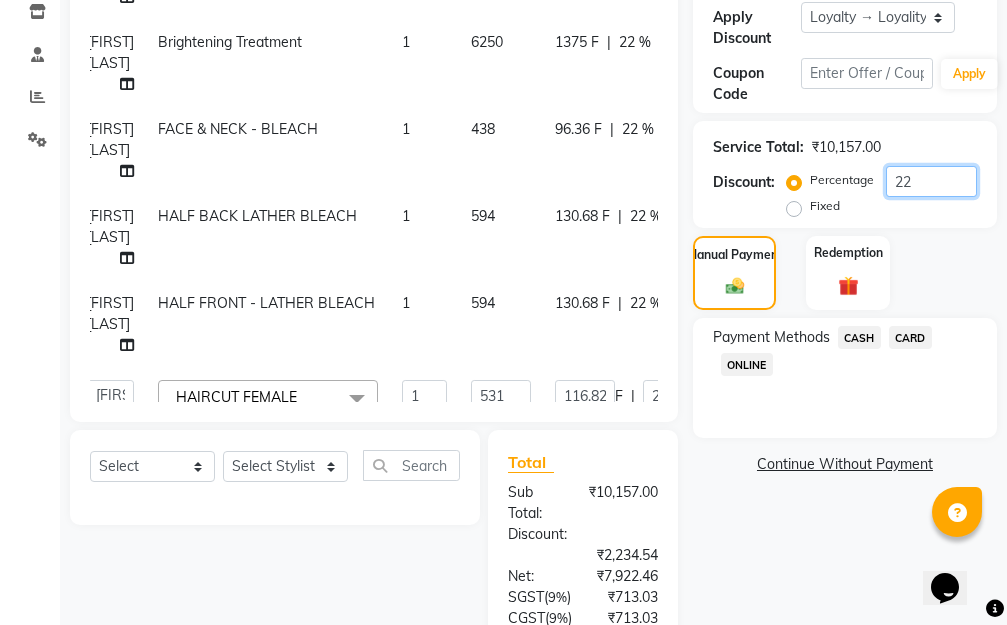 type on "531" 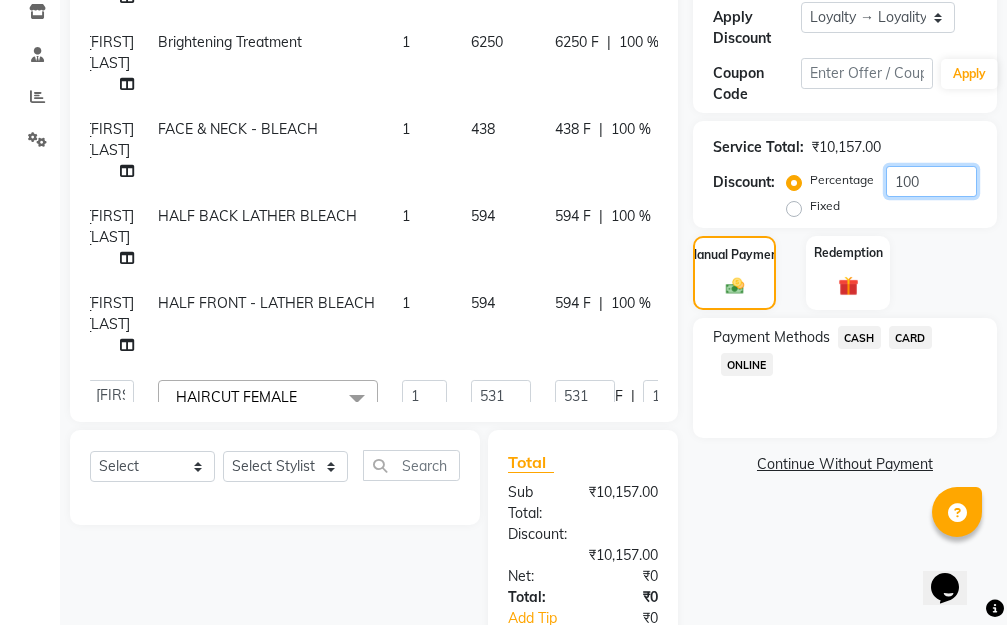 type on "10" 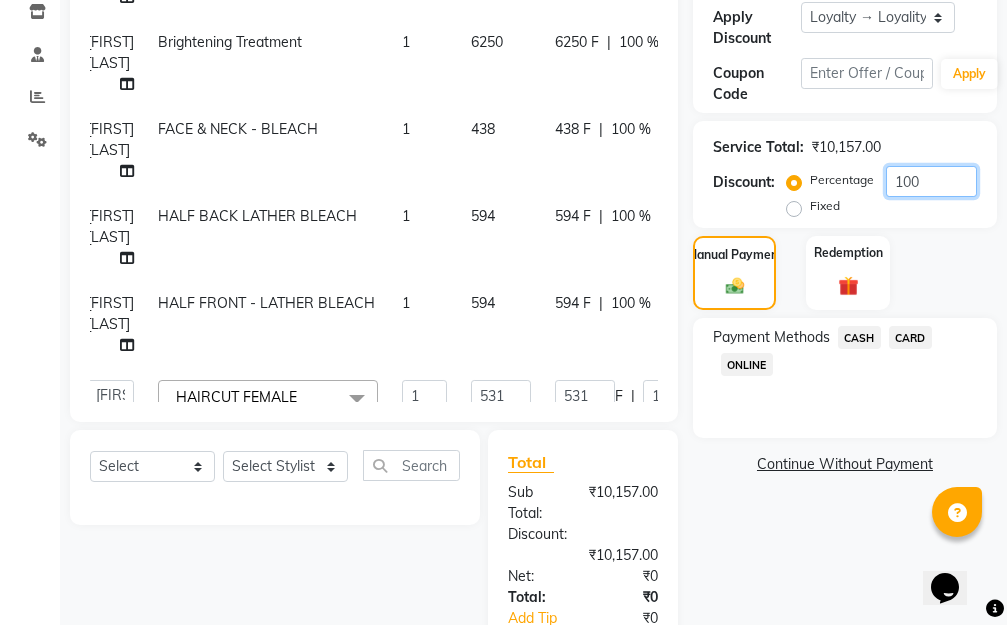 type on "53.1" 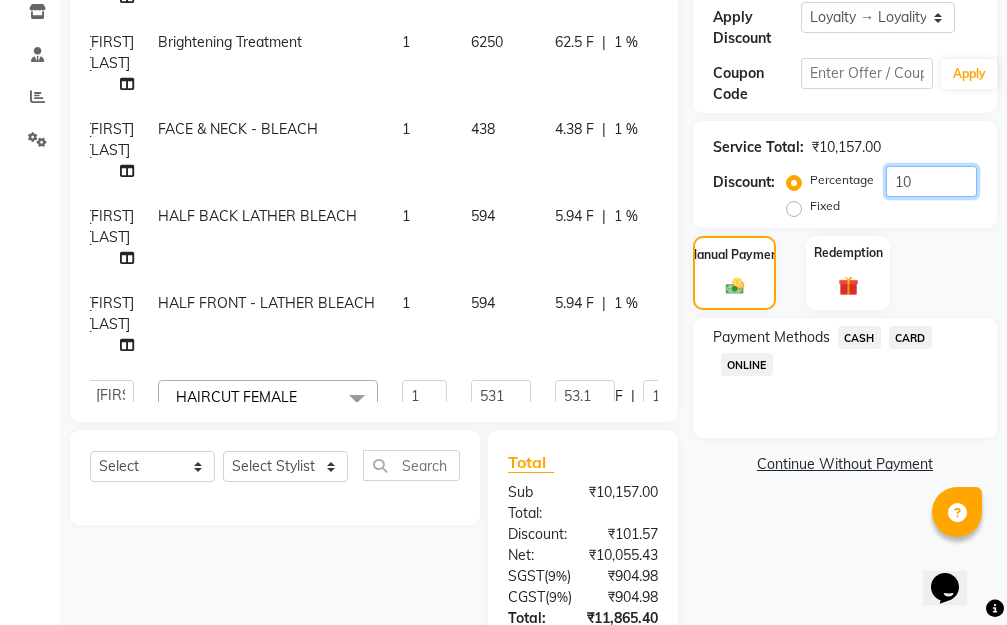 type on "1" 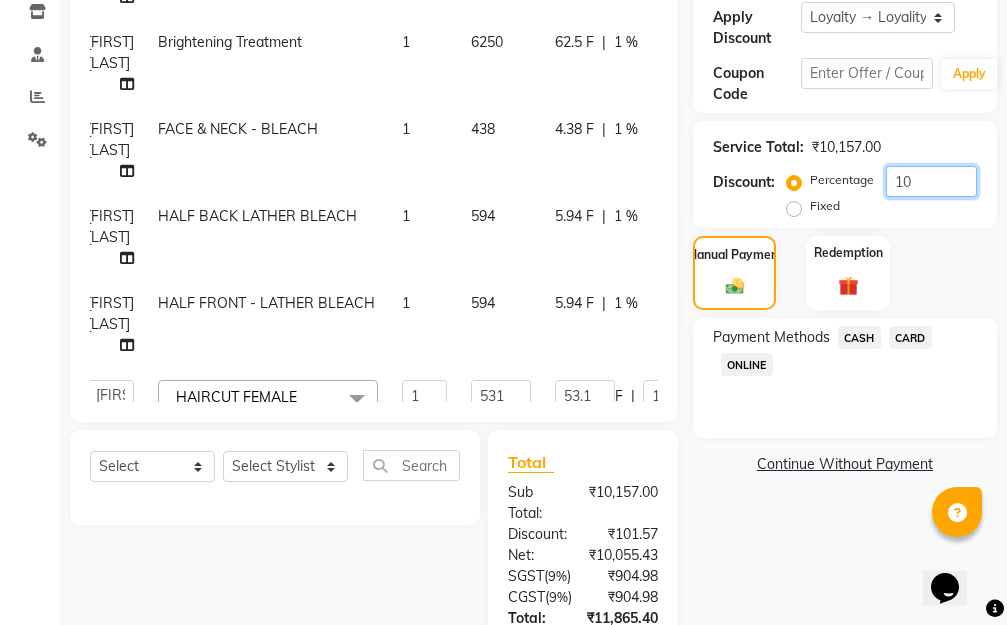 type on "5.31" 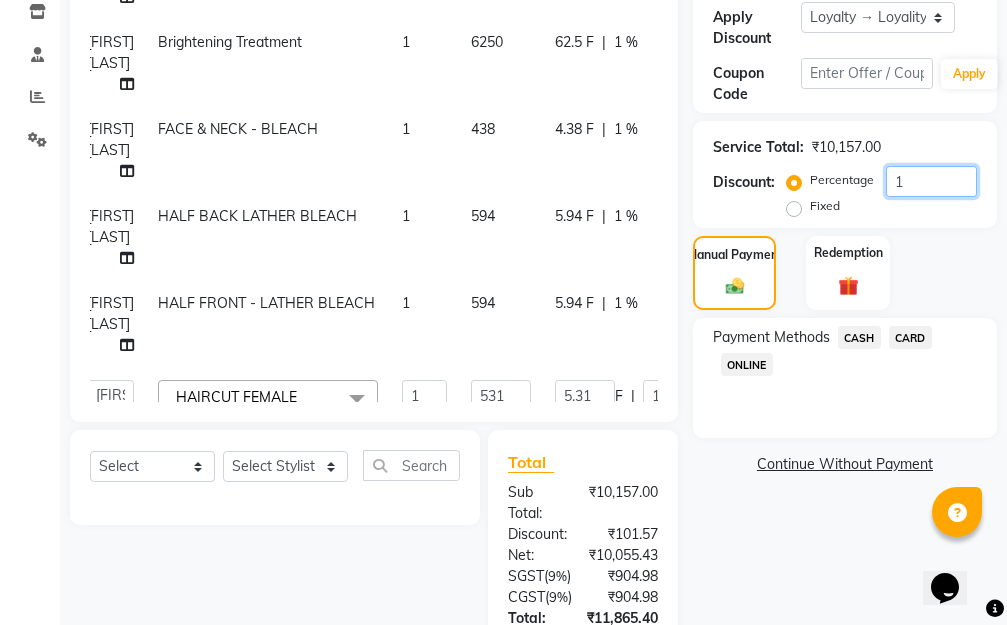 type 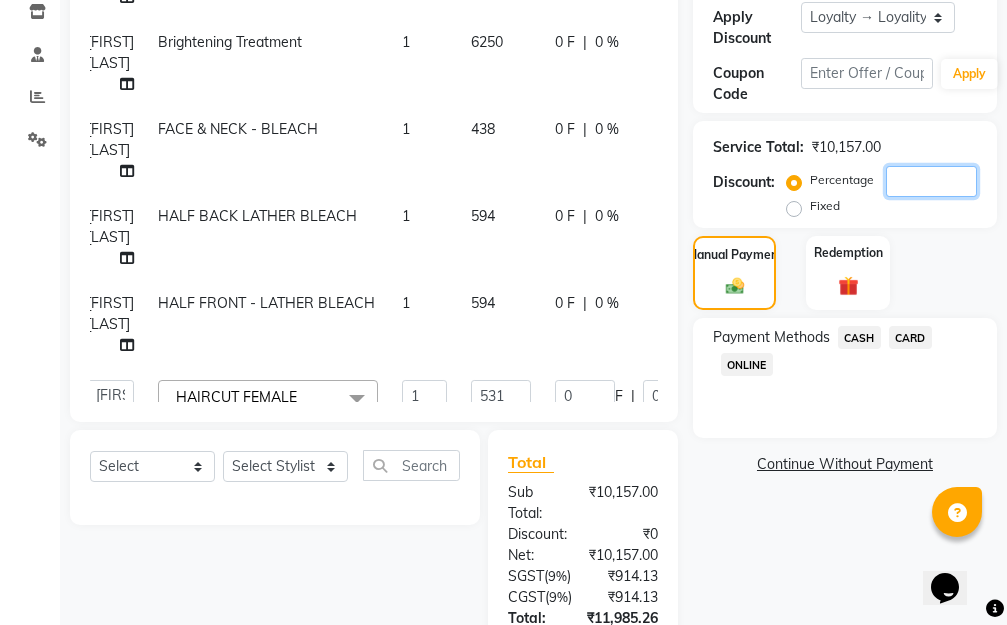 type on "2" 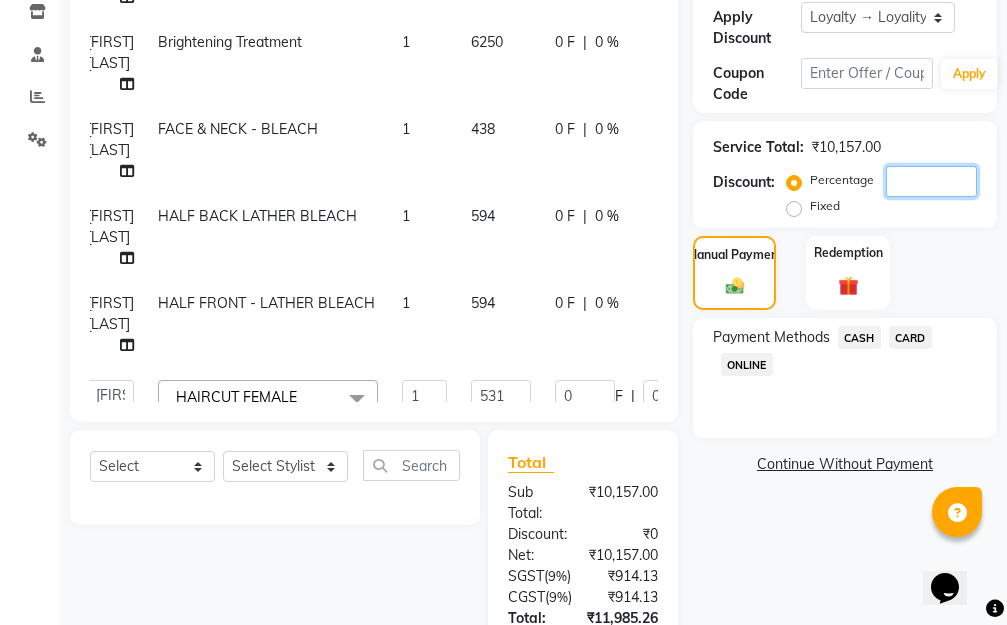 type on "10.62" 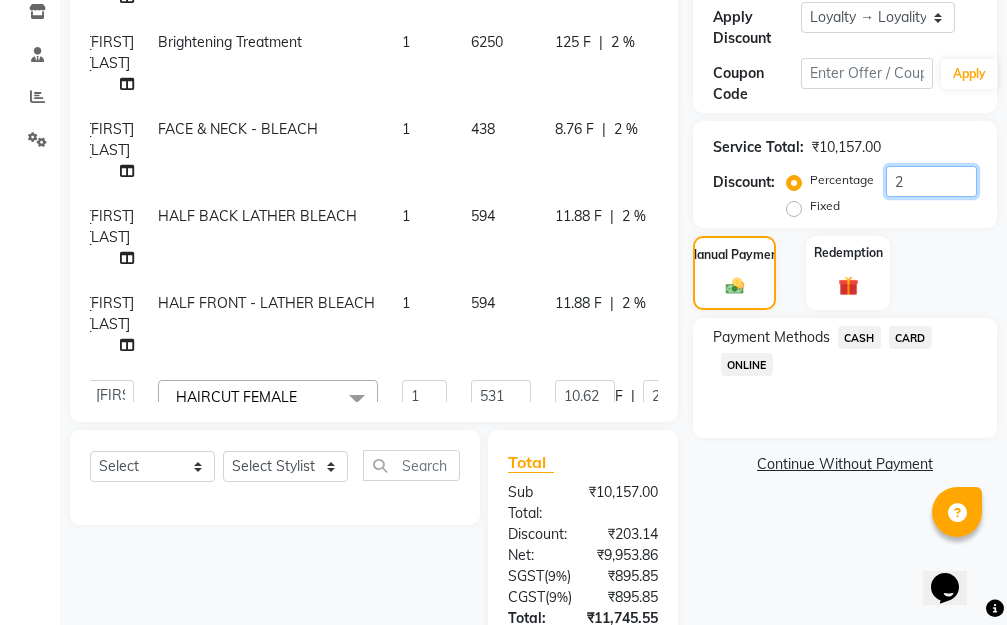 type on "23" 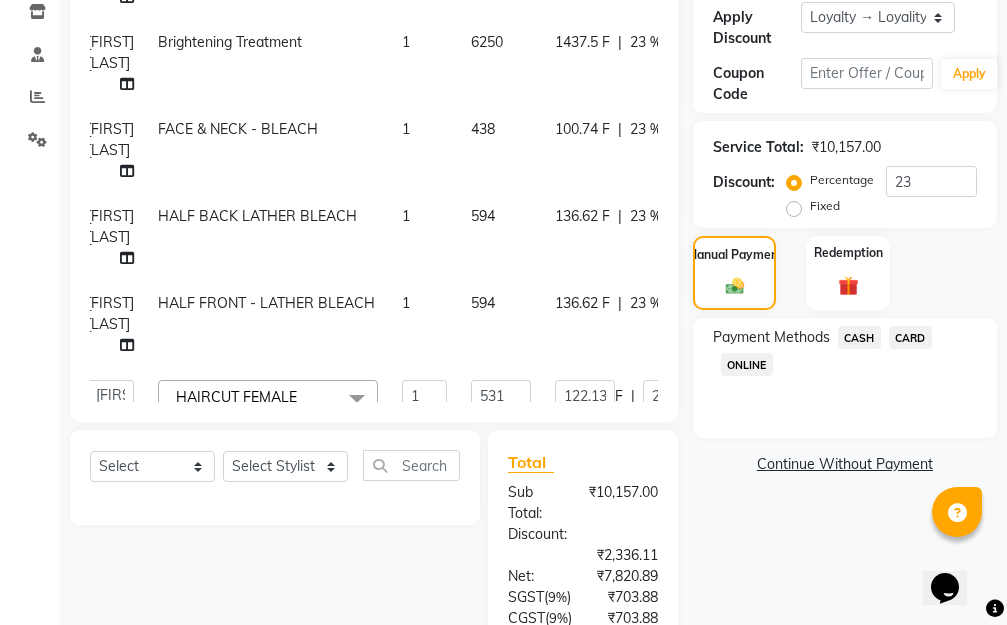 click on "Name: [FIRST] [LAST] Membership:  No Active Membership  Total Visits:  45 Card on file:  0 Last Visit:   04-08-2025 Points:   829.24  Apply Discount Select  Loyalty → Loyality level 1  Coupon Code Apply Service Total:  ₹10,157.00  Discount:  Percentage   Fixed  23 Manual Payment Redemption Payment Methods  CASH   CARD   ONLINE   Continue Without Payment" 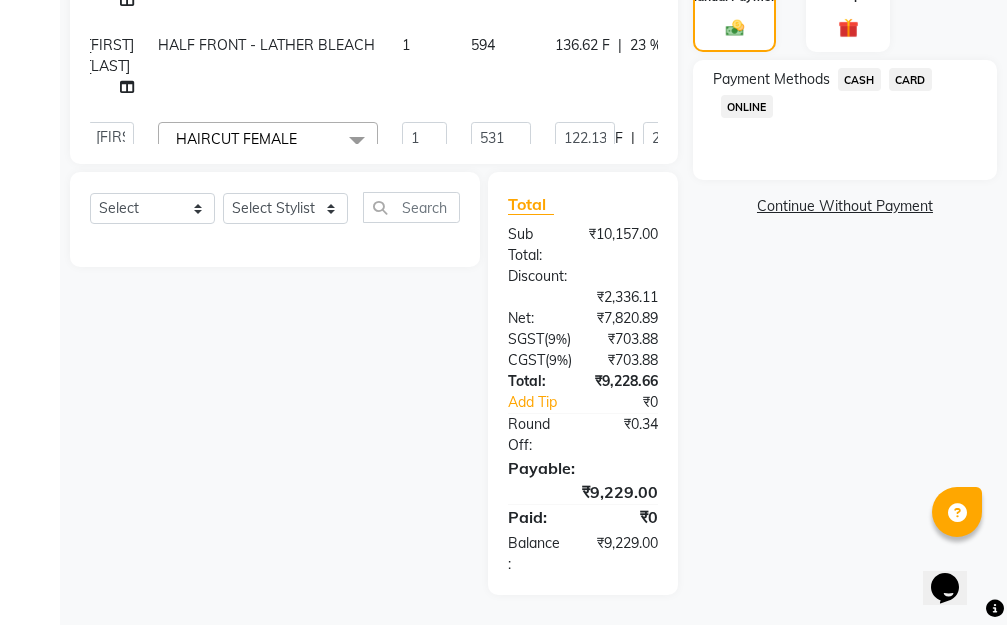 scroll, scrollTop: 473, scrollLeft: 0, axis: vertical 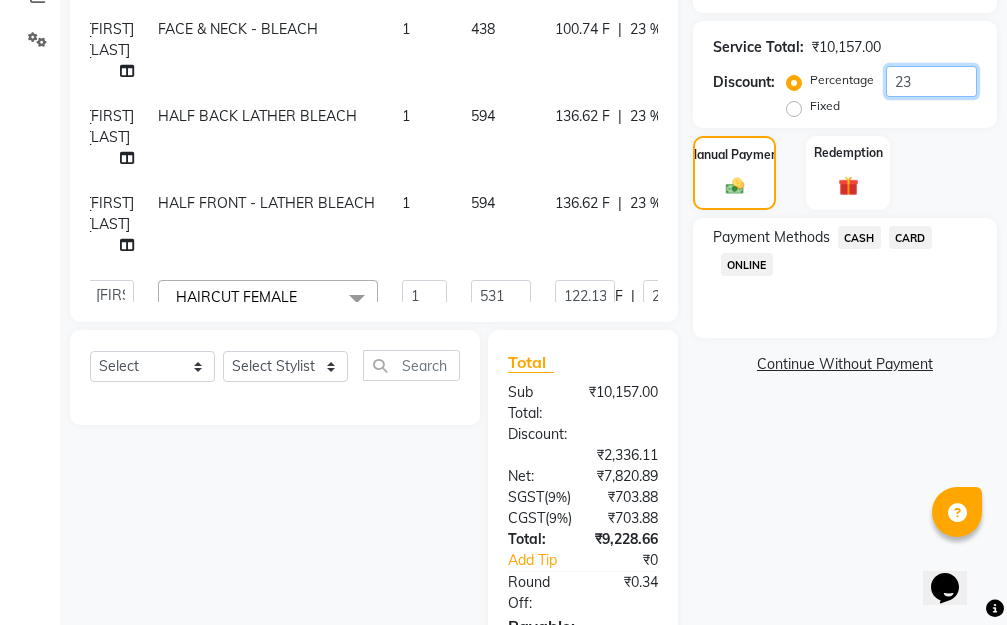click on "23" 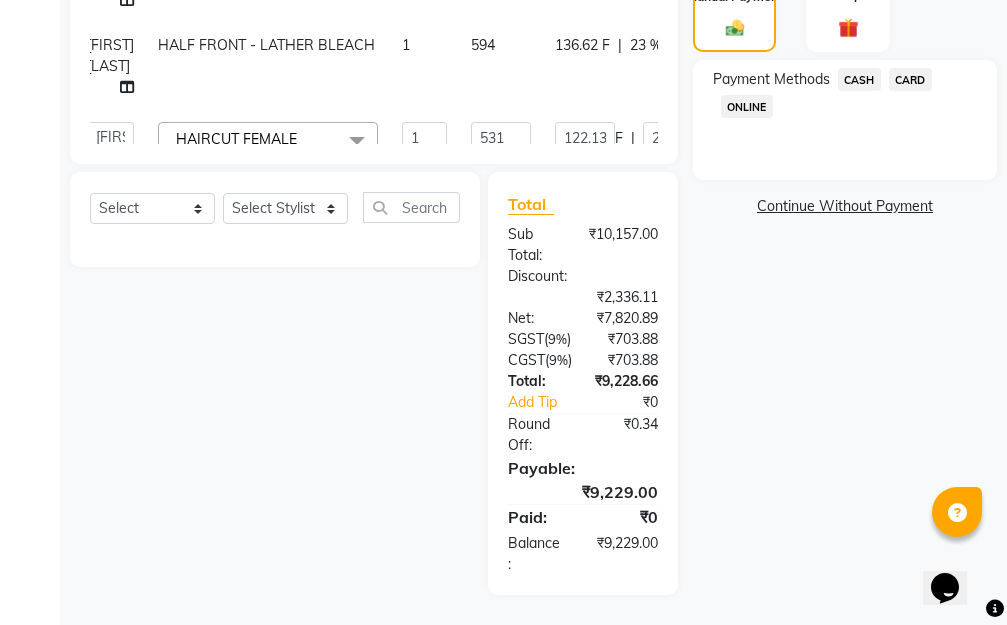 scroll, scrollTop: 373, scrollLeft: 0, axis: vertical 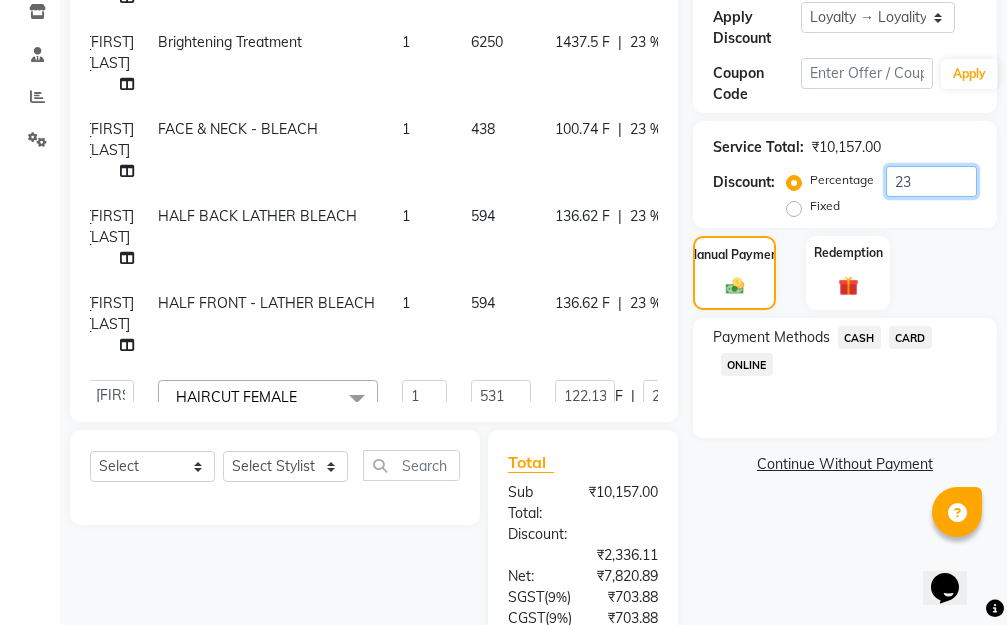 click on "23" 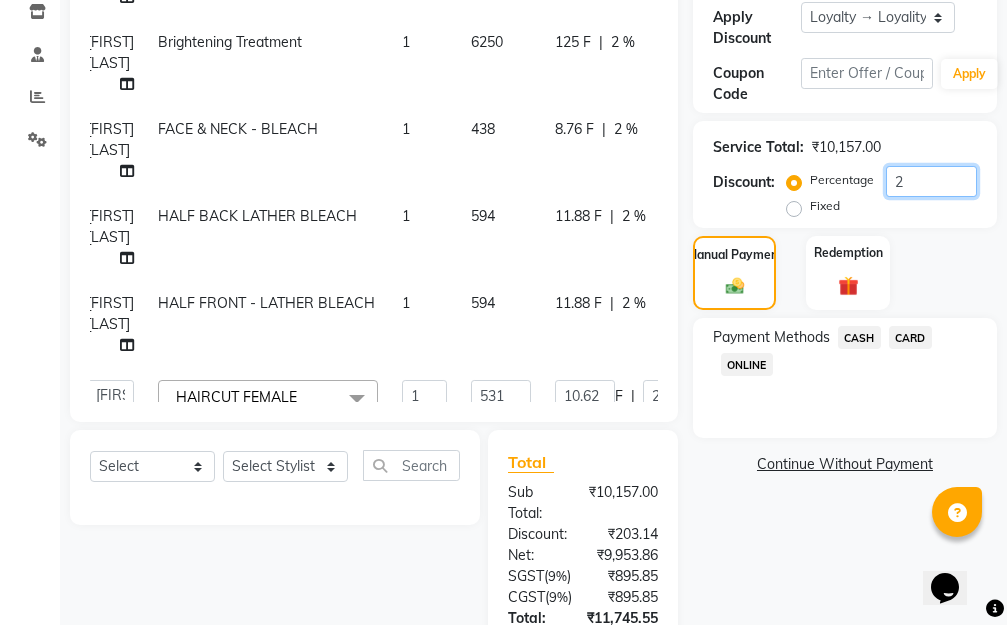 type on "22" 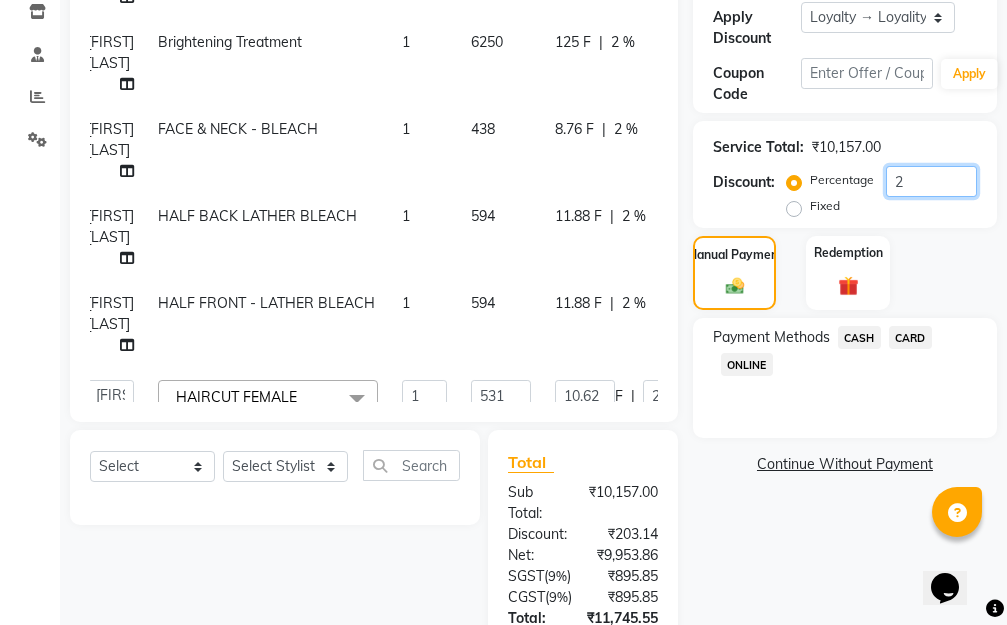 type on "116.82" 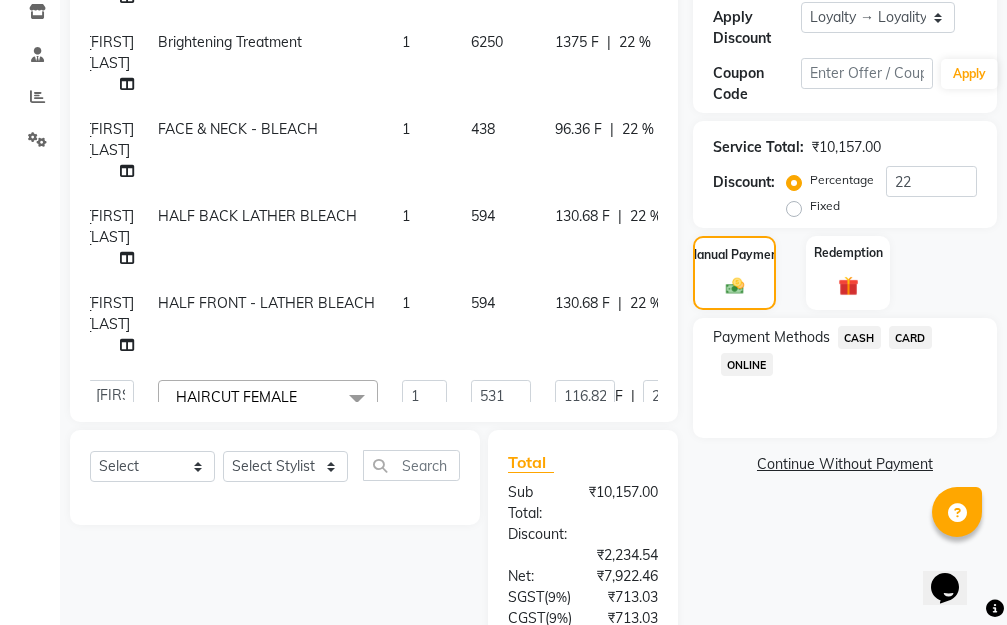 click on "Name: [FIRST] [LAST] Membership:  No Active Membership  Total Visits:  45 Card on file:  0 Last Visit:   04-08-2025 Points:   829.24  Apply Discount Select  Loyalty → Loyality level 1  Coupon Code Apply Service Total:  ₹10,157.00  Discount:  Percentage   Fixed  22 Manual Payment Redemption Payment Methods  CASH   CARD   ONLINE   Continue Without Payment" 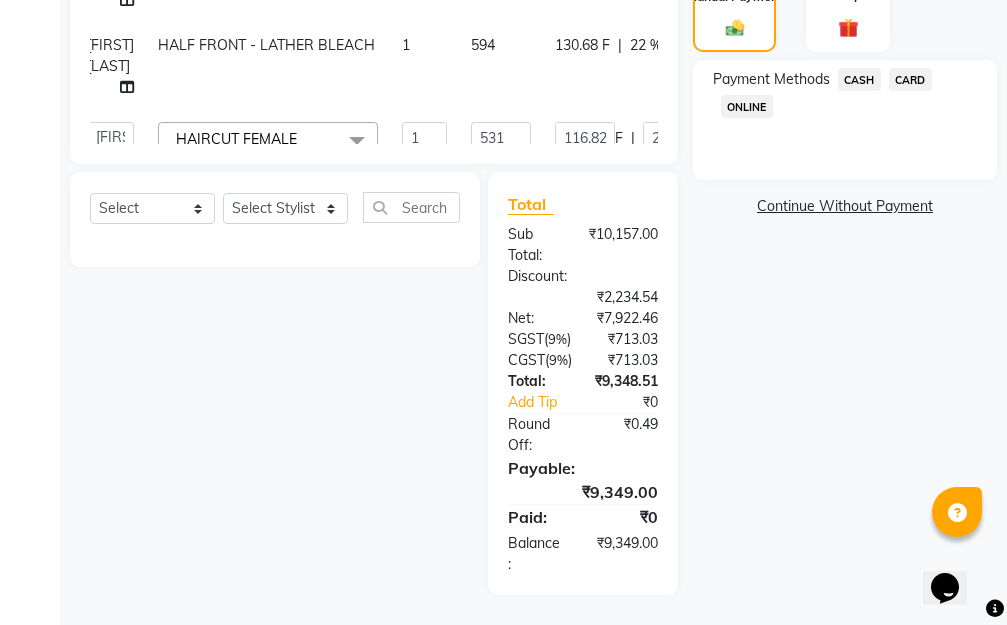 scroll, scrollTop: 373, scrollLeft: 0, axis: vertical 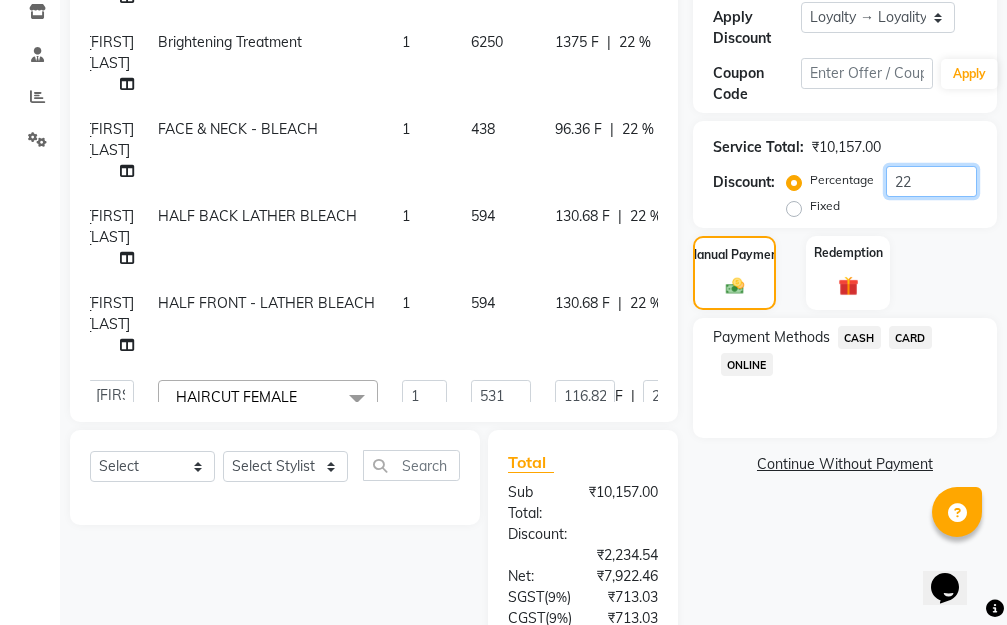 click on "22" 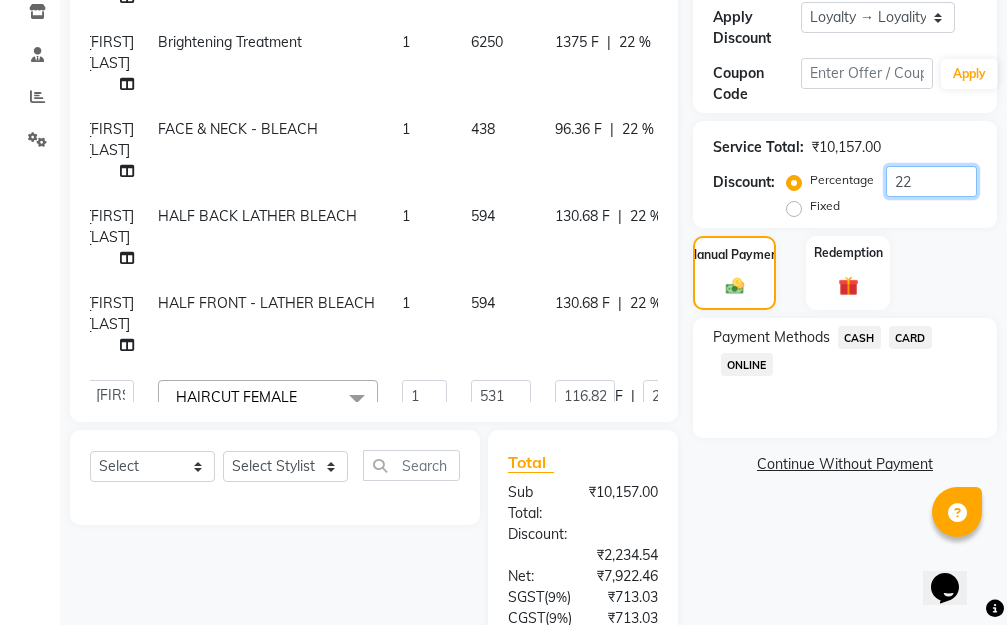 type on "22.8" 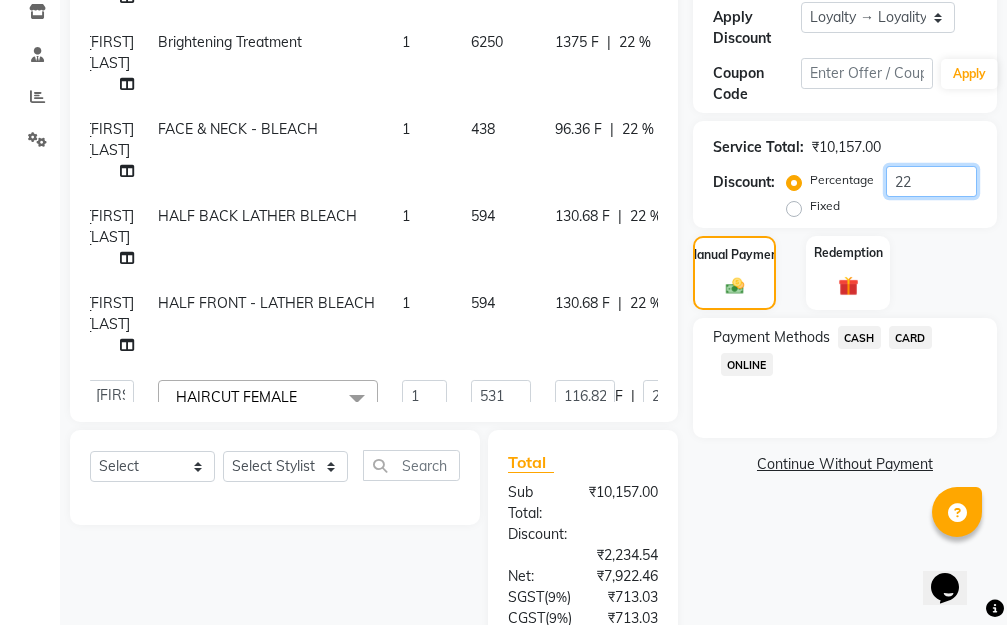 type on "121.07" 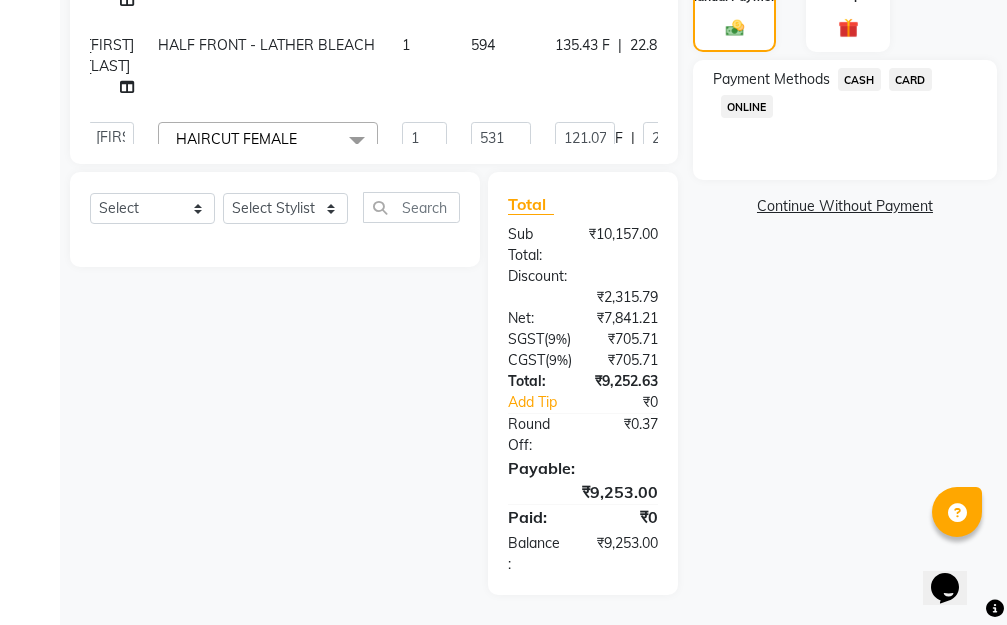 scroll, scrollTop: 373, scrollLeft: 0, axis: vertical 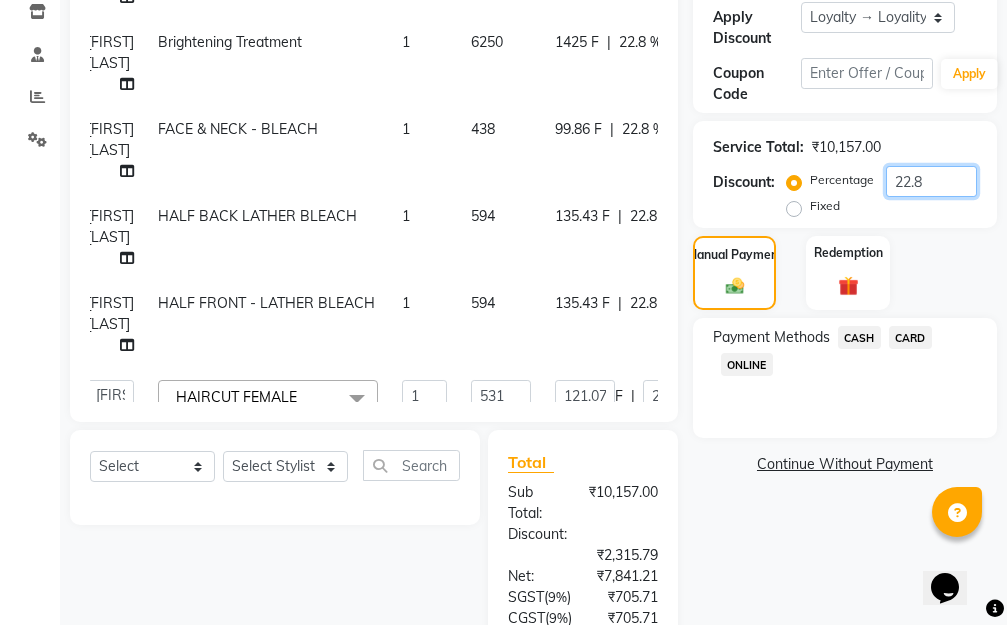 type on "22.8" 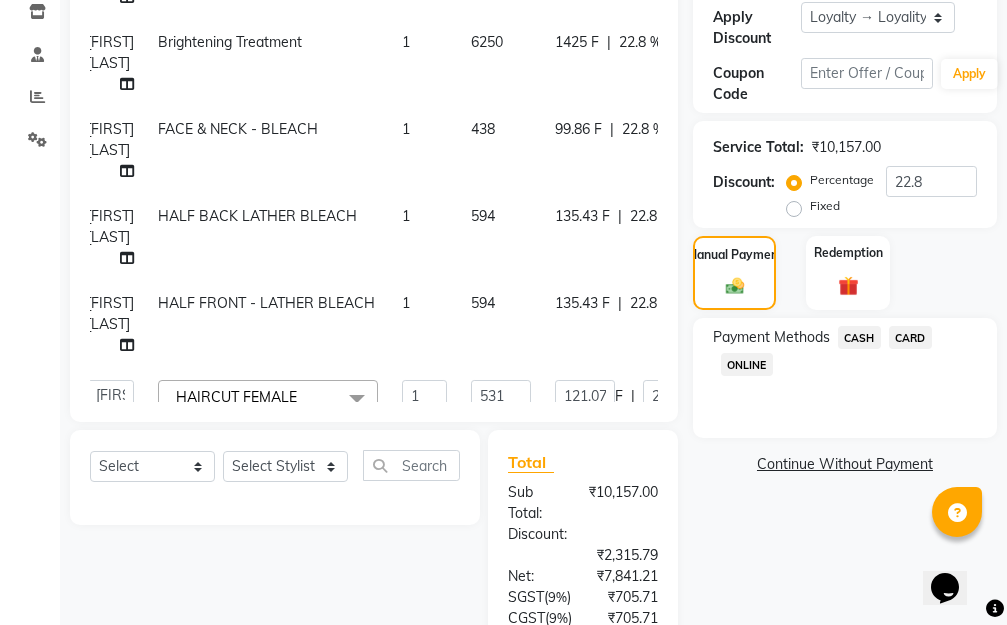 click on "ONLINE" 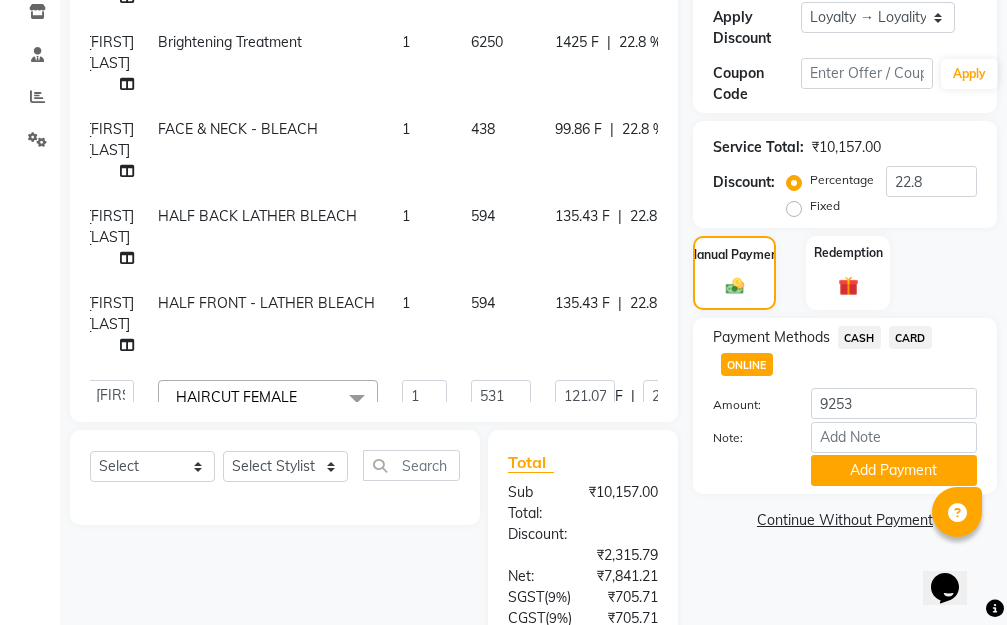 click on "CASH" 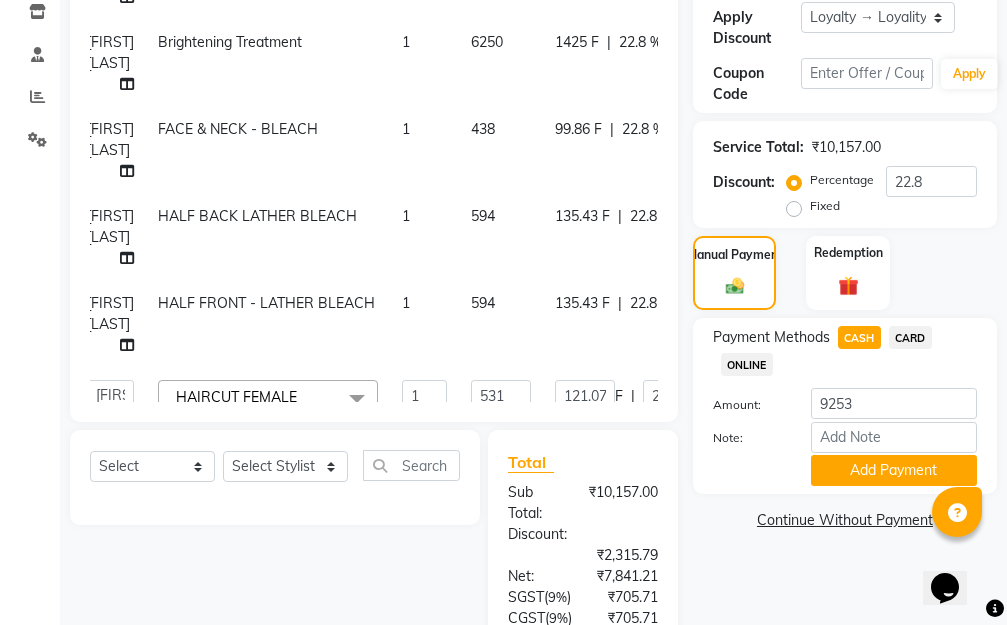 click on "Name: [FIRST] [LAST] Membership:  No Active Membership  Total Visits:  45 Card on file:  0 Last Visit:   04-08-2025 Points:   829.24  Apply Discount Select  Loyalty → Loyality level 1  Coupon Code Apply Service Total:  ₹10,157.00  Discount:  Percentage   Fixed  22.8 Manual Payment Redemption Payment Methods  CASH   CARD   ONLINE  Amount: 9253 Note: Add Payment  Continue Without Payment" 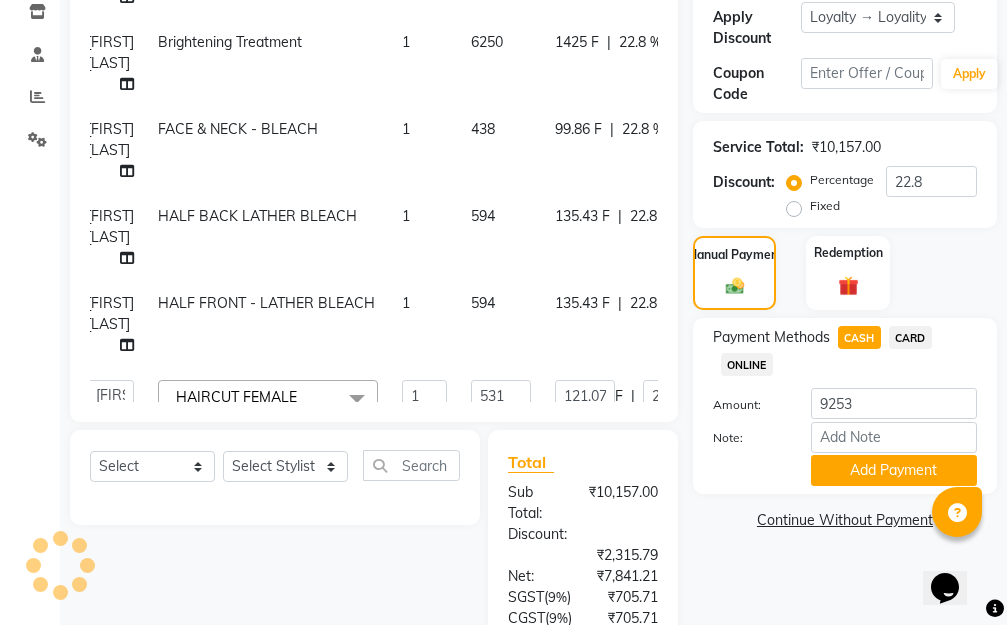 scroll, scrollTop: 673, scrollLeft: 0, axis: vertical 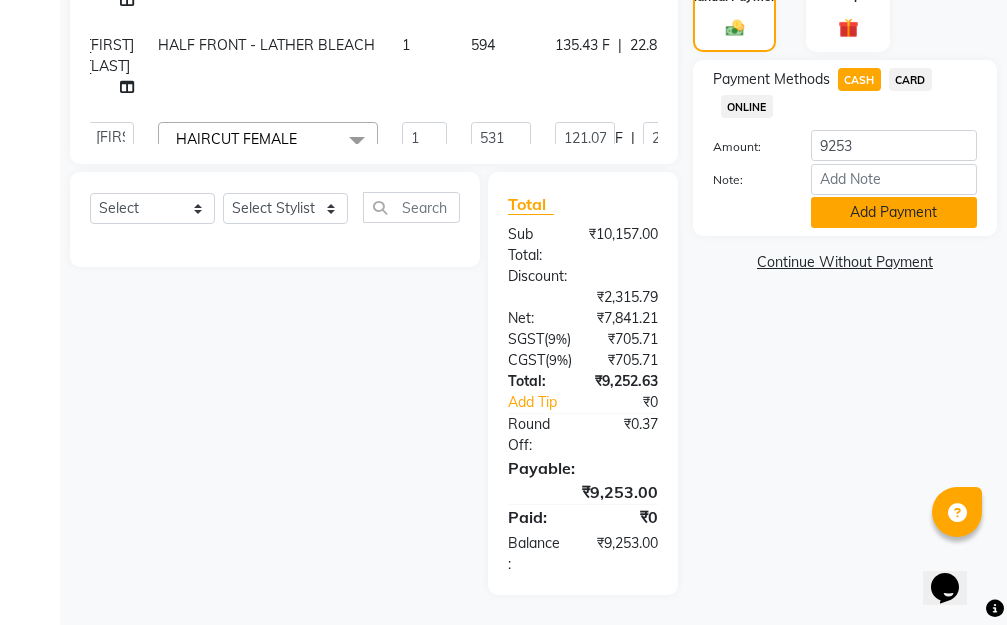 click on "Add Payment" 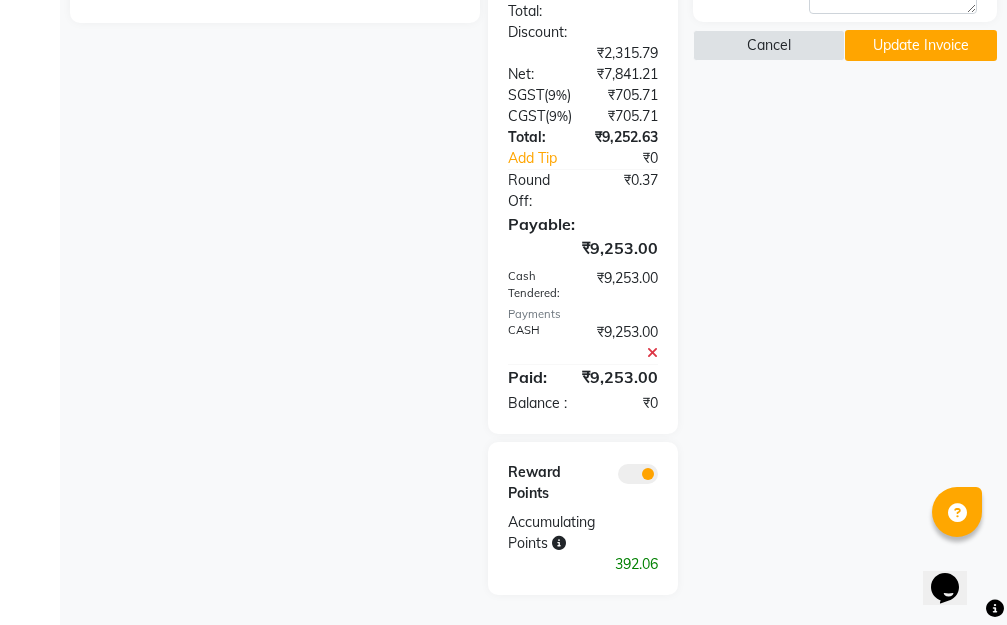 scroll, scrollTop: 538, scrollLeft: 0, axis: vertical 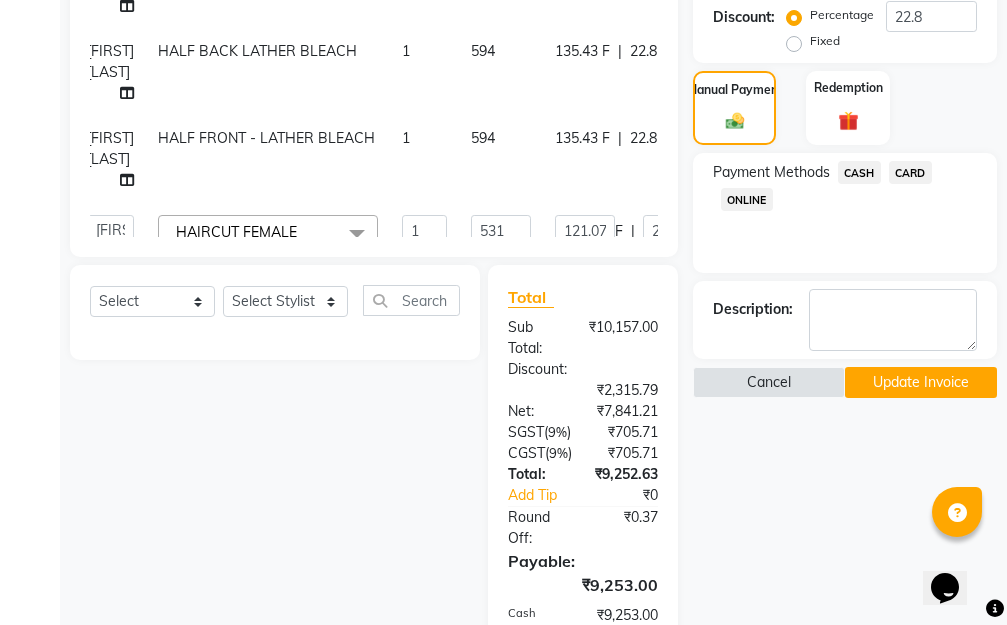 click on "Update Invoice" 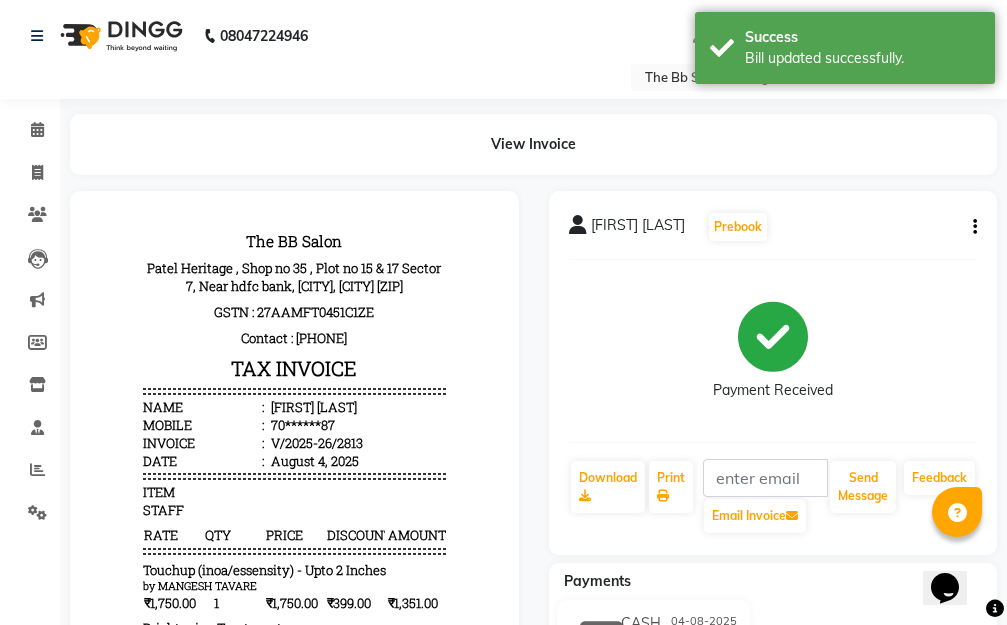 scroll, scrollTop: 0, scrollLeft: 0, axis: both 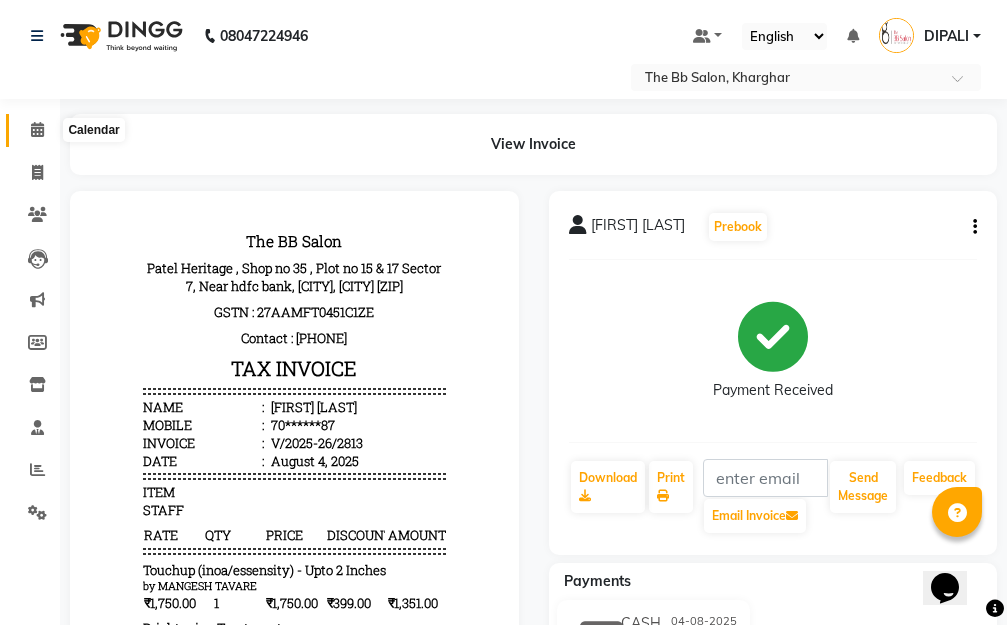 click 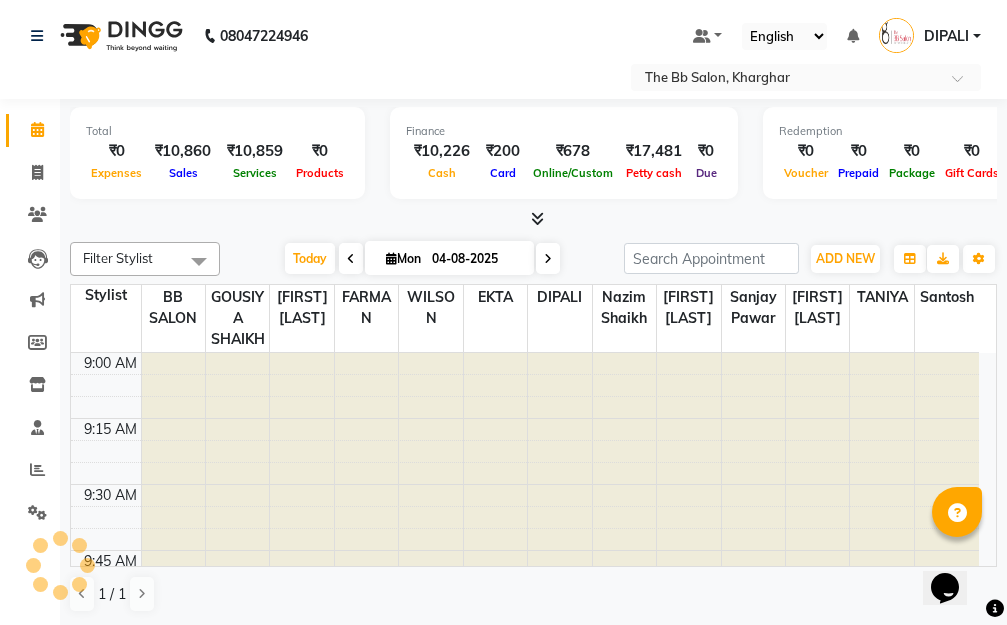 scroll, scrollTop: 0, scrollLeft: 0, axis: both 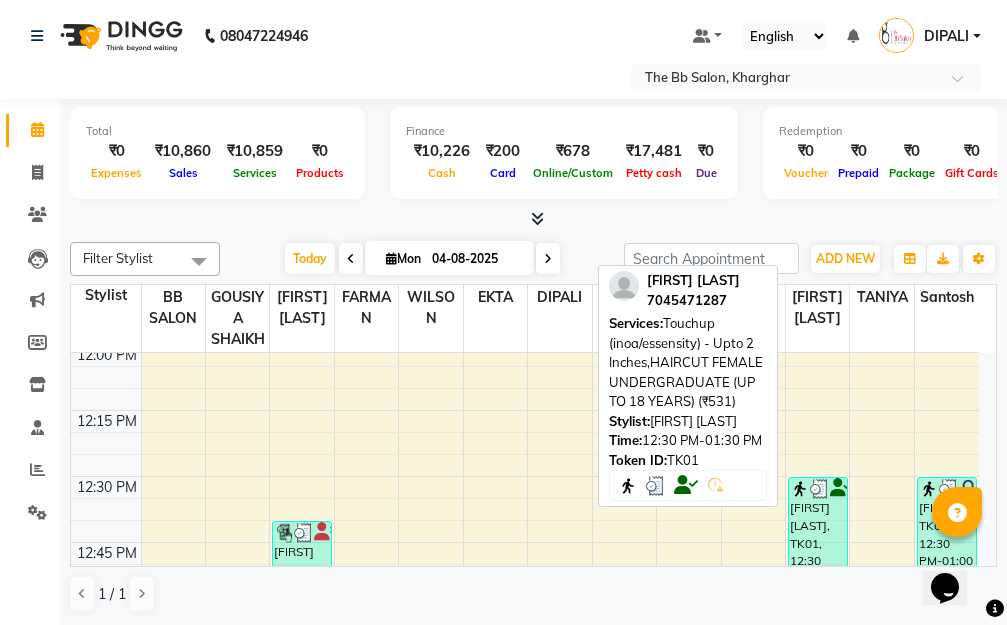 click at bounding box center [820, 489] 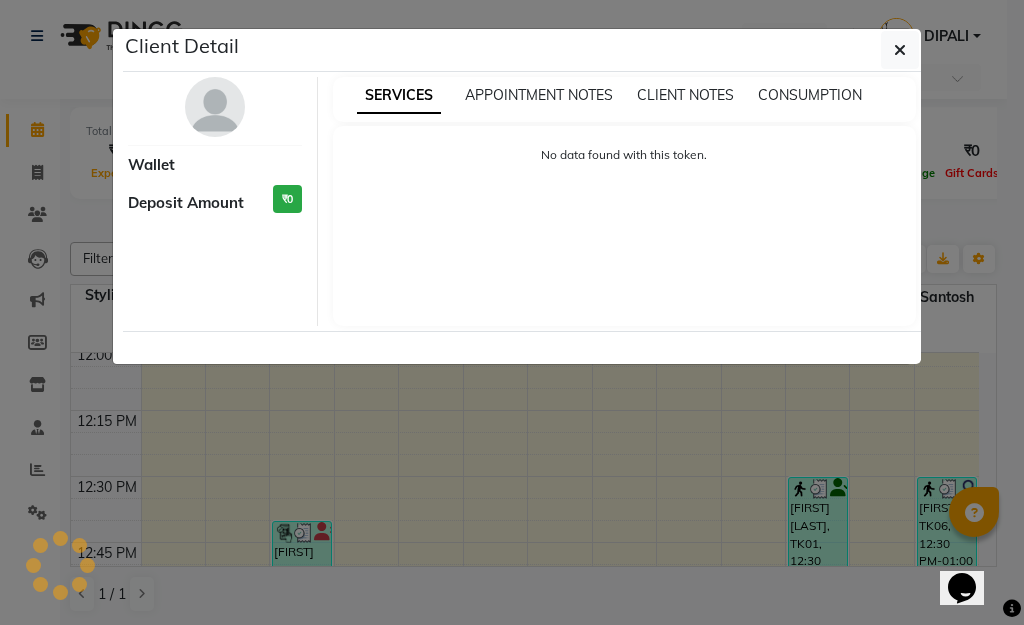 select on "3" 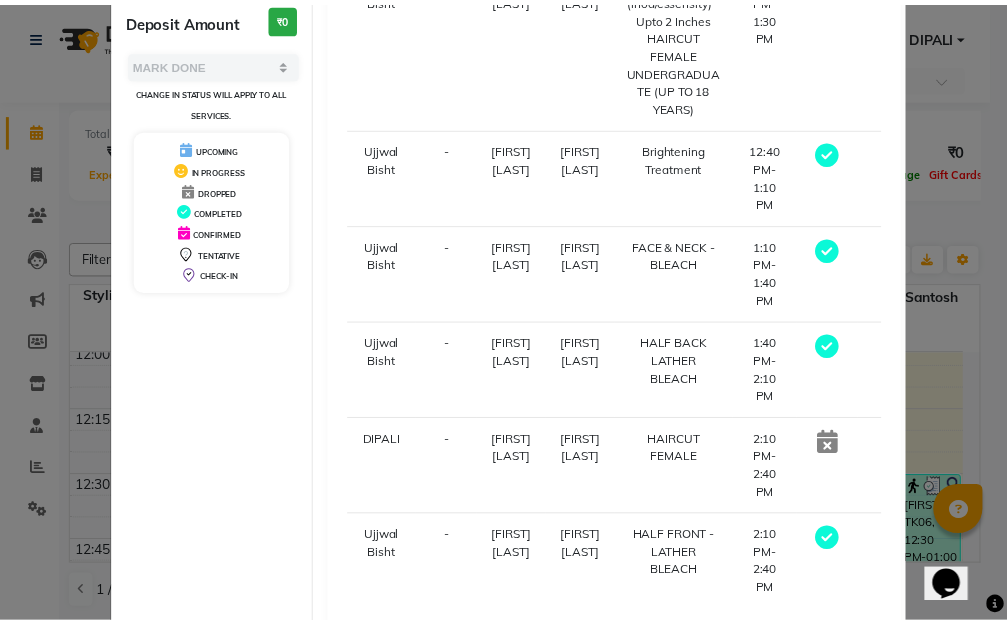 scroll, scrollTop: 378, scrollLeft: 0, axis: vertical 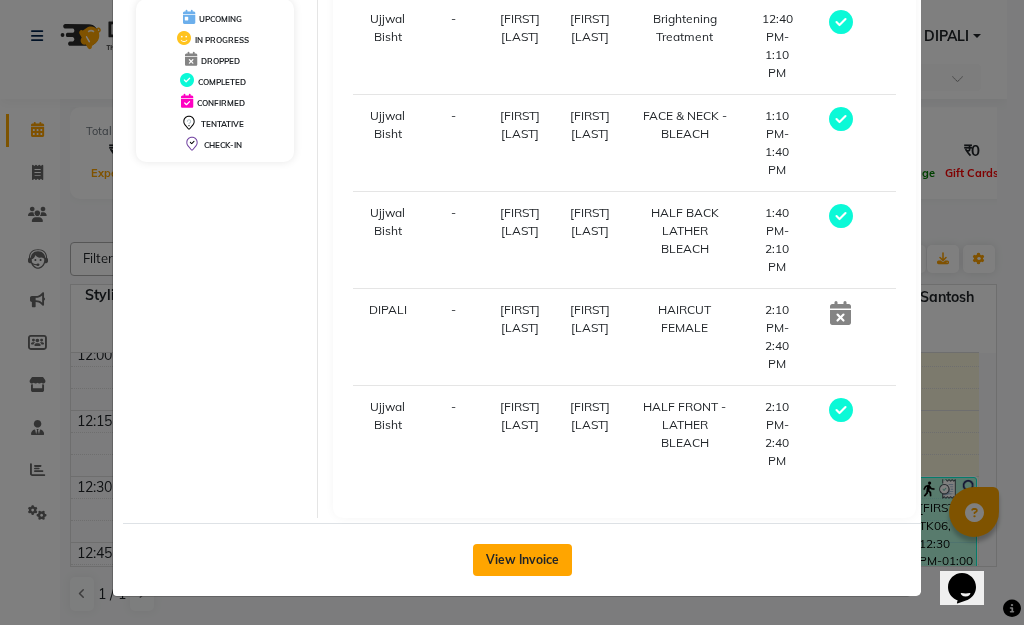 drag, startPoint x: 532, startPoint y: 561, endPoint x: 541, endPoint y: 554, distance: 11.401754 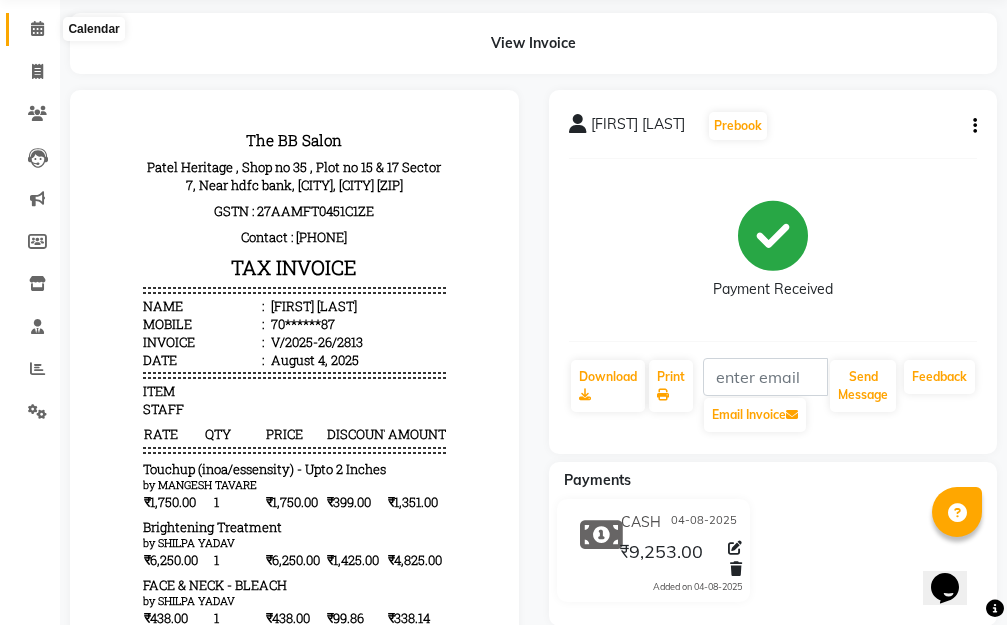 scroll, scrollTop: 1, scrollLeft: 0, axis: vertical 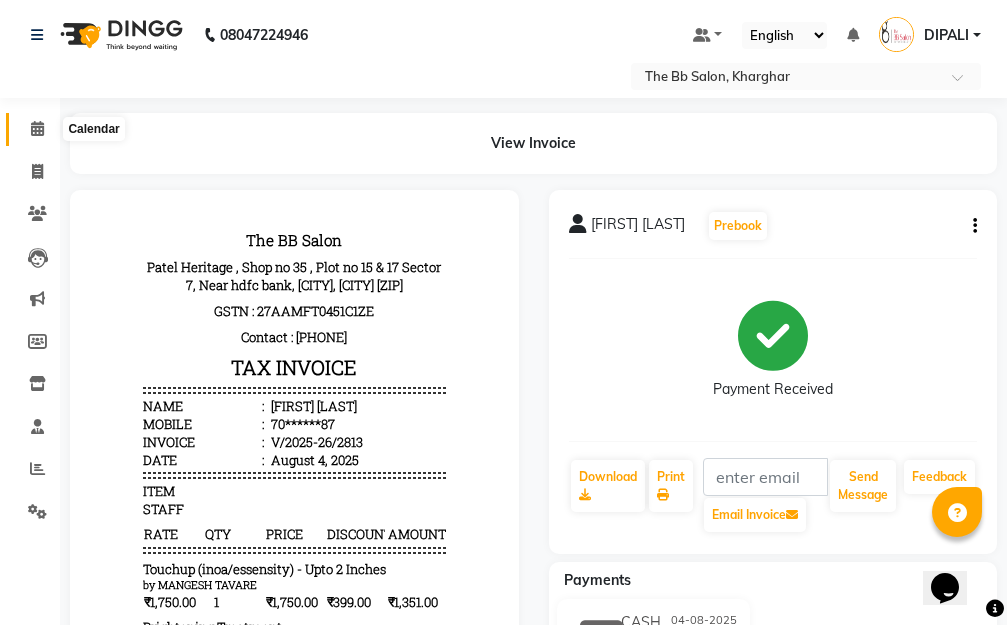click 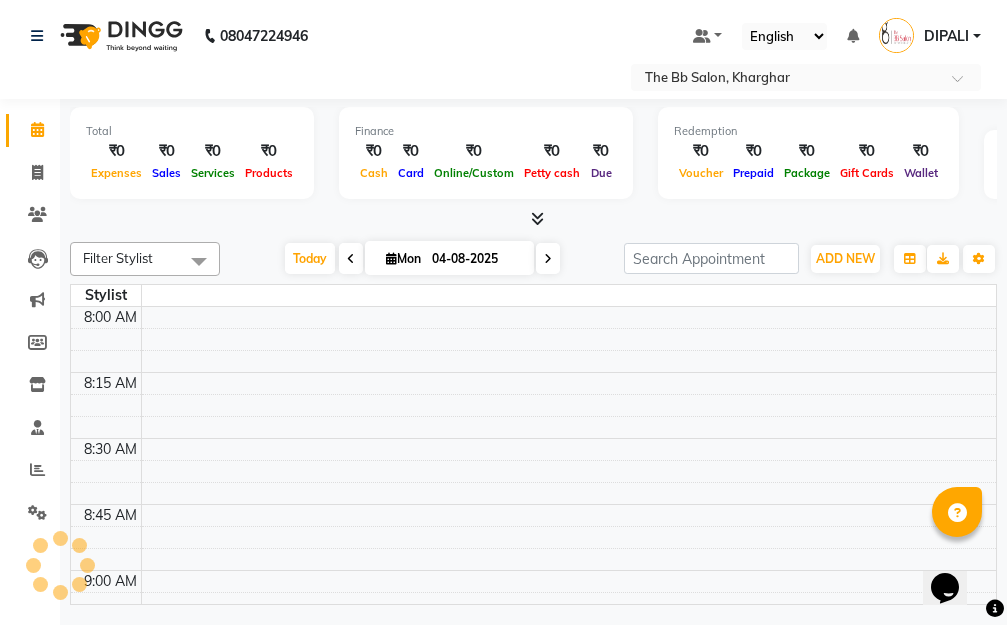 scroll, scrollTop: 0, scrollLeft: 0, axis: both 